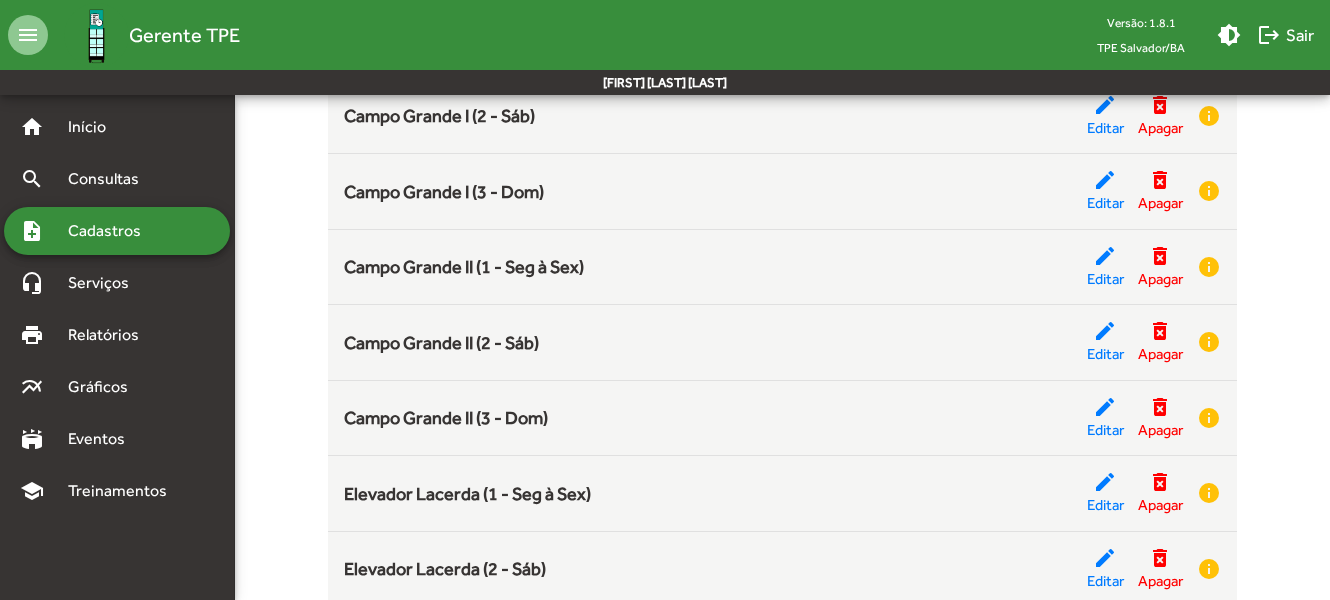 scroll, scrollTop: 0, scrollLeft: 0, axis: both 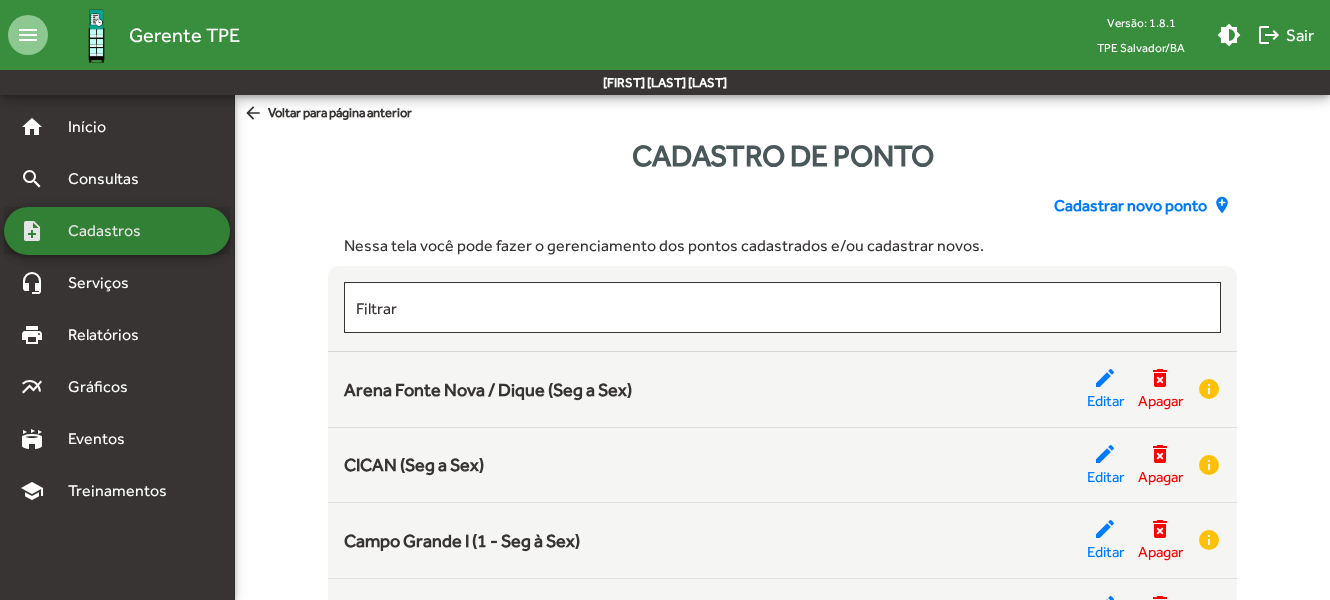 click on "note_add Cadastros" at bounding box center [117, 231] 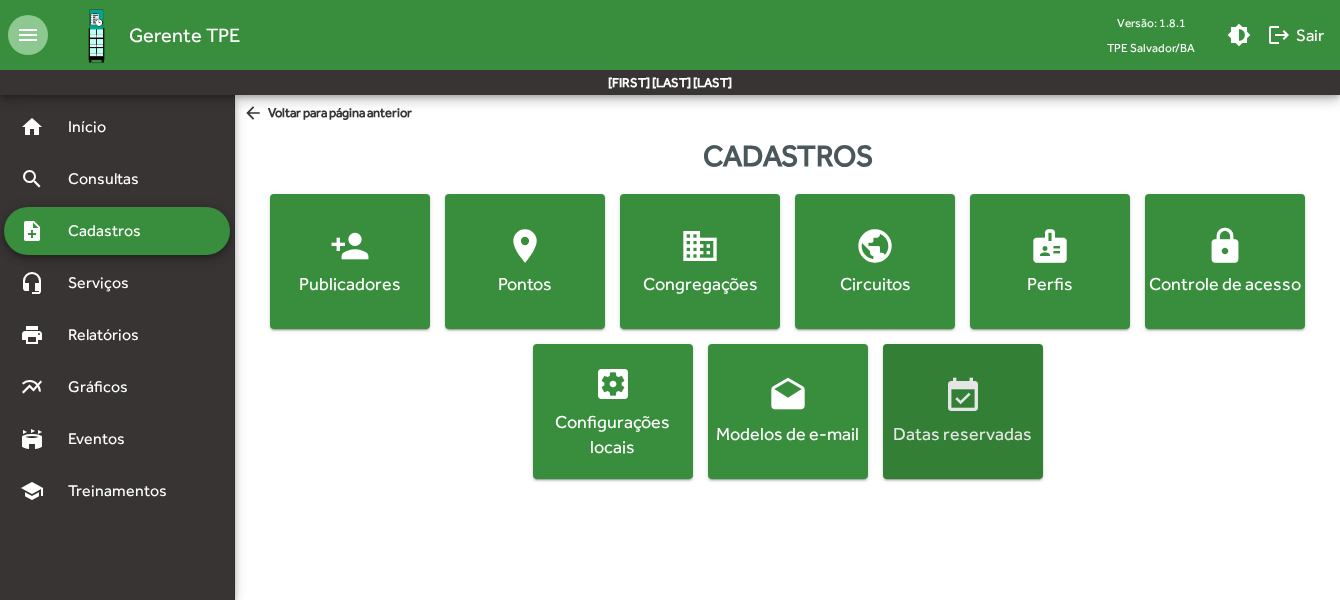 click on "event_available  Datas reservadas" 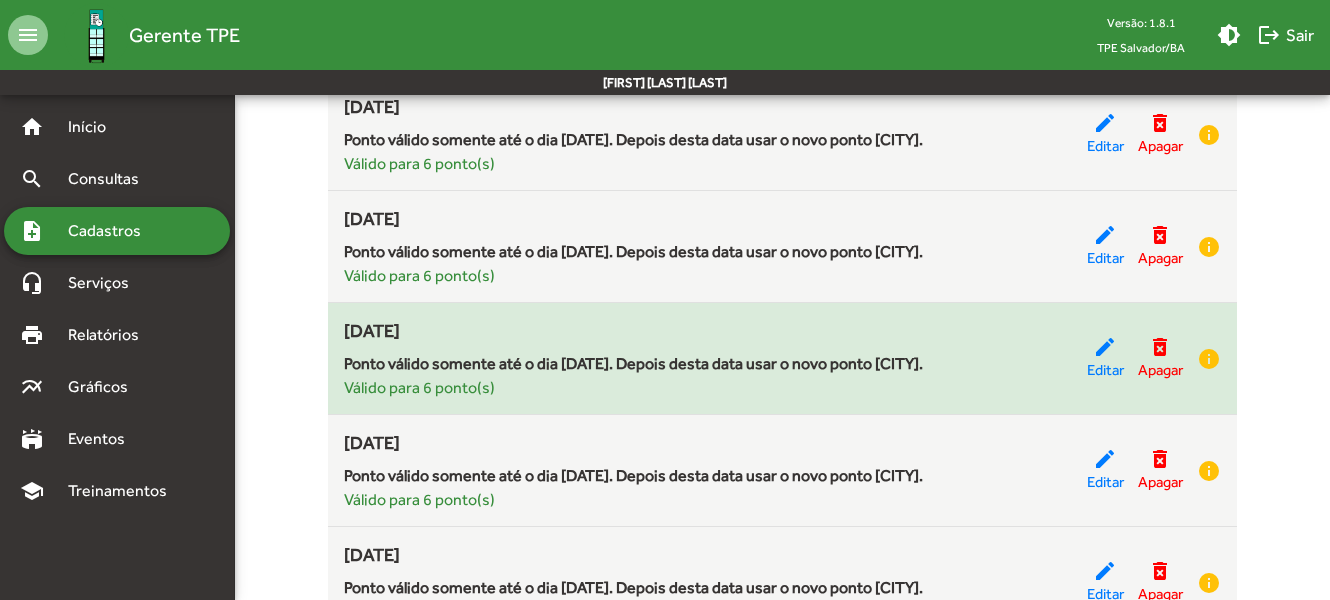 scroll, scrollTop: 3800, scrollLeft: 0, axis: vertical 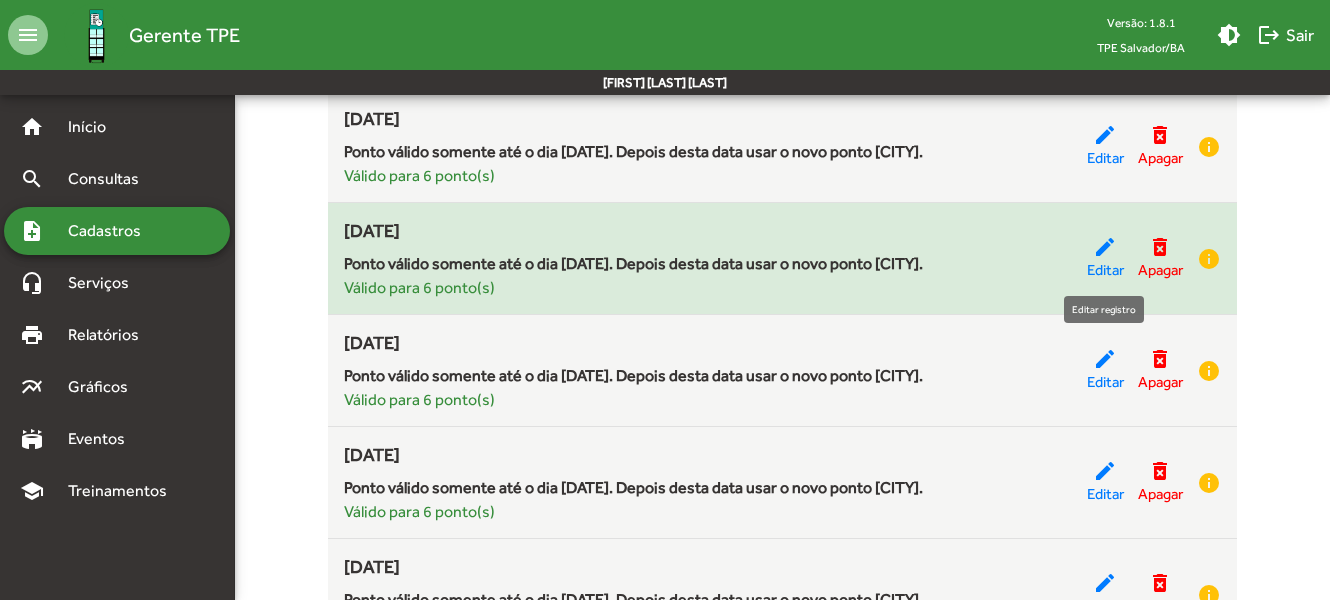 click on "edit" 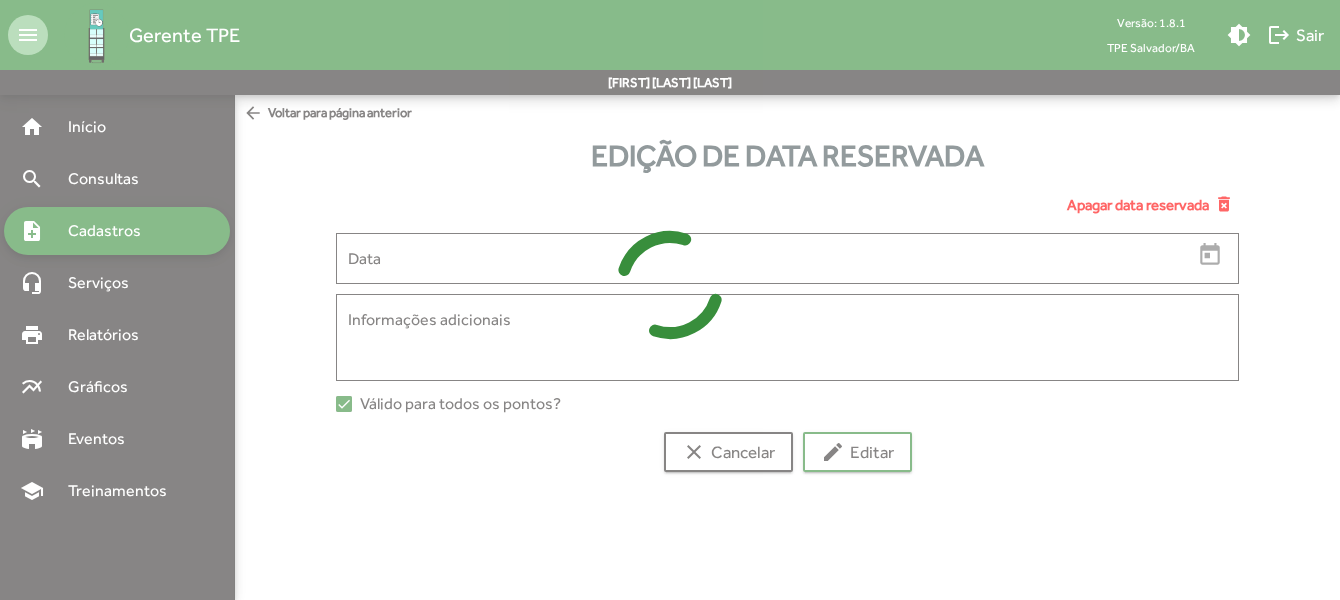 type on "**********" 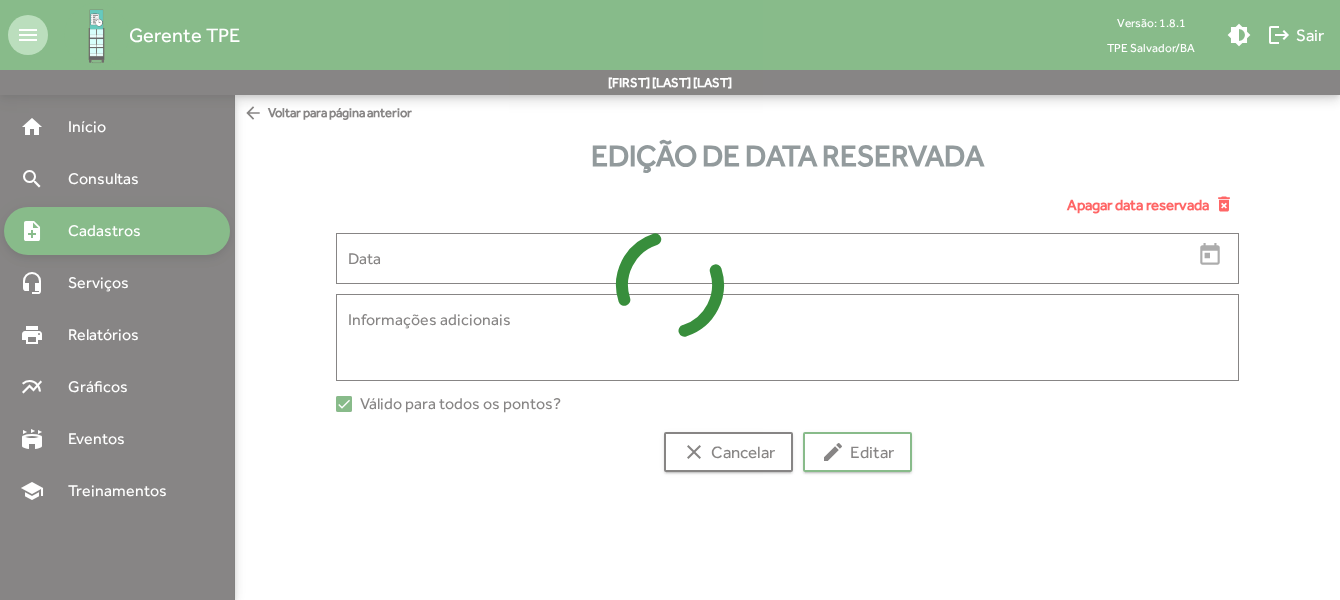 type on "**********" 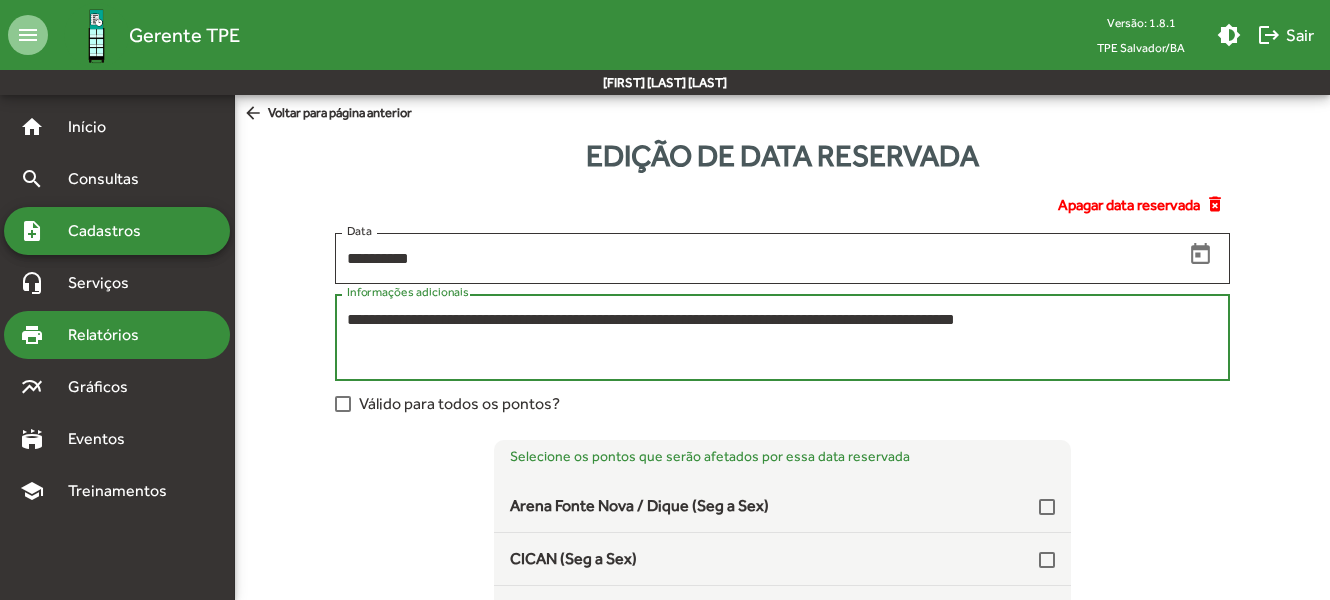 drag, startPoint x: 1106, startPoint y: 312, endPoint x: 184, endPoint y: 343, distance: 922.521 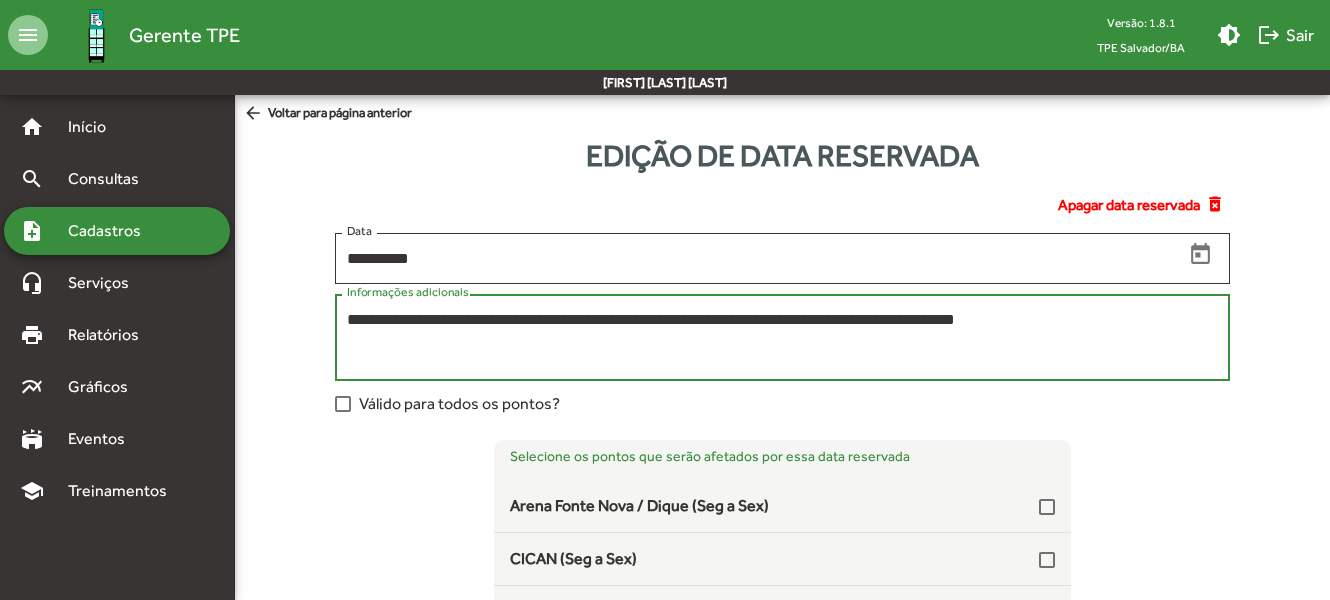 click on "arrow_back" 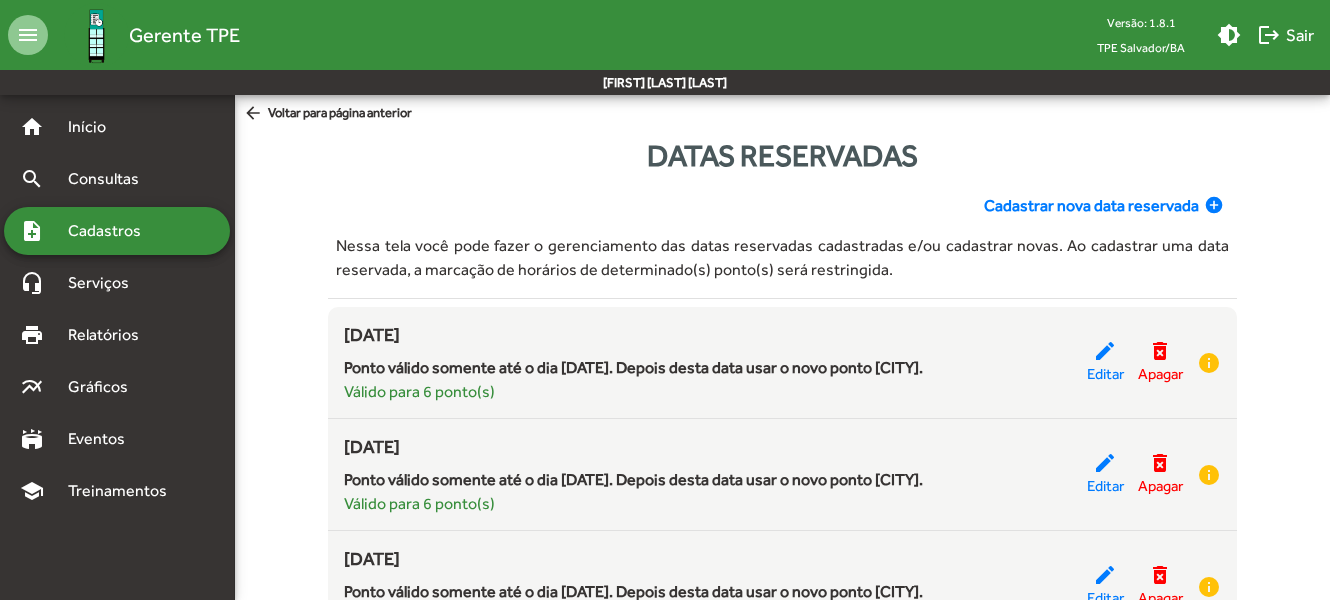 click on "Cadastrar nova data reservada" 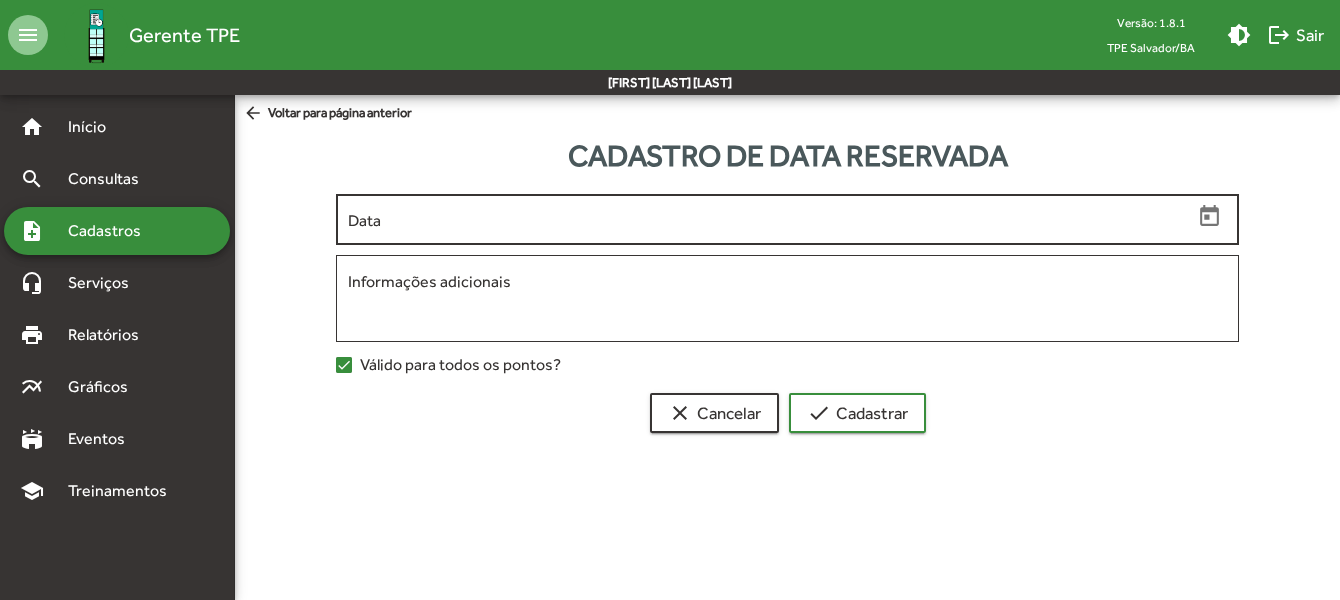 click on "Data" at bounding box center (770, 220) 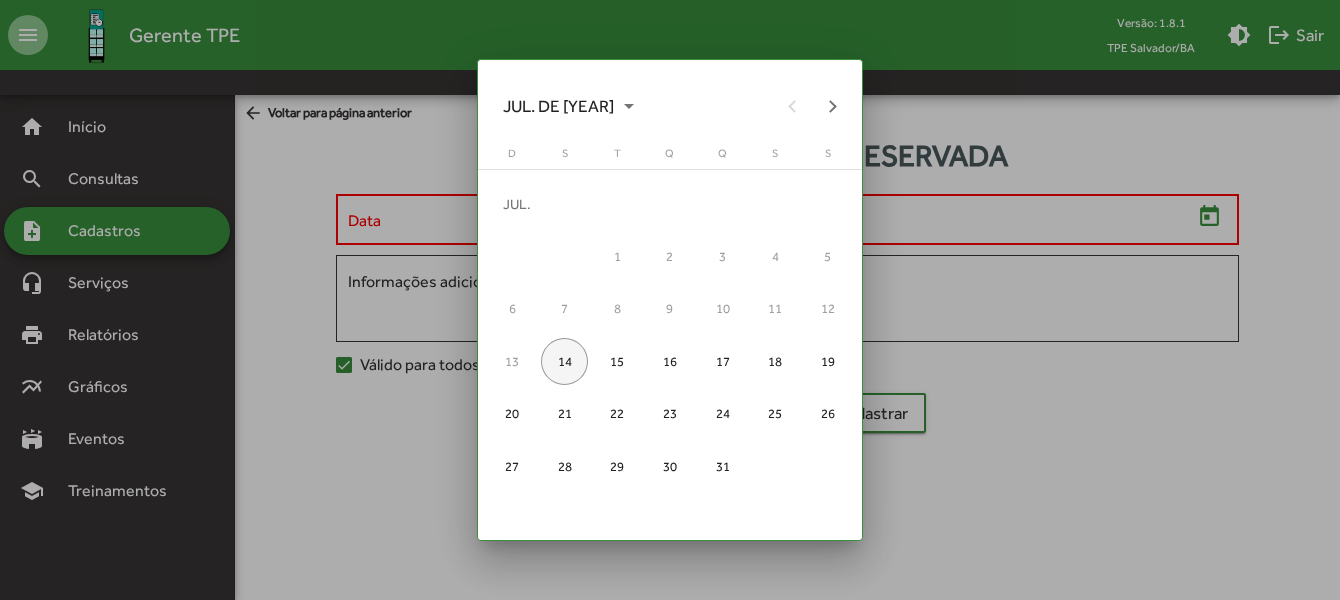 click on "14" at bounding box center (564, 361) 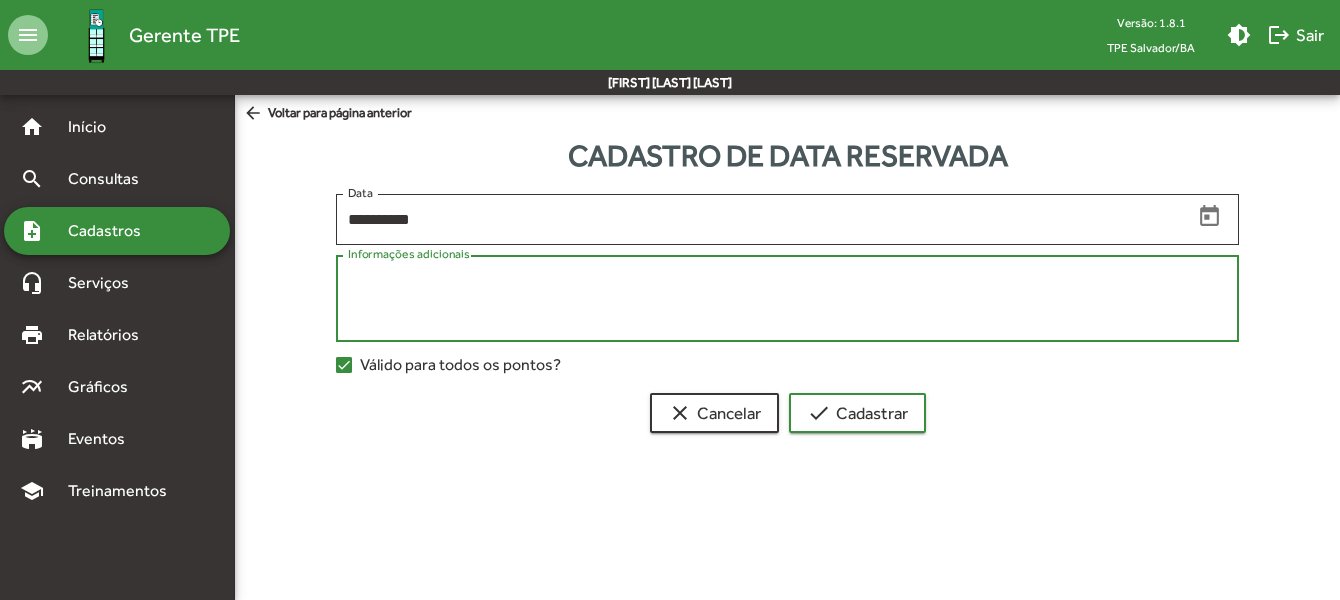 click on "Informações adicionais" at bounding box center [788, 299] 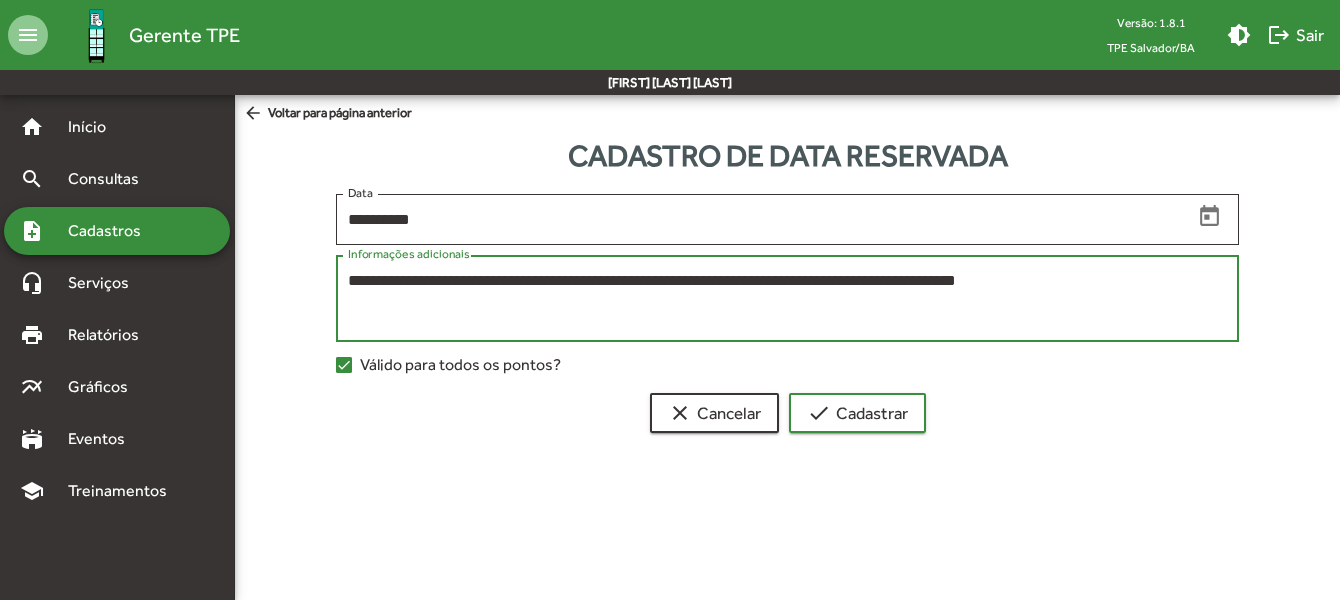 type on "**********" 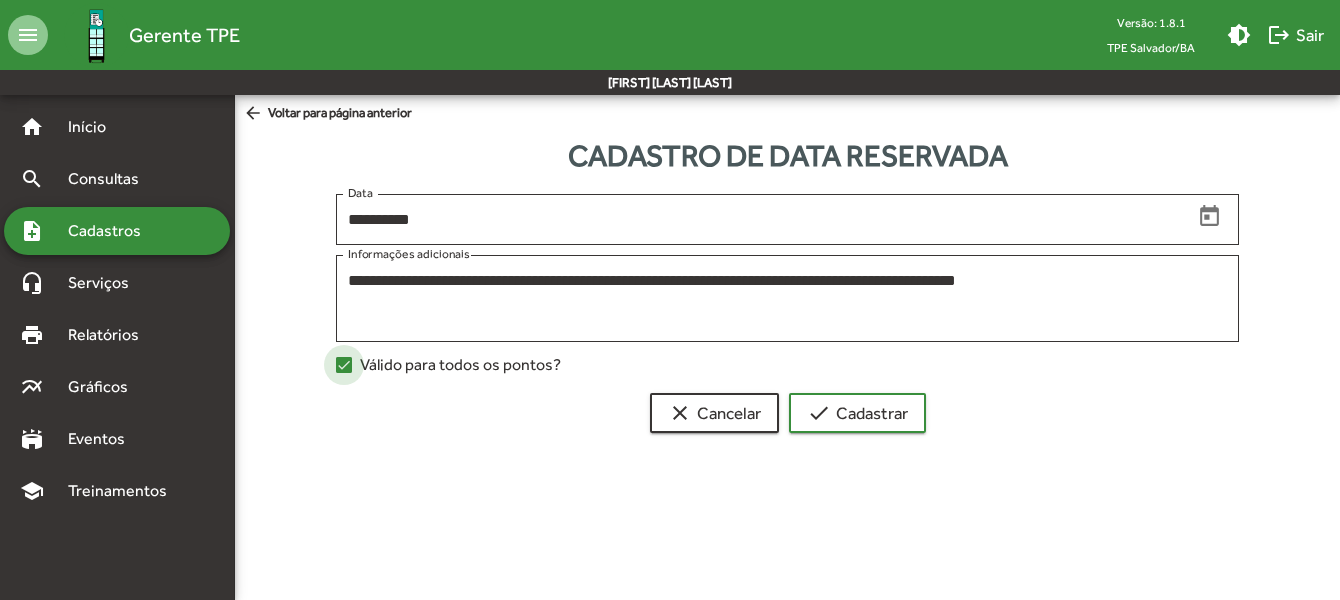 click on "Válido para todos os pontos?" at bounding box center [460, 365] 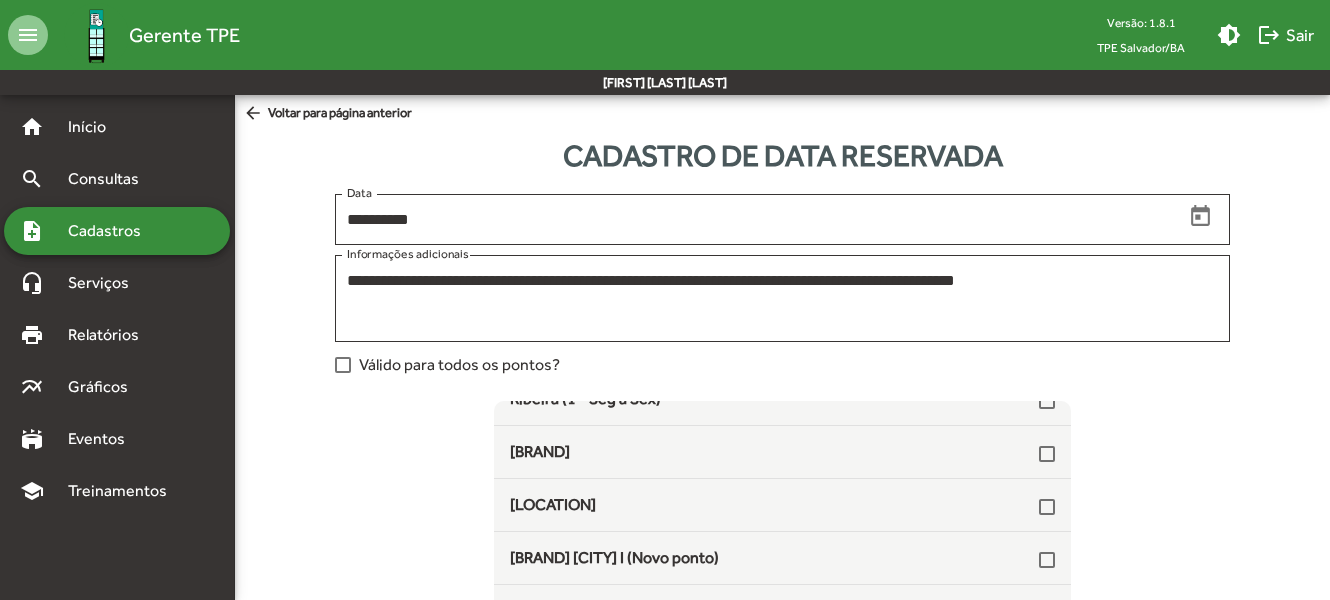 scroll, scrollTop: 2070, scrollLeft: 0, axis: vertical 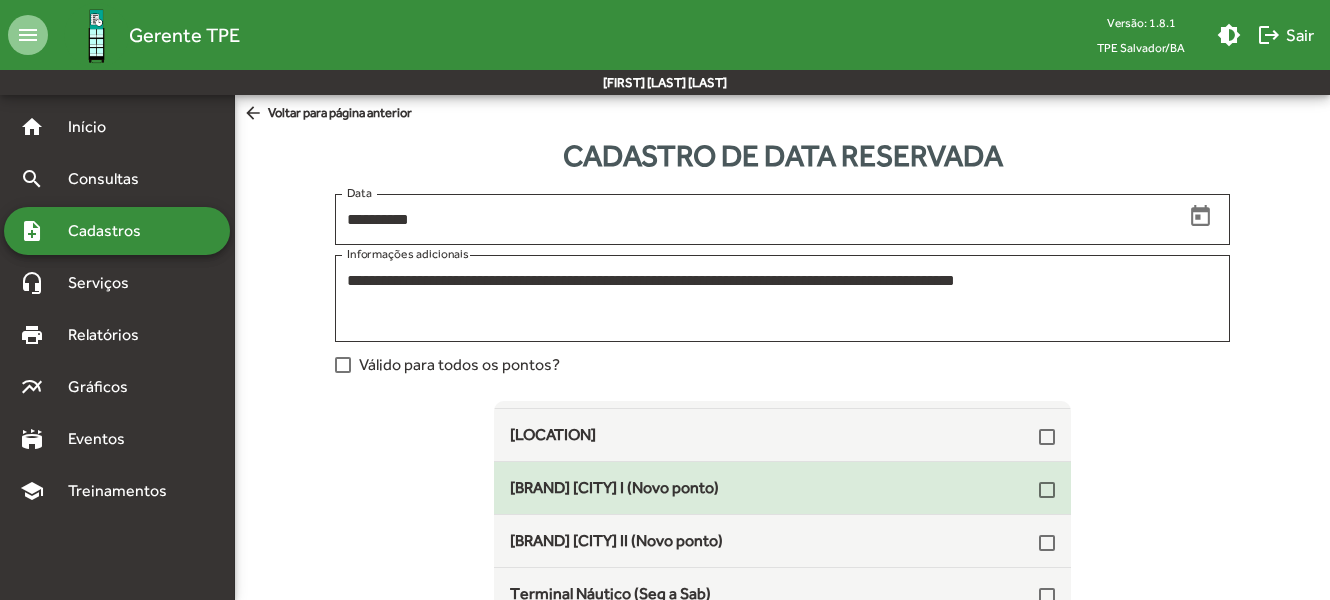 click on "[BRAND] [CITY] I (Novo ponto)" 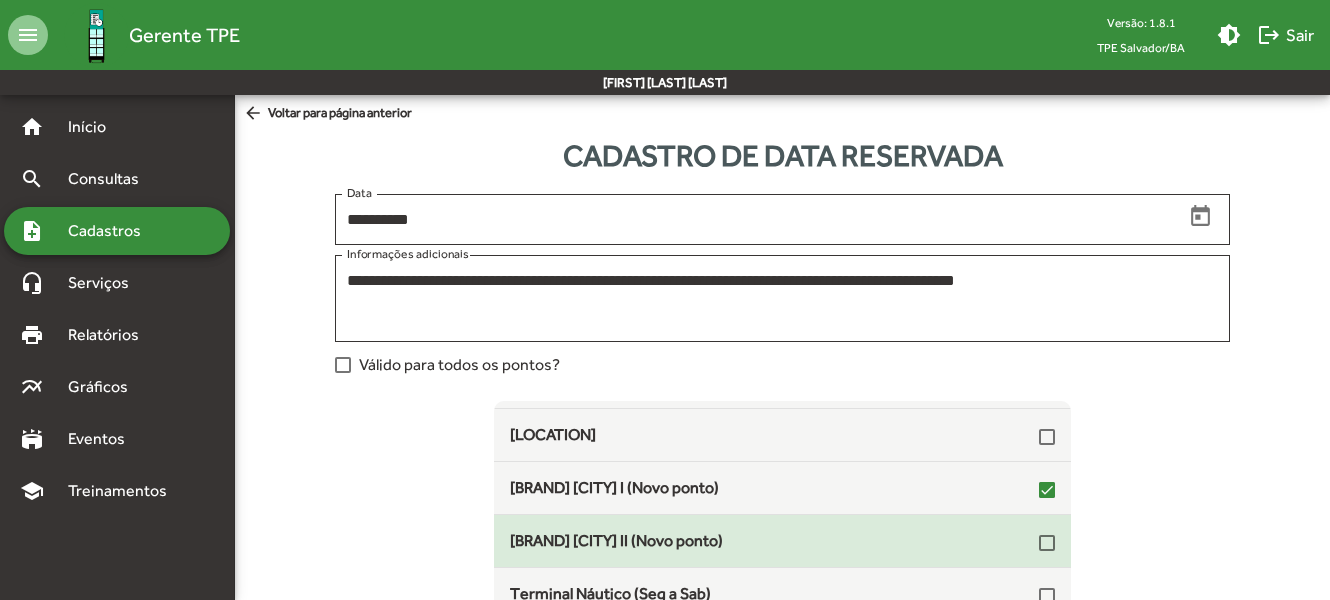 click on "[BRAND] [CITY] II (Novo ponto)" 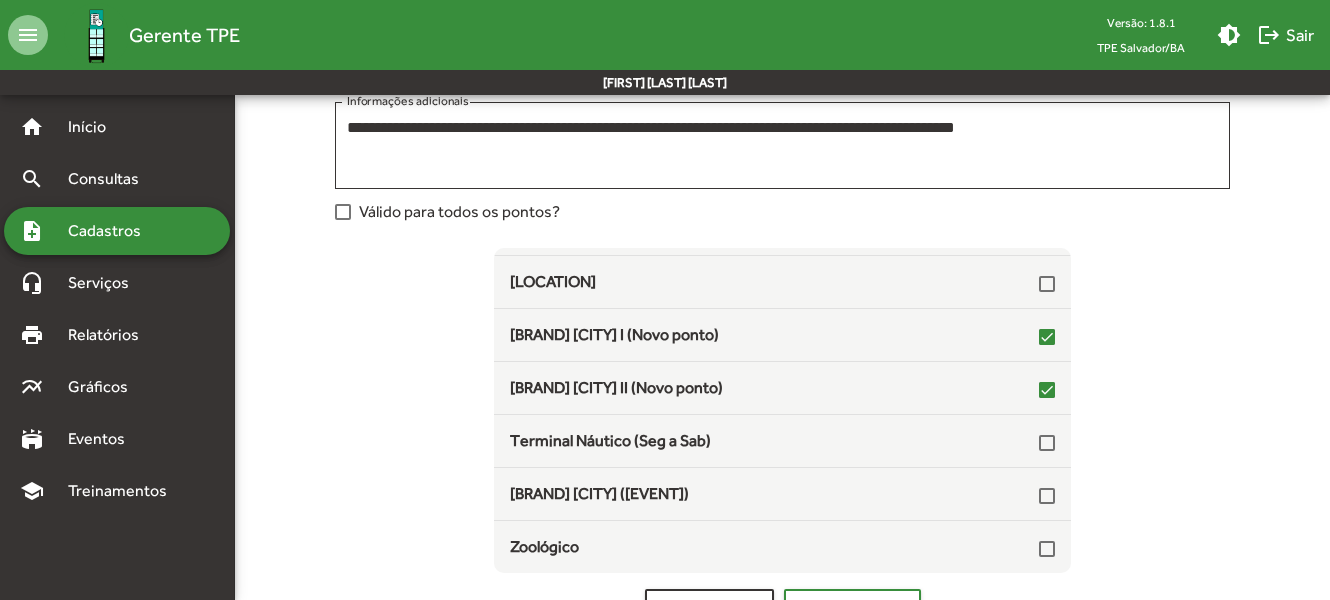 scroll, scrollTop: 206, scrollLeft: 0, axis: vertical 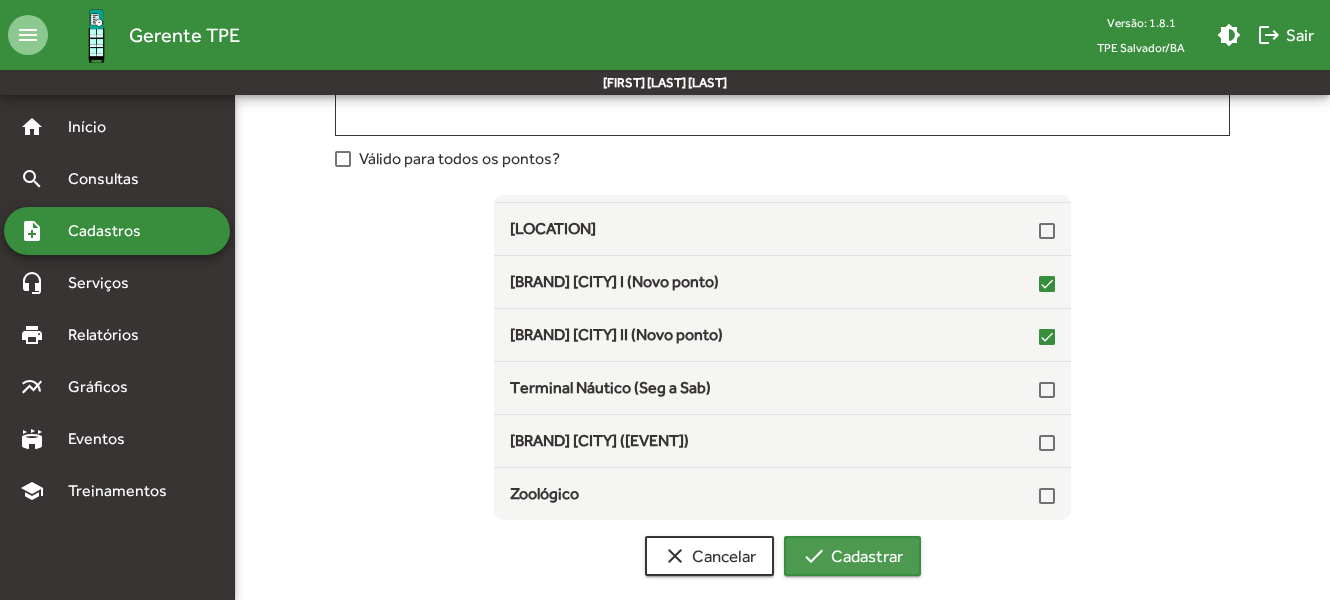 click on "check  Cadastrar" 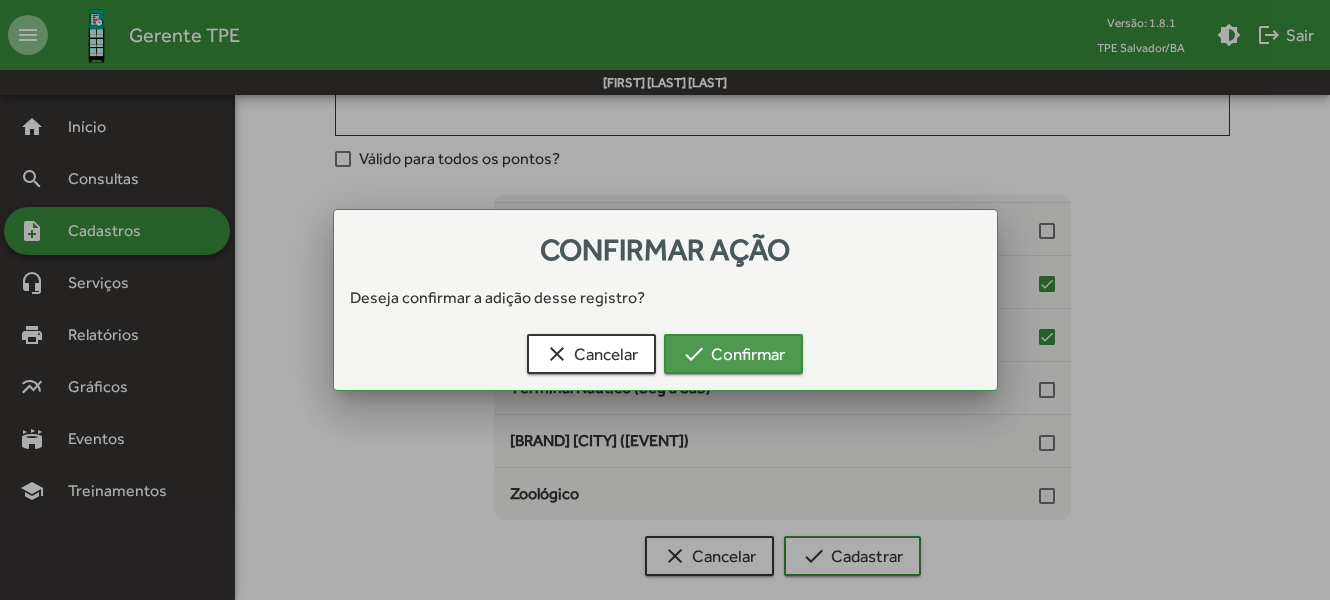 click on "check  Confirmar" at bounding box center (733, 354) 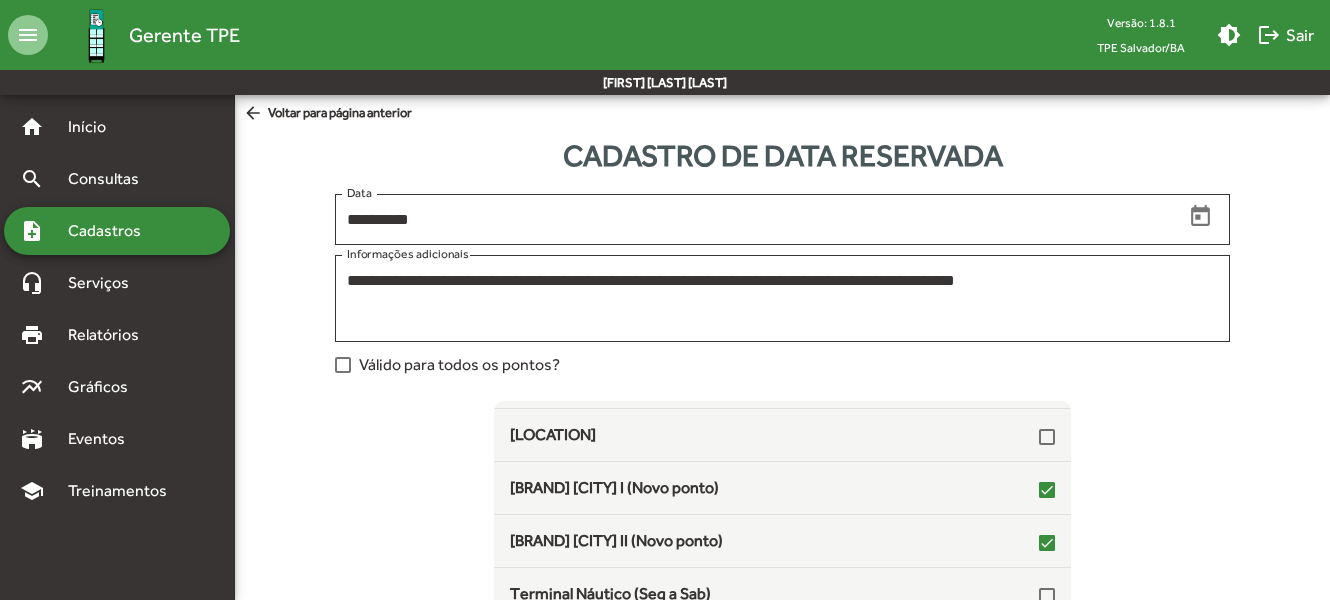 scroll, scrollTop: 206, scrollLeft: 0, axis: vertical 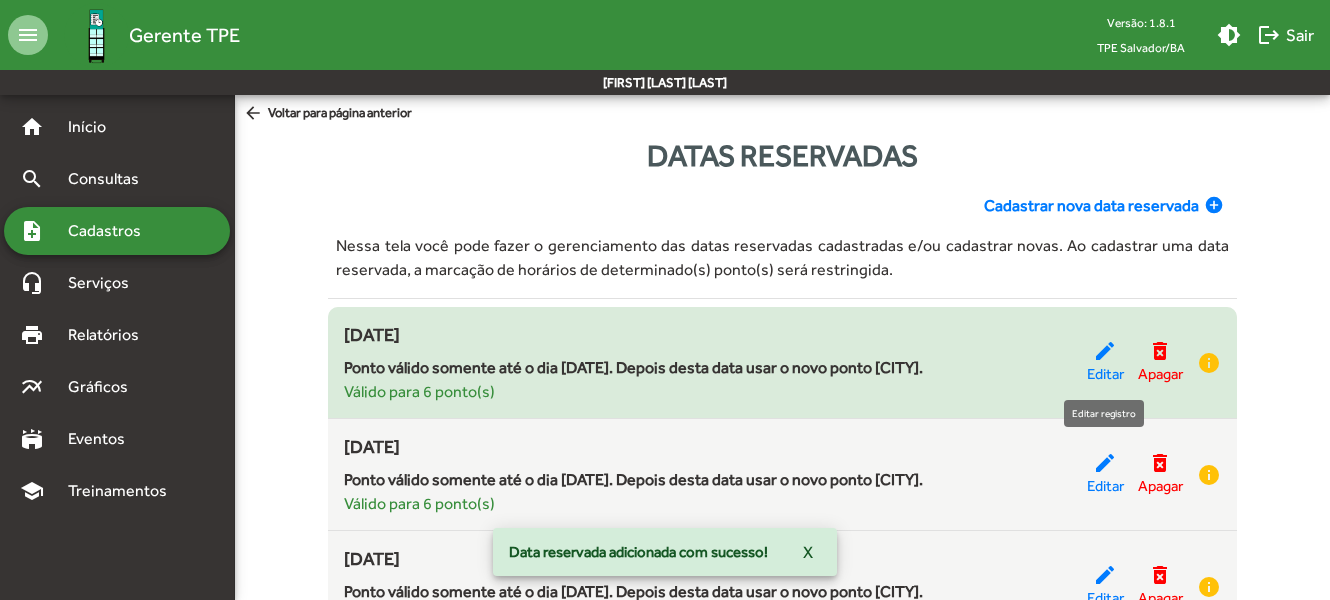 click on "edit" 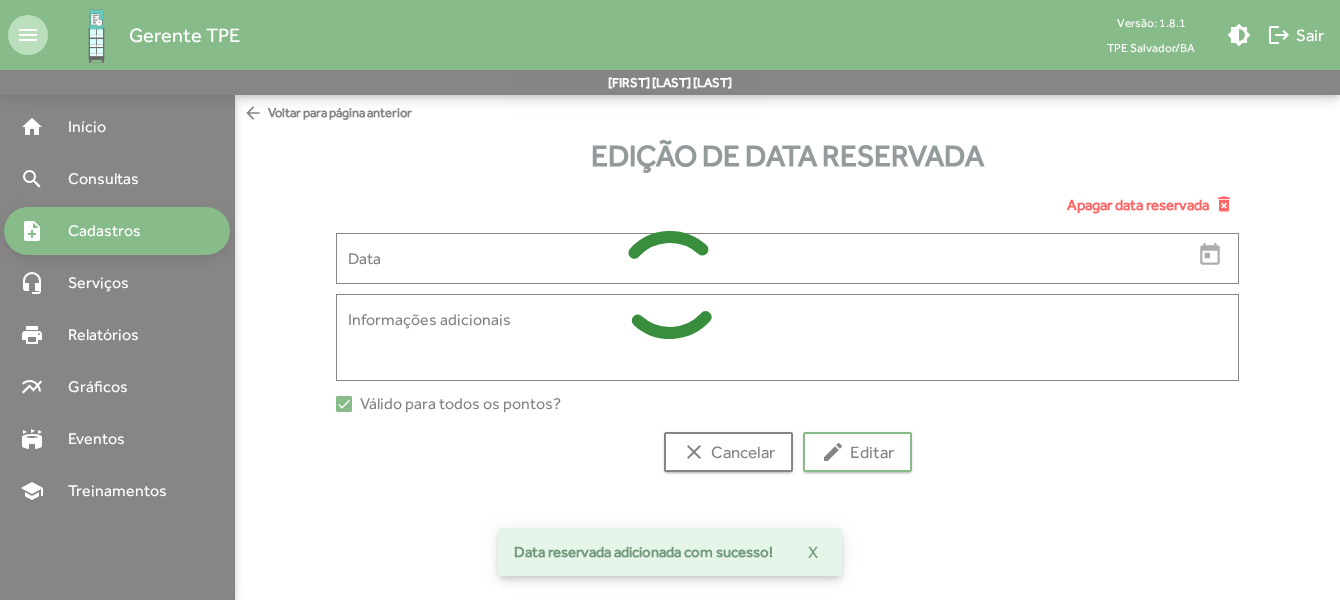 type on "**********" 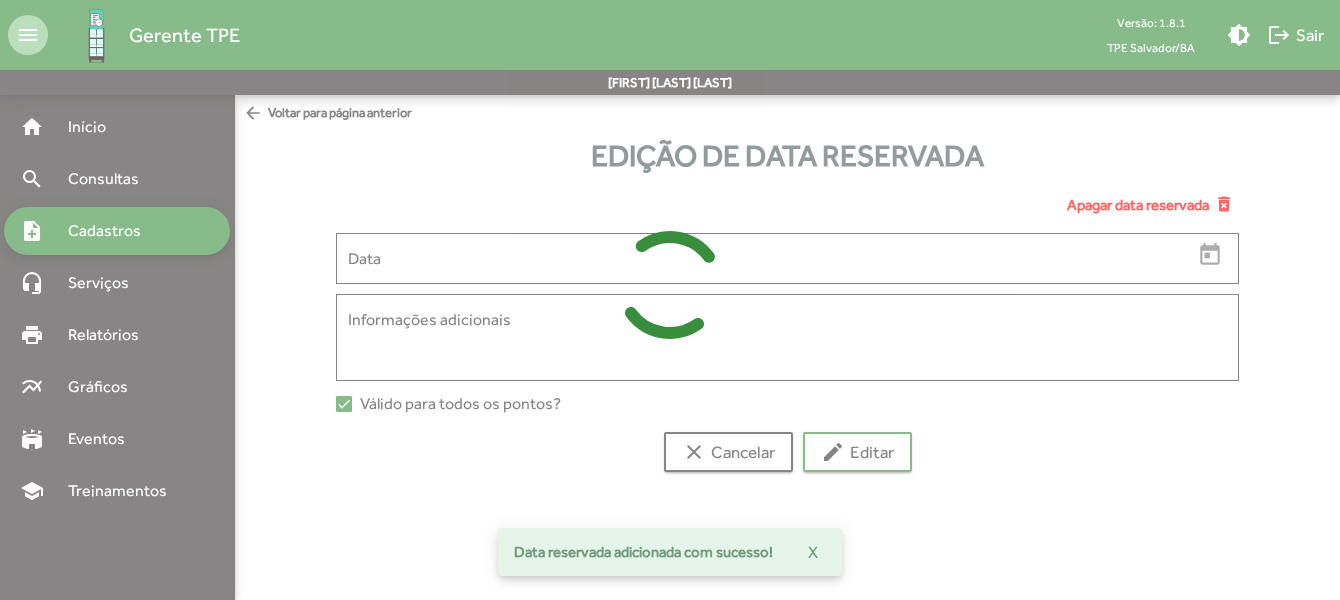 type on "**********" 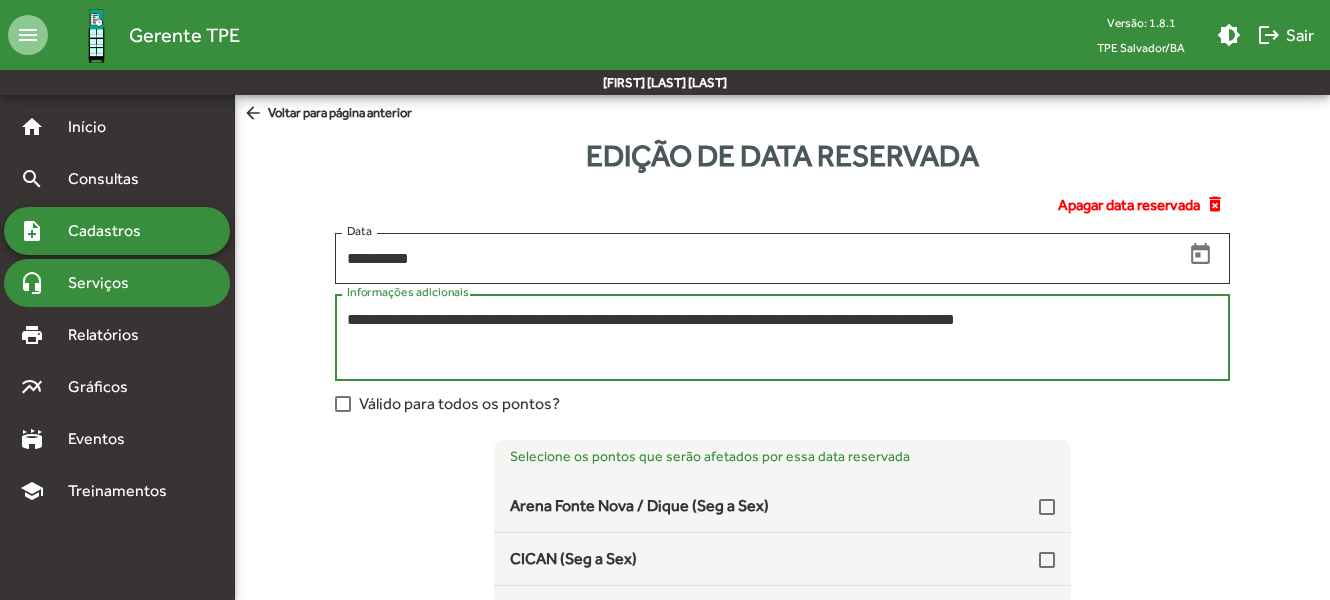 click on "**********" at bounding box center [665, 466] 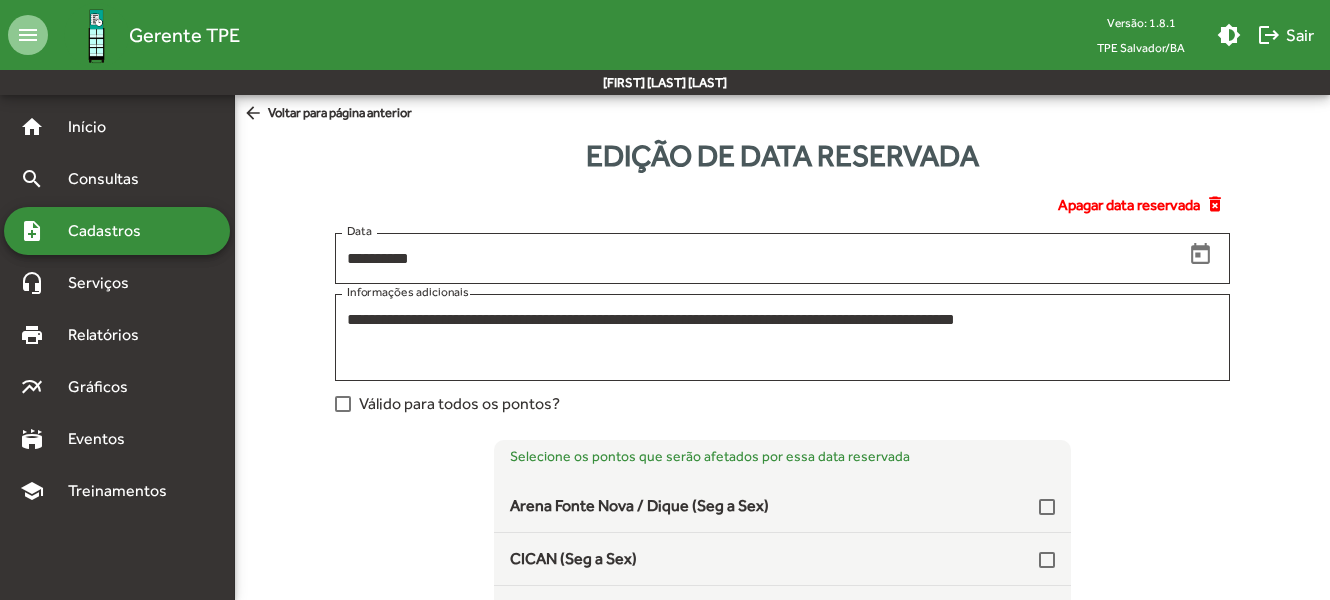 click on "arrow_back" 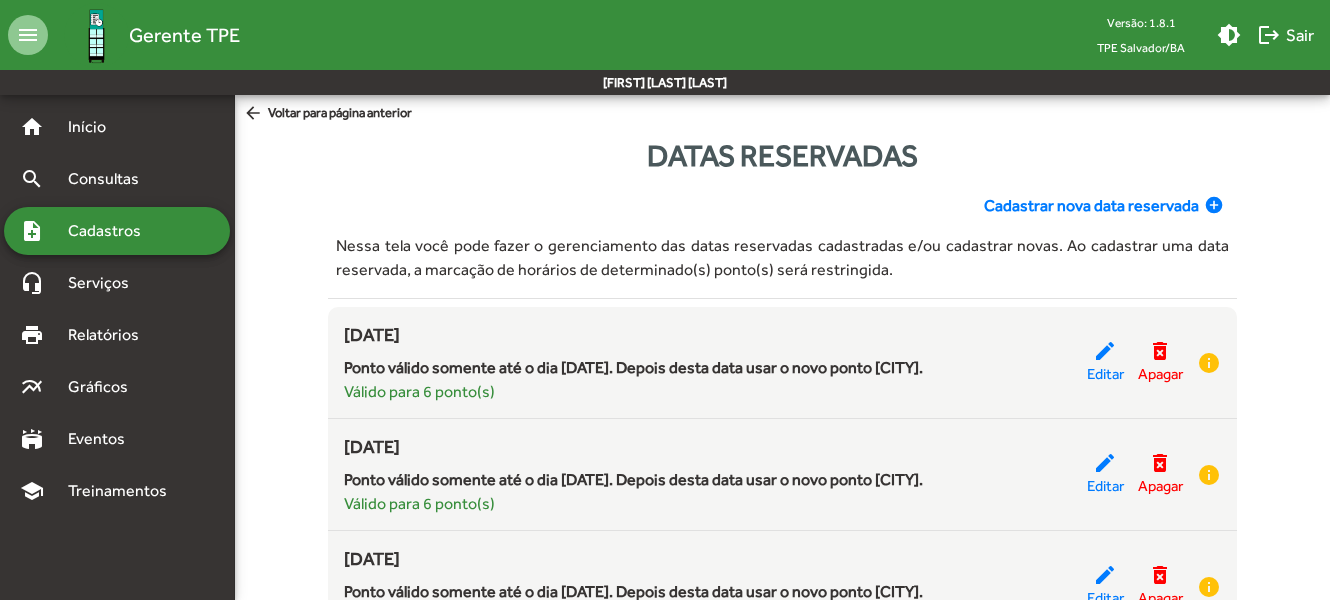 click on "Cadastrar nova data reservada" 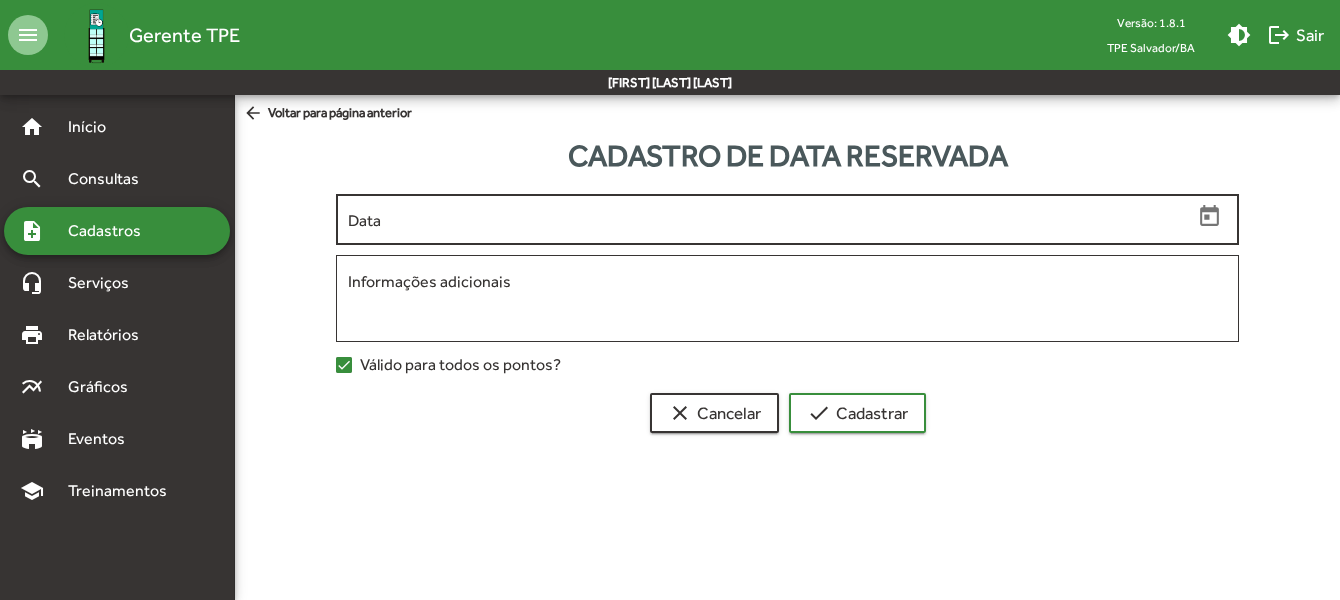 click on "Data" at bounding box center (770, 220) 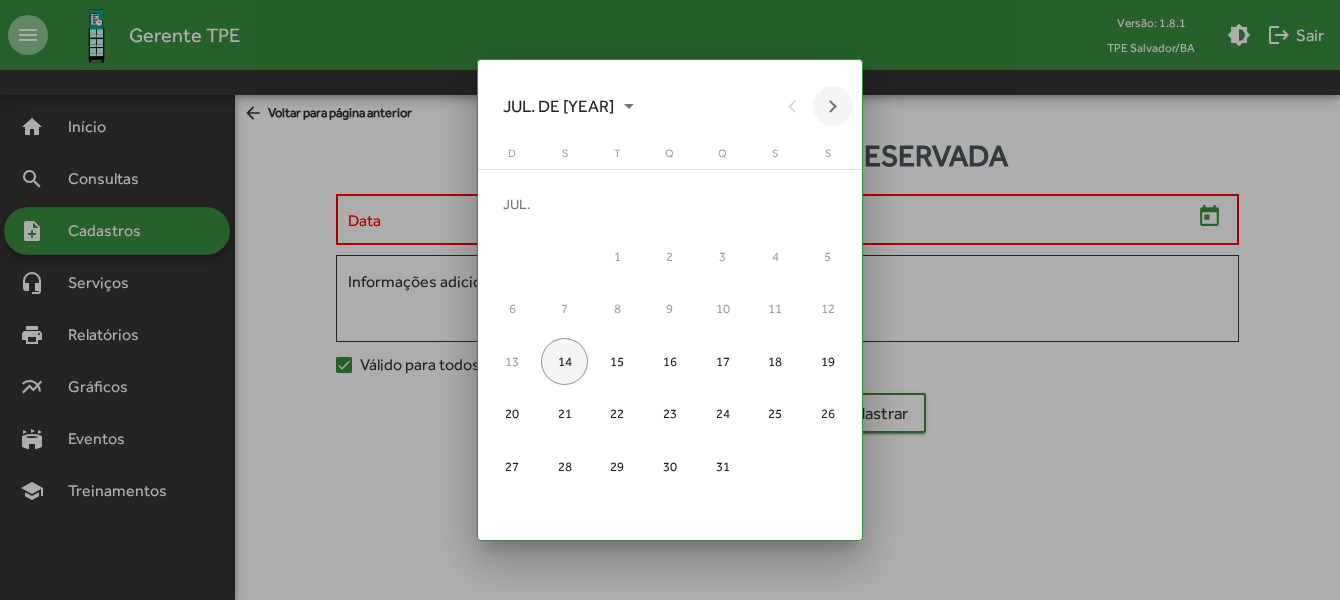 click at bounding box center (833, 106) 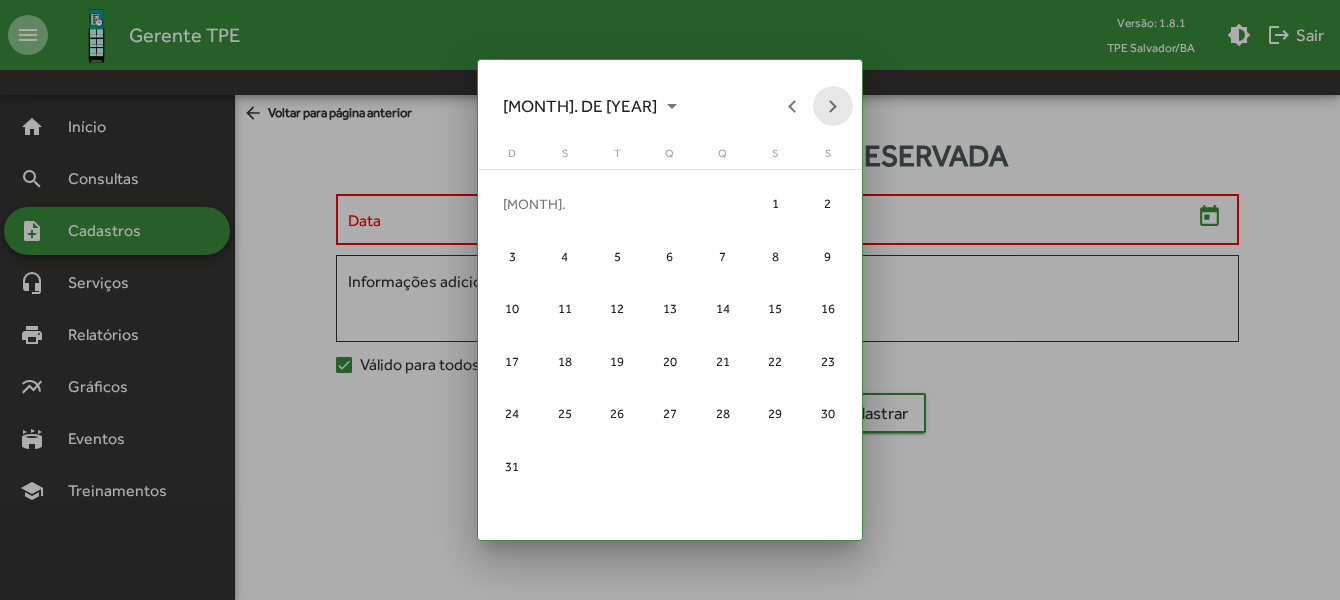 click at bounding box center (833, 106) 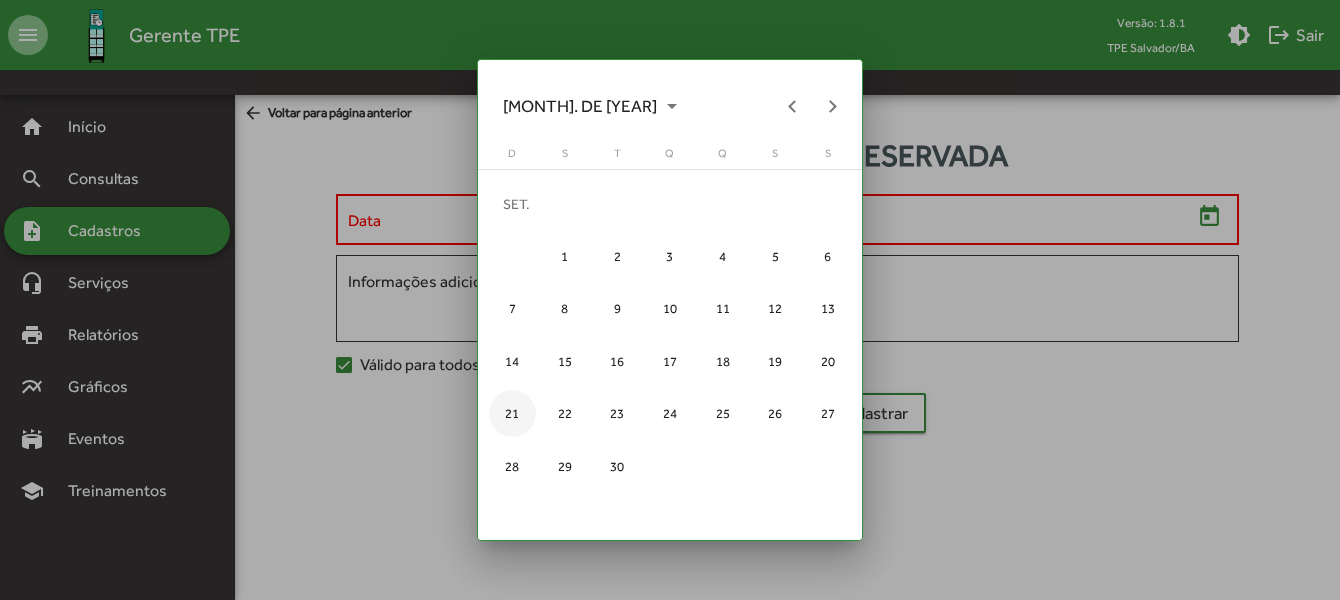 click on "21" at bounding box center [512, 413] 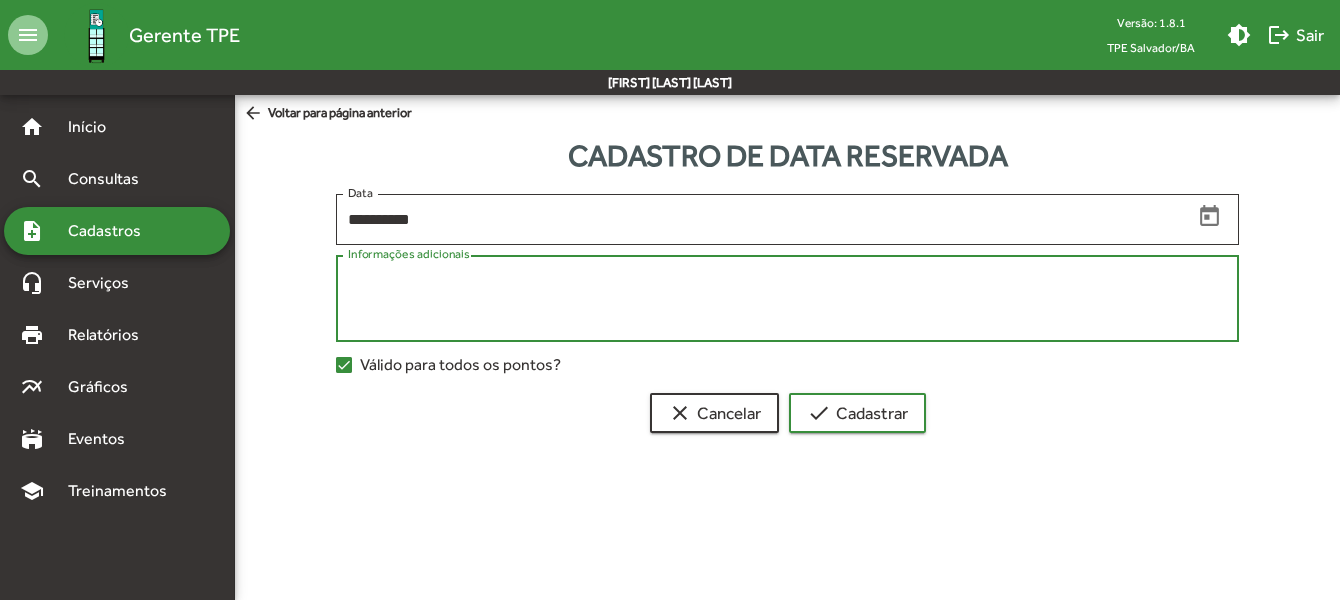 click on "Informações adicionais" at bounding box center (788, 299) 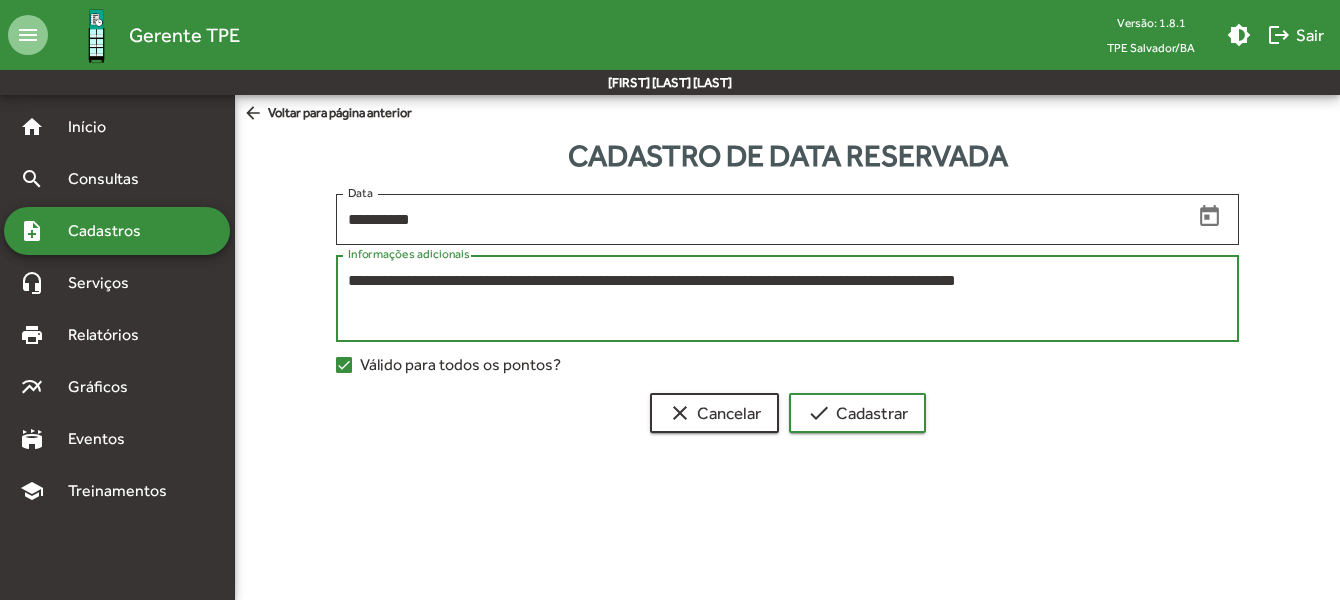 type on "**********" 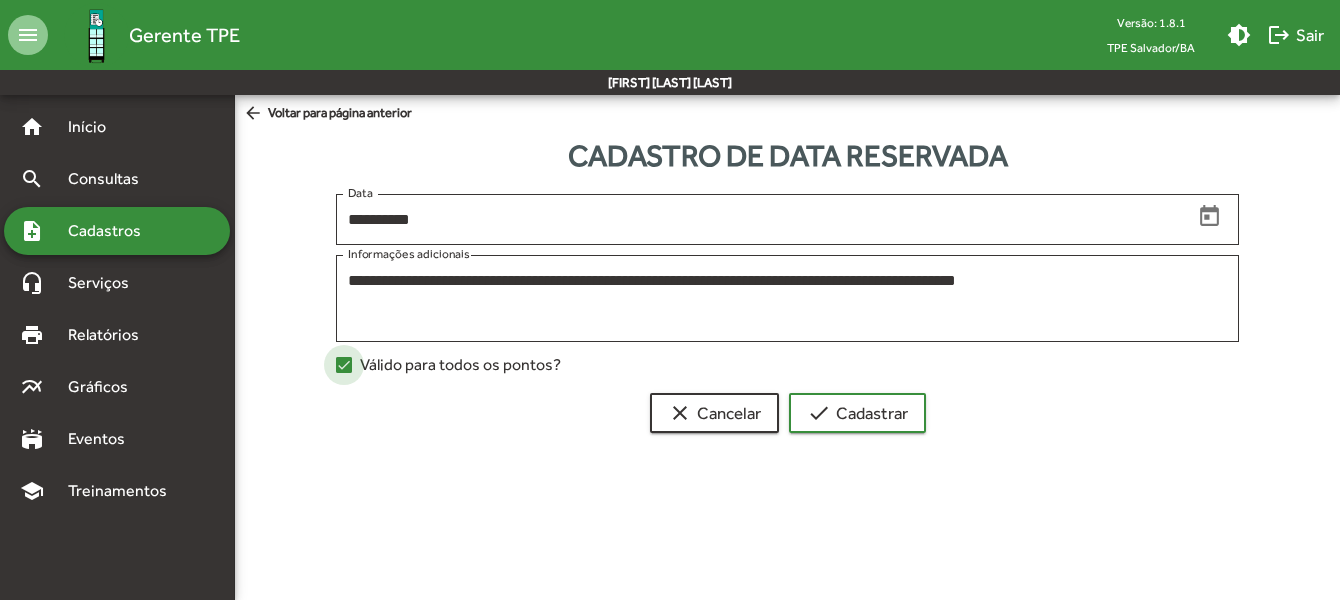 click on "Válido para todos os pontos?" at bounding box center (460, 365) 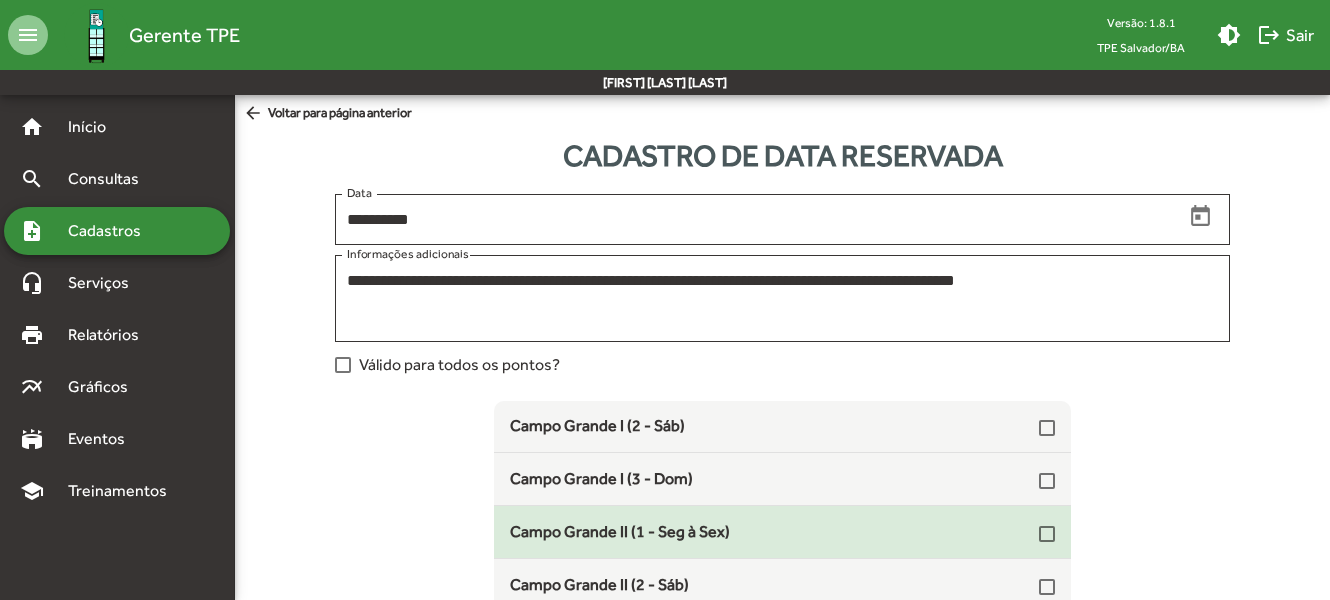 scroll, scrollTop: 100, scrollLeft: 0, axis: vertical 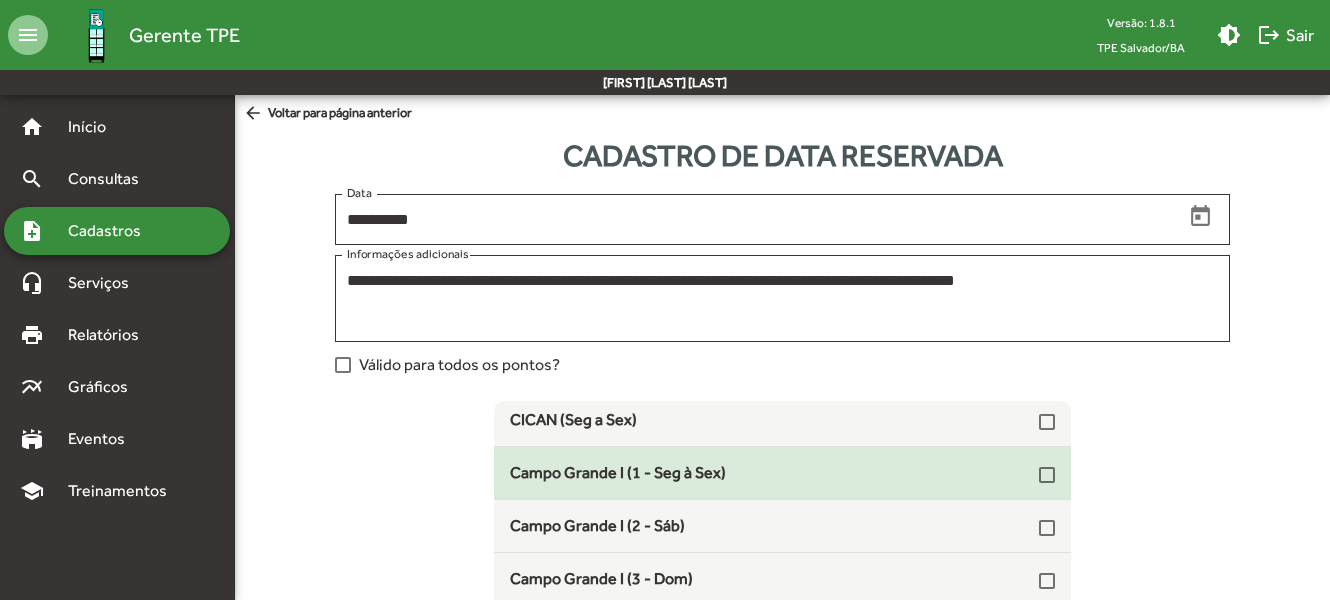 click on "Campo Grande I (1 - Seg à Sex)" 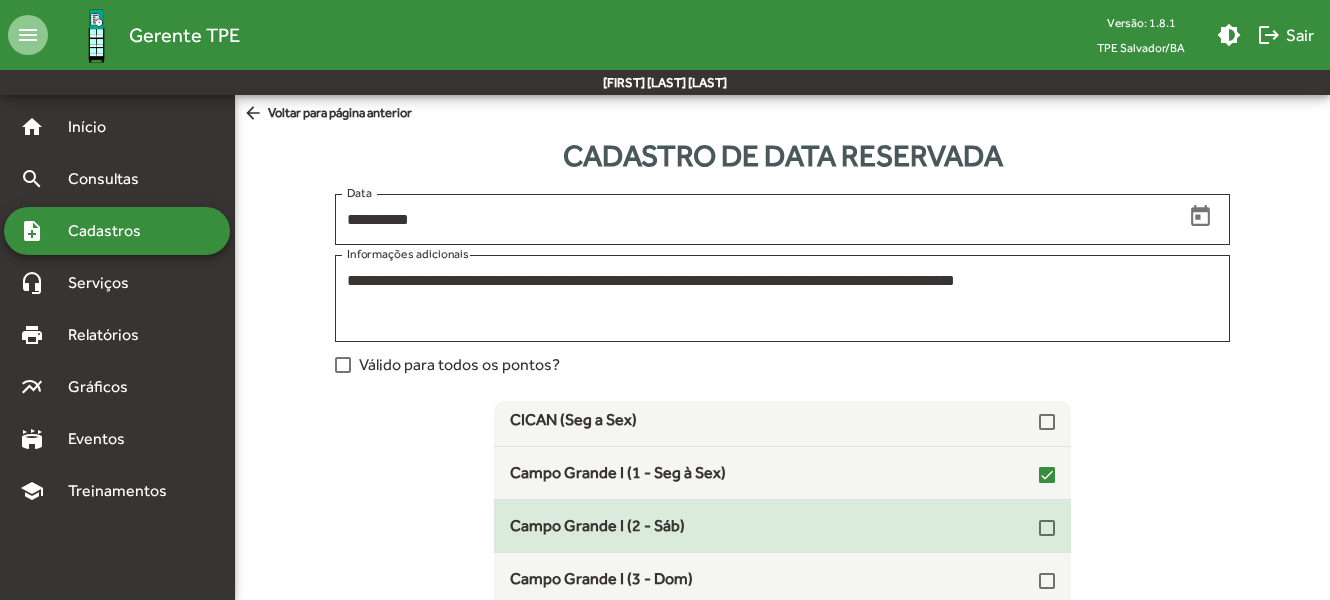 click on "Campo Grande I (2 - Sáb)" 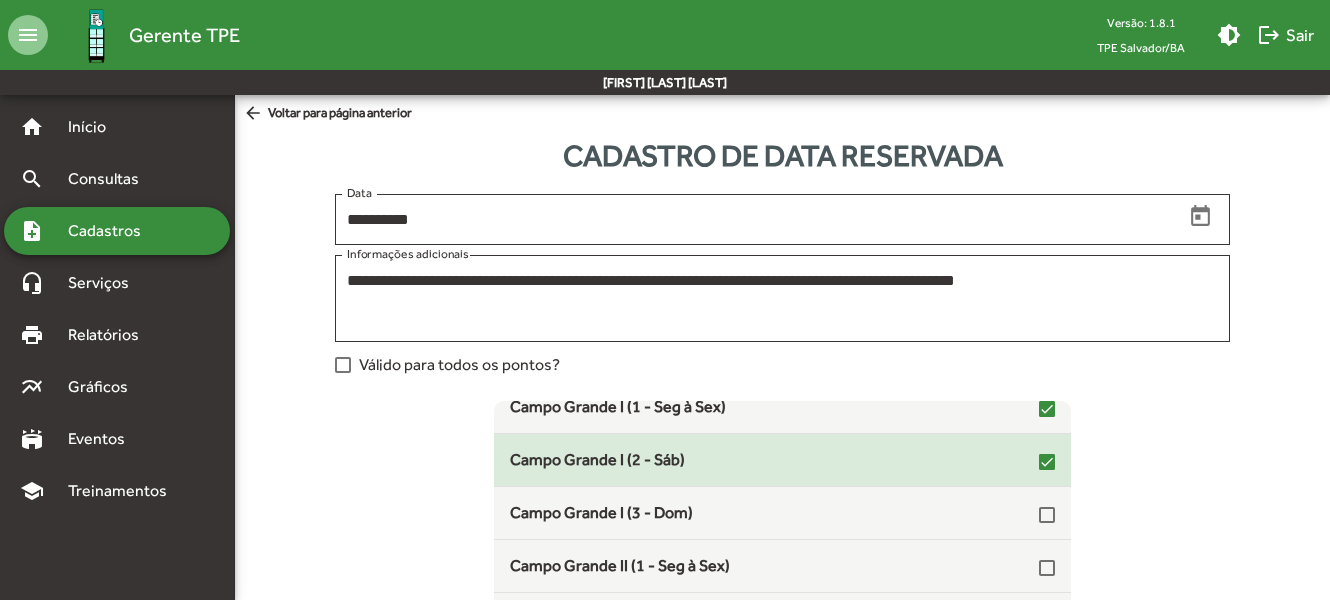 scroll, scrollTop: 200, scrollLeft: 0, axis: vertical 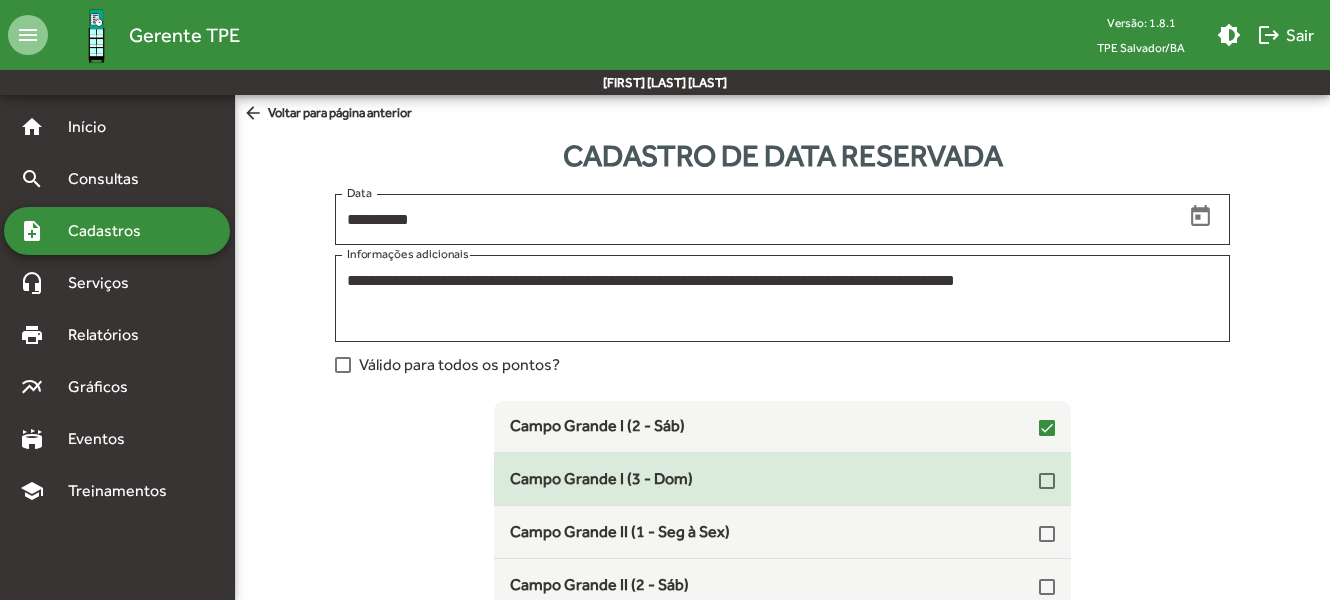 click on "Campo Grande I (3 - Dom)" 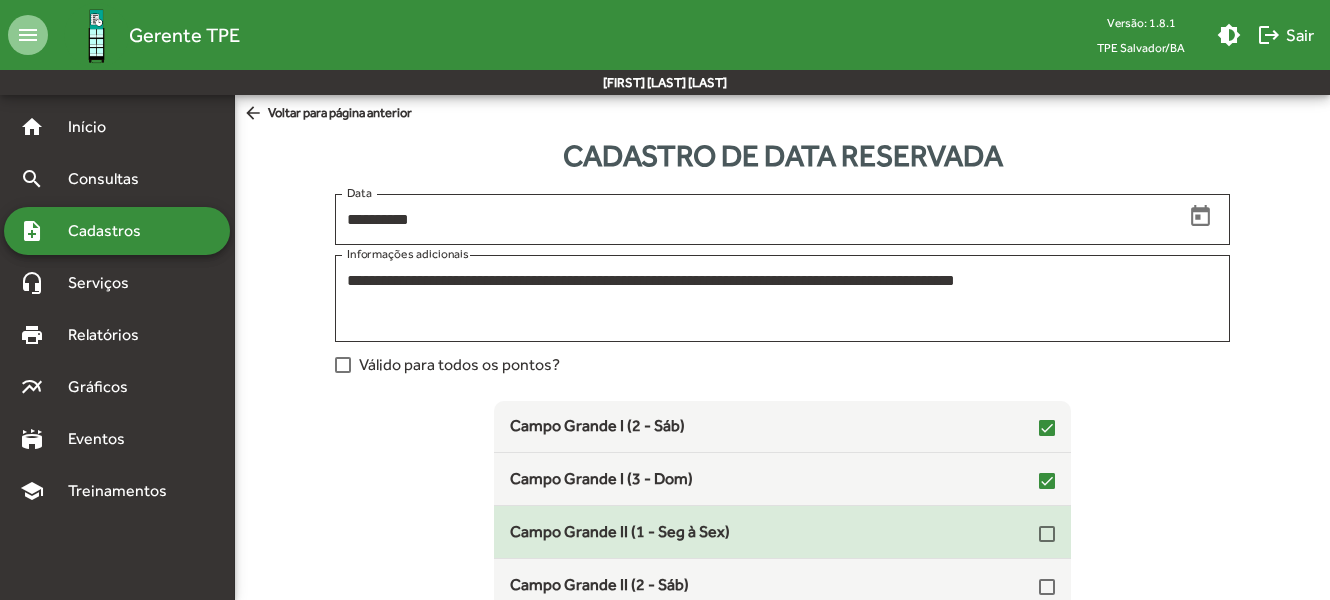 click on "Campo Grande II (1 - Seg à Sex)" 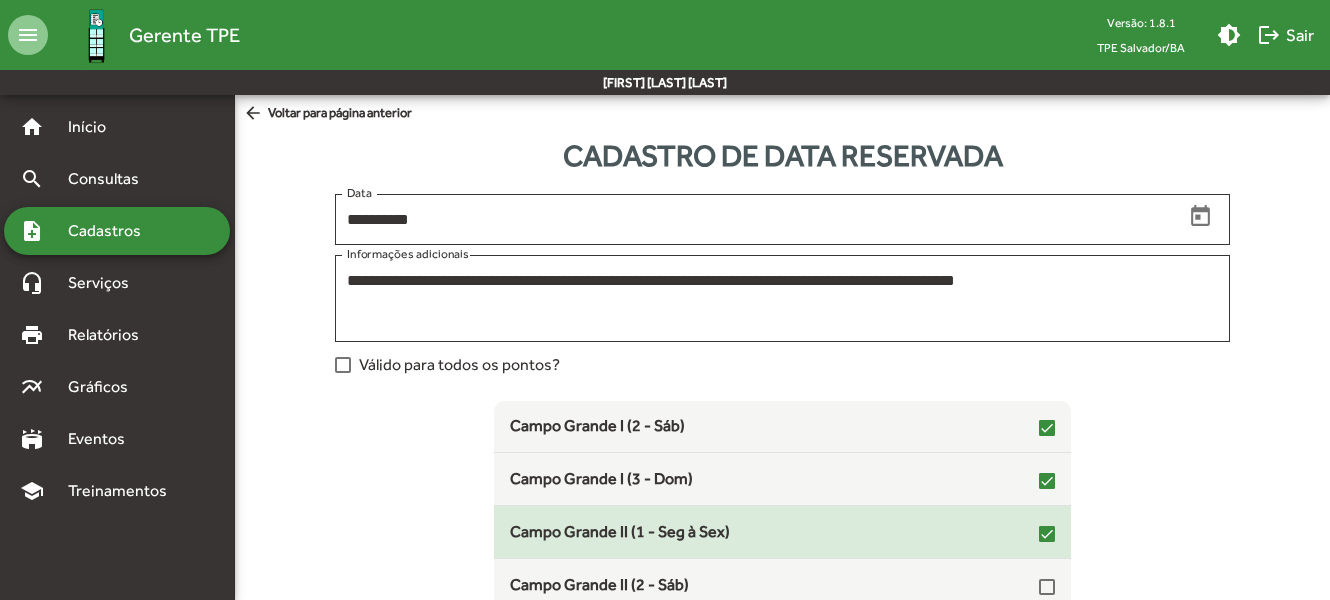 scroll, scrollTop: 300, scrollLeft: 0, axis: vertical 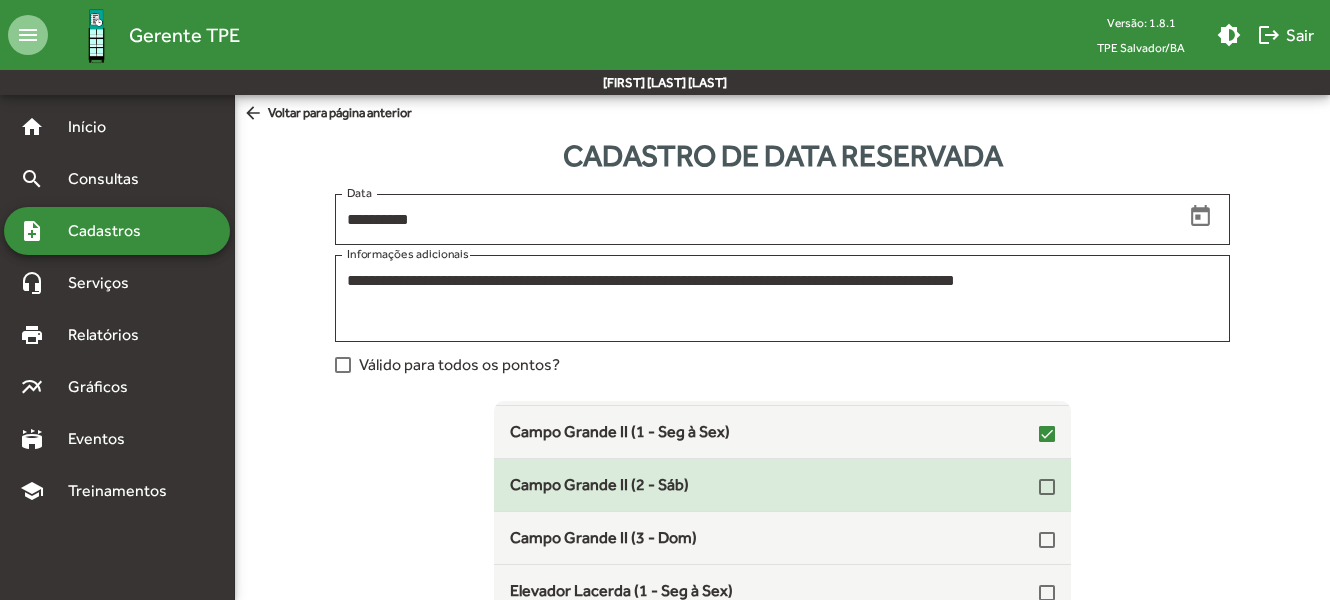 click on "Campo Grande II (2 - Sáb)" 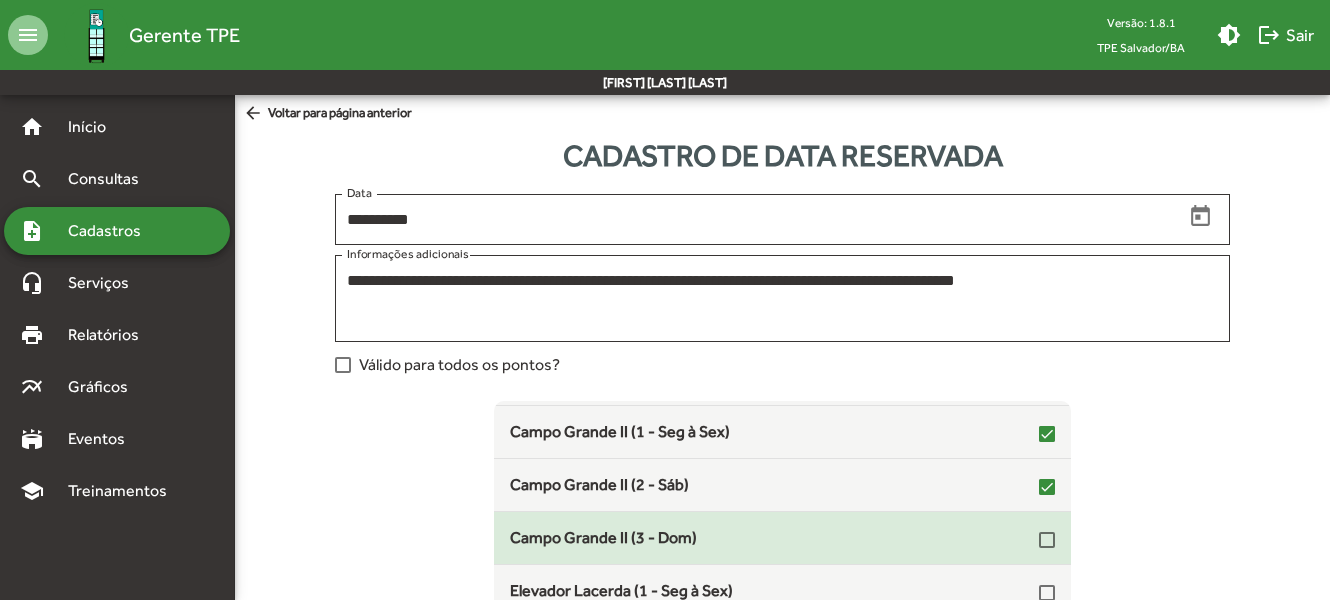 click on "Campo Grande II (3 - Dom)" 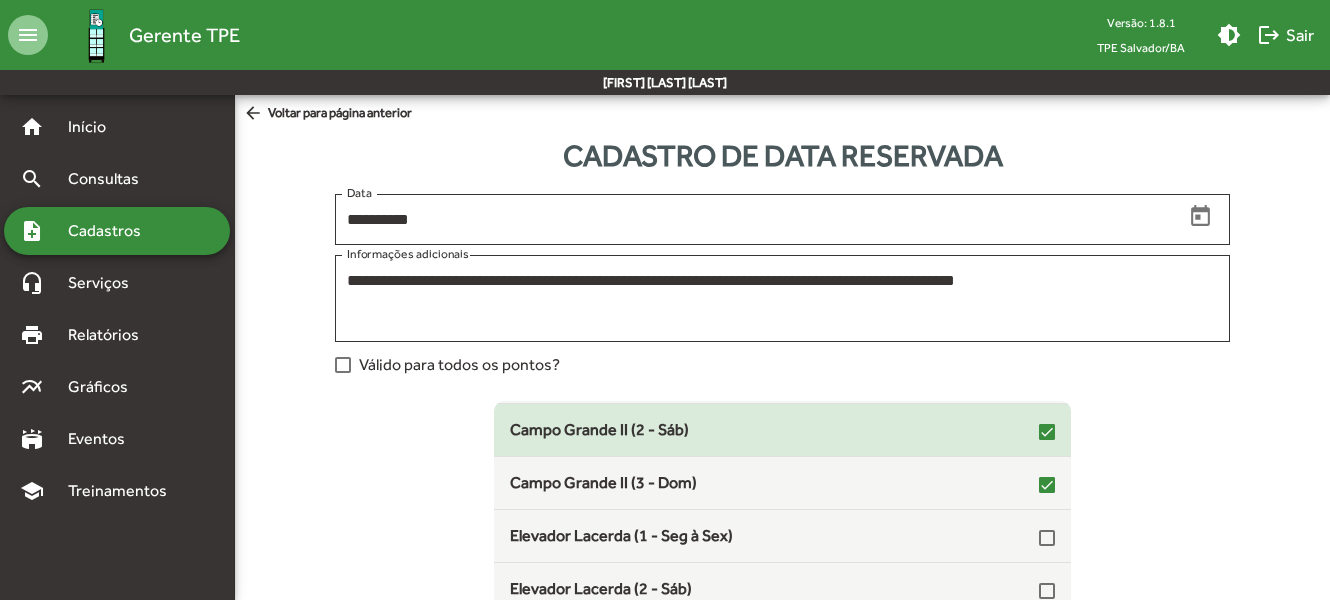 scroll, scrollTop: 400, scrollLeft: 0, axis: vertical 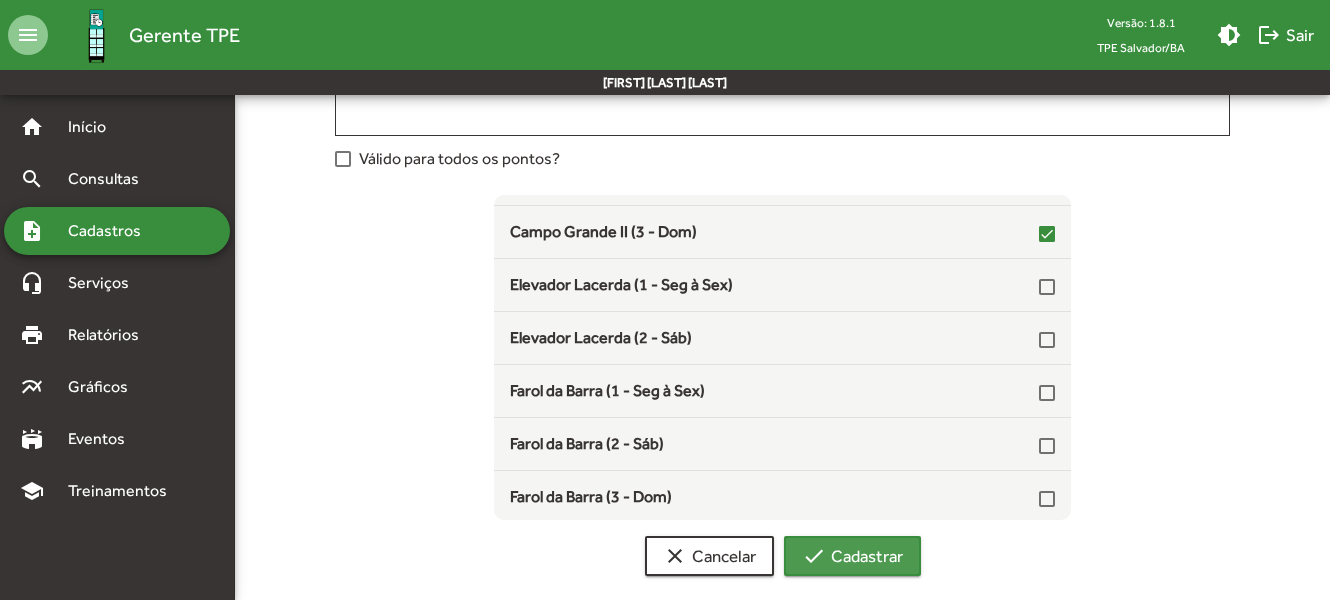 click on "check  Cadastrar" 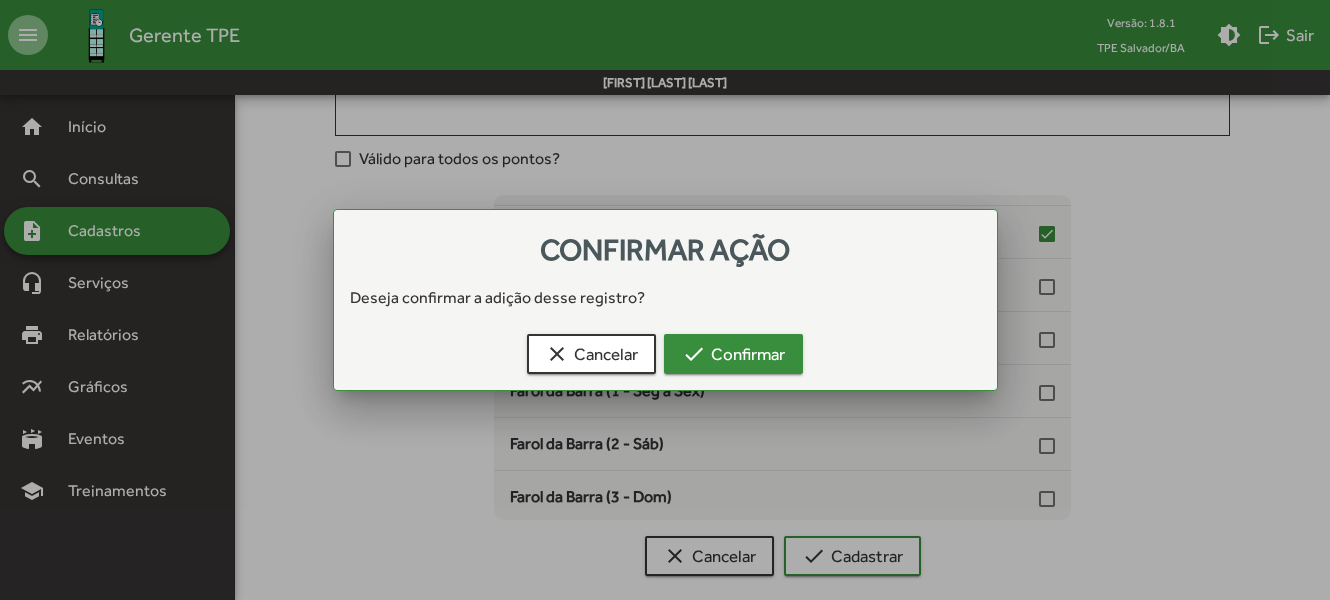 click on "check  Confirmar" at bounding box center (733, 354) 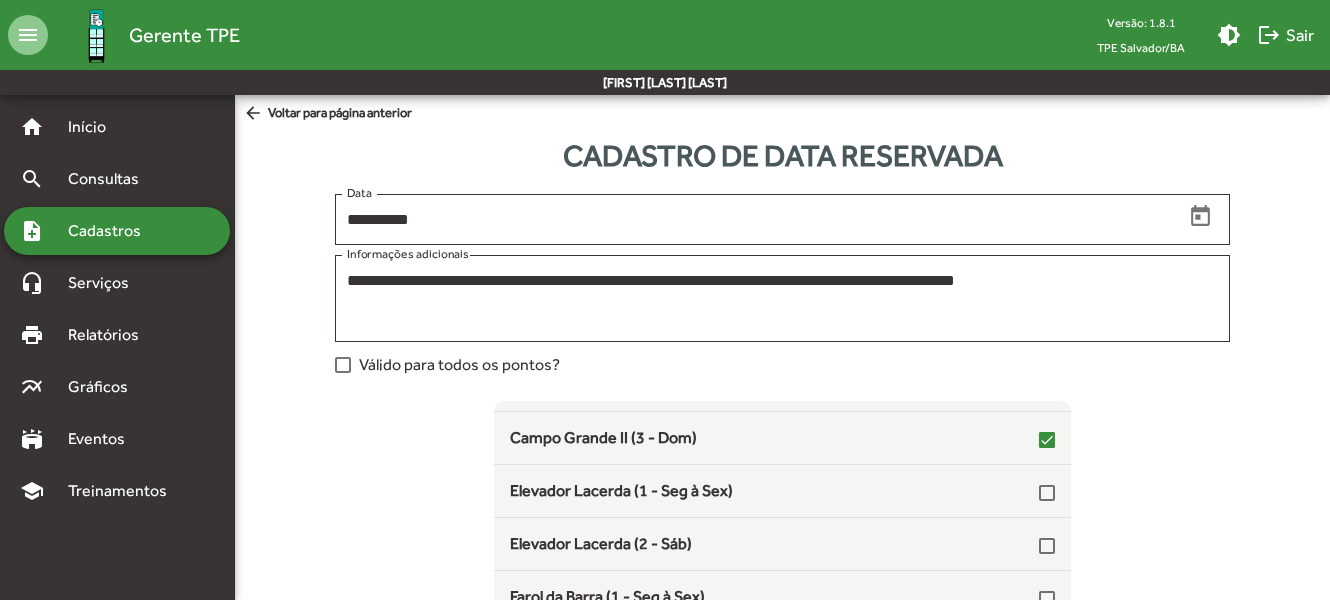 scroll, scrollTop: 206, scrollLeft: 0, axis: vertical 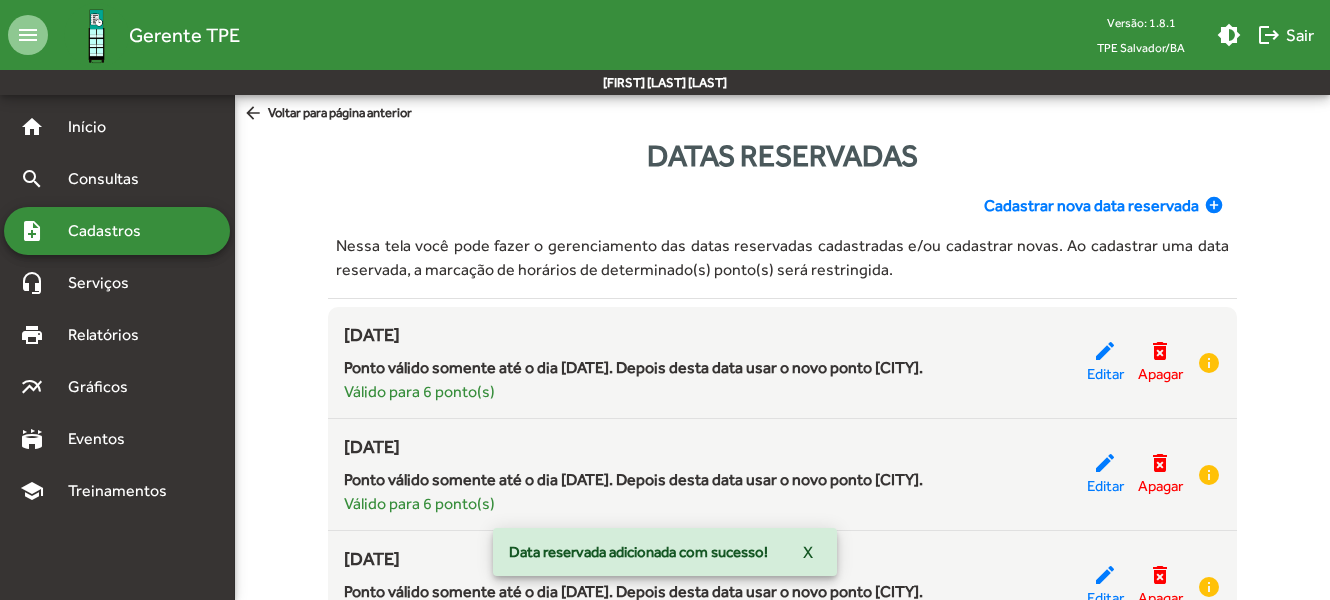 click on "Cadastrar nova data reservada" 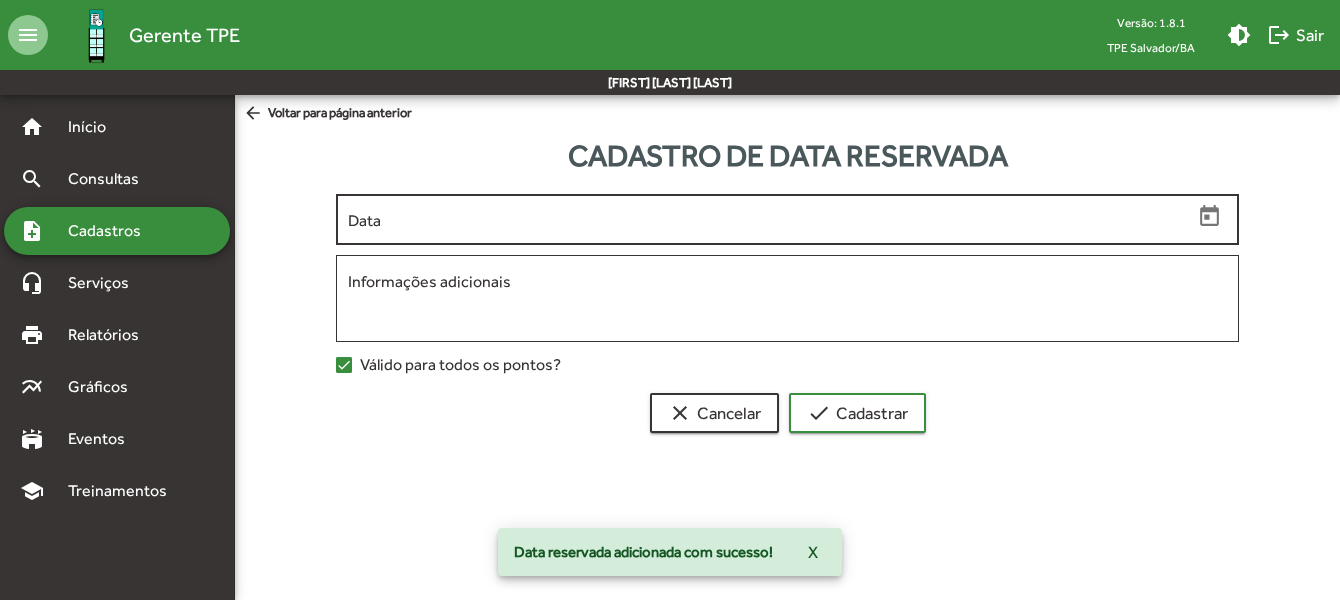 click on "Data" at bounding box center [770, 220] 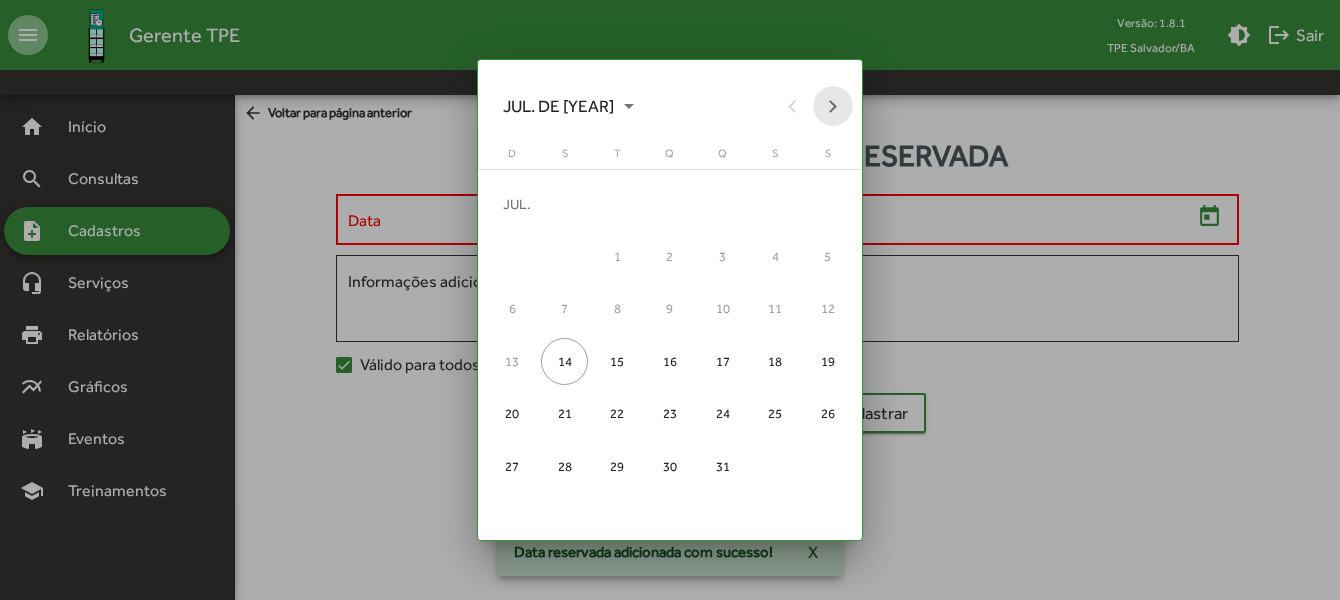 click at bounding box center [833, 106] 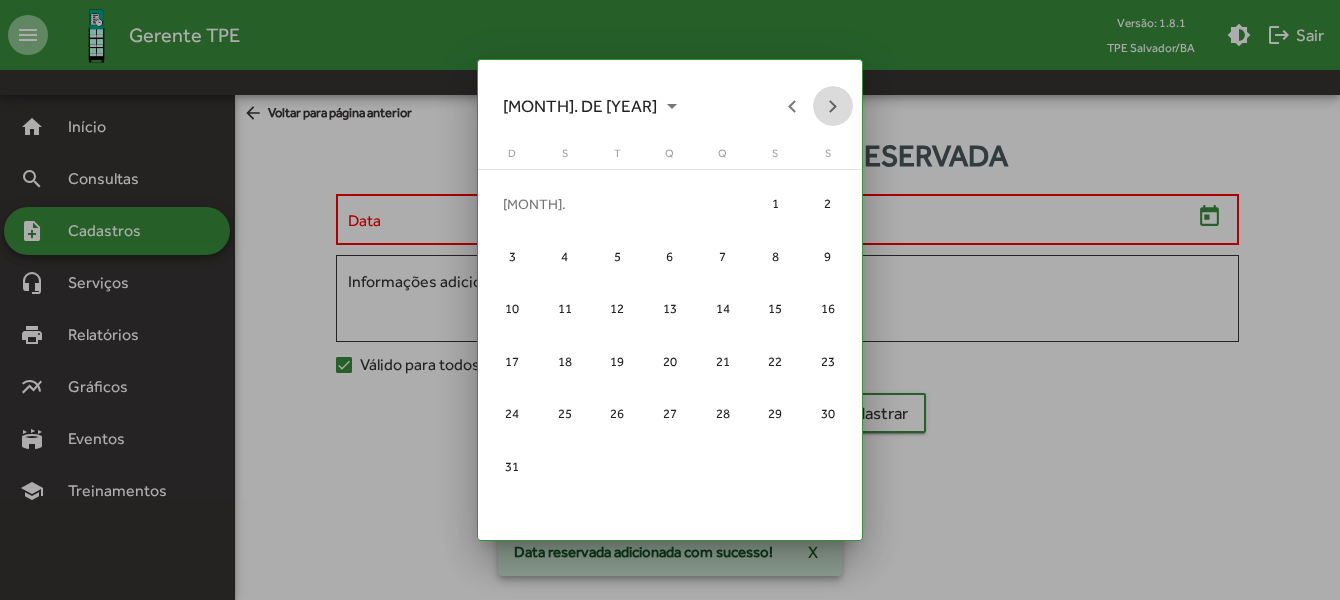 click at bounding box center [833, 106] 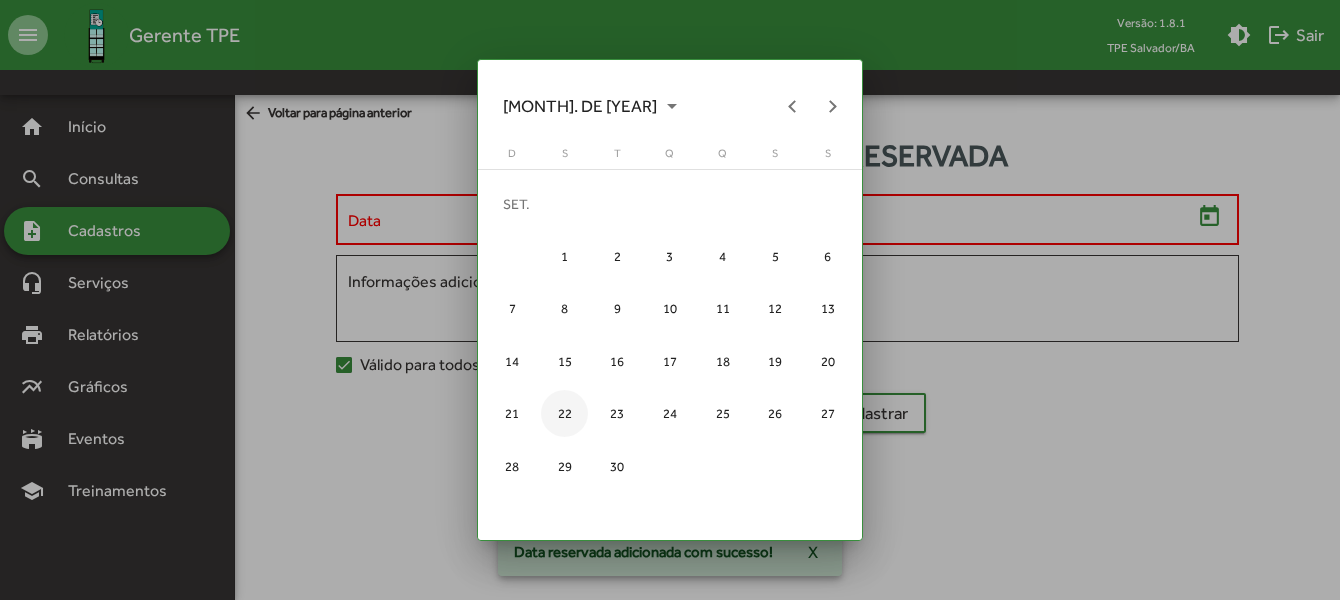 click on "22" at bounding box center [564, 413] 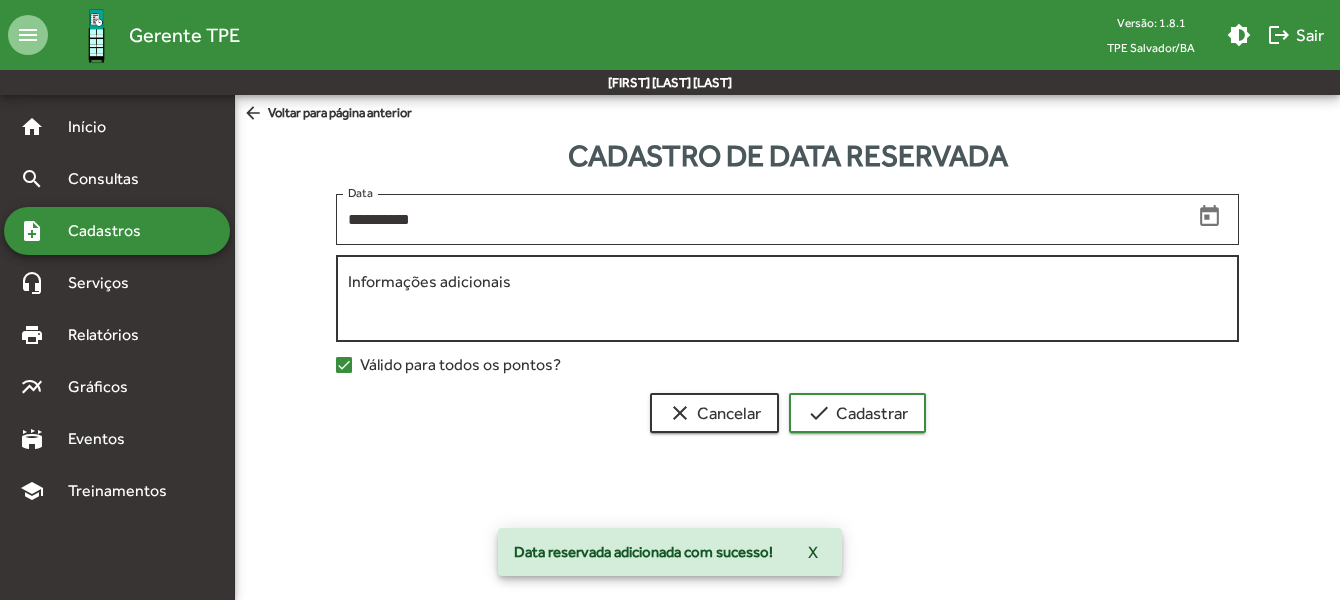 click on "Informações adicionais" at bounding box center (788, 299) 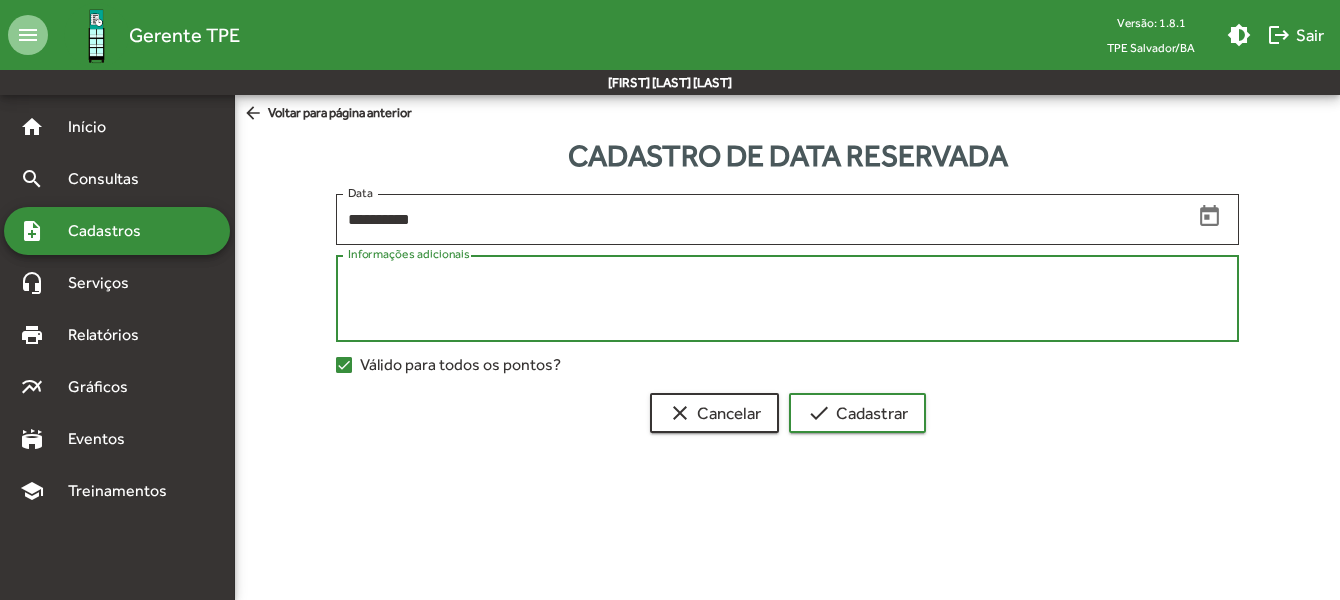 paste on "**********" 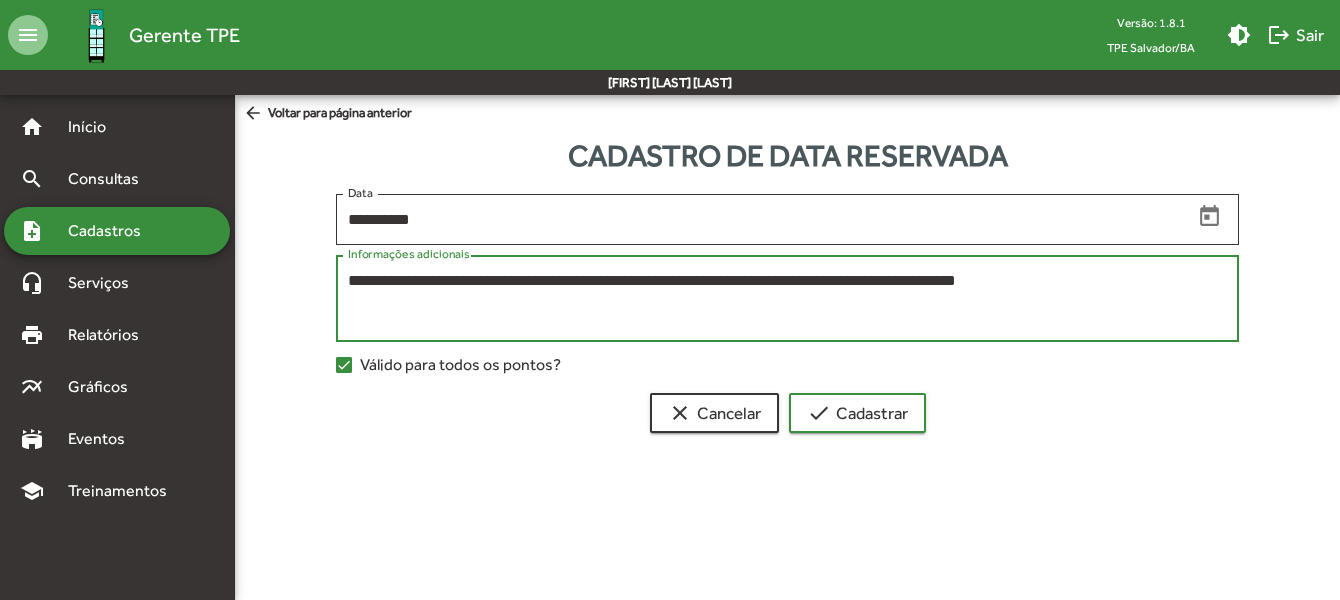 type on "**********" 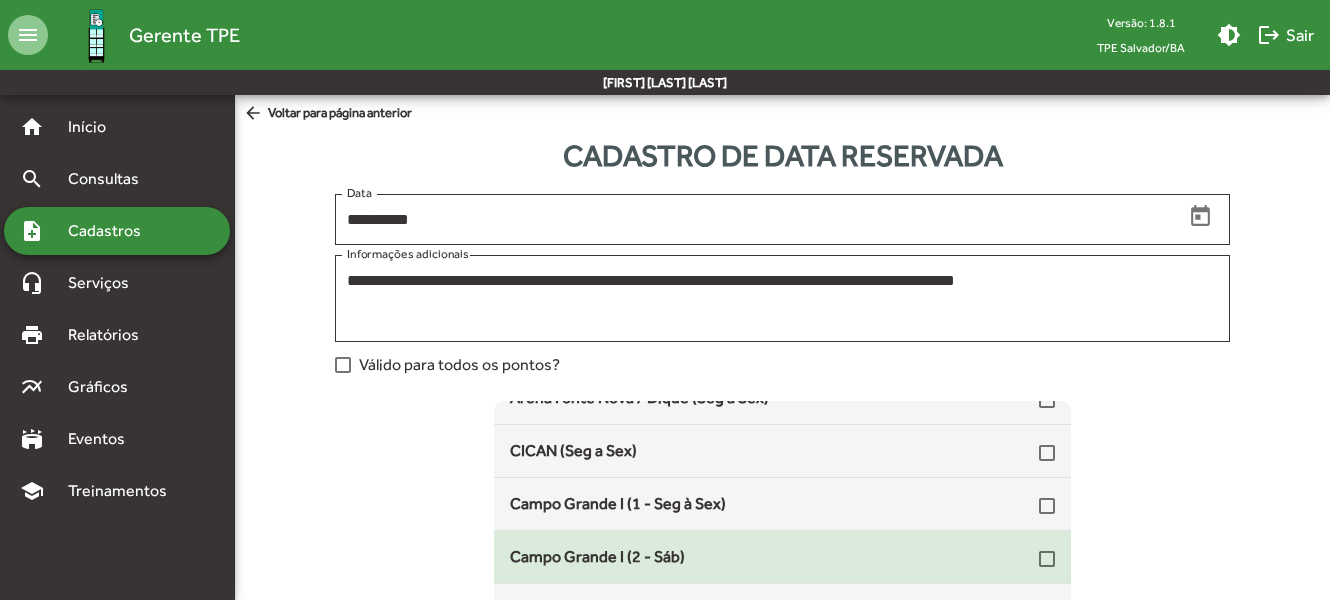 scroll, scrollTop: 100, scrollLeft: 0, axis: vertical 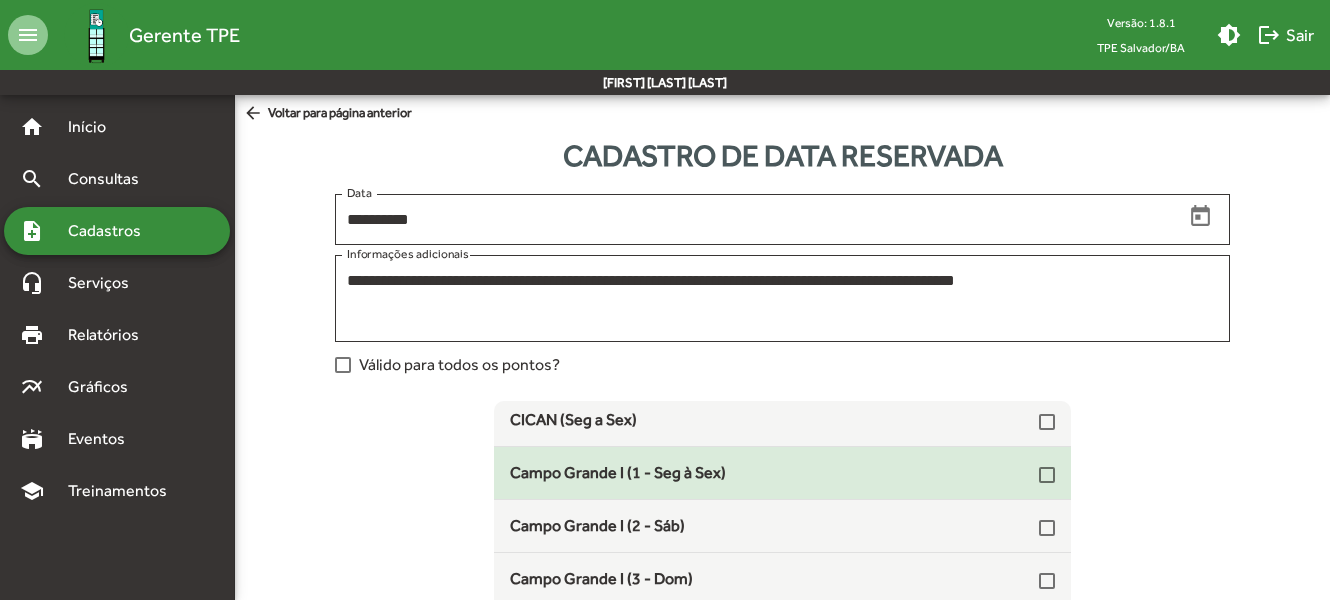 click on "Campo Grande I (1 - Seg à Sex)" 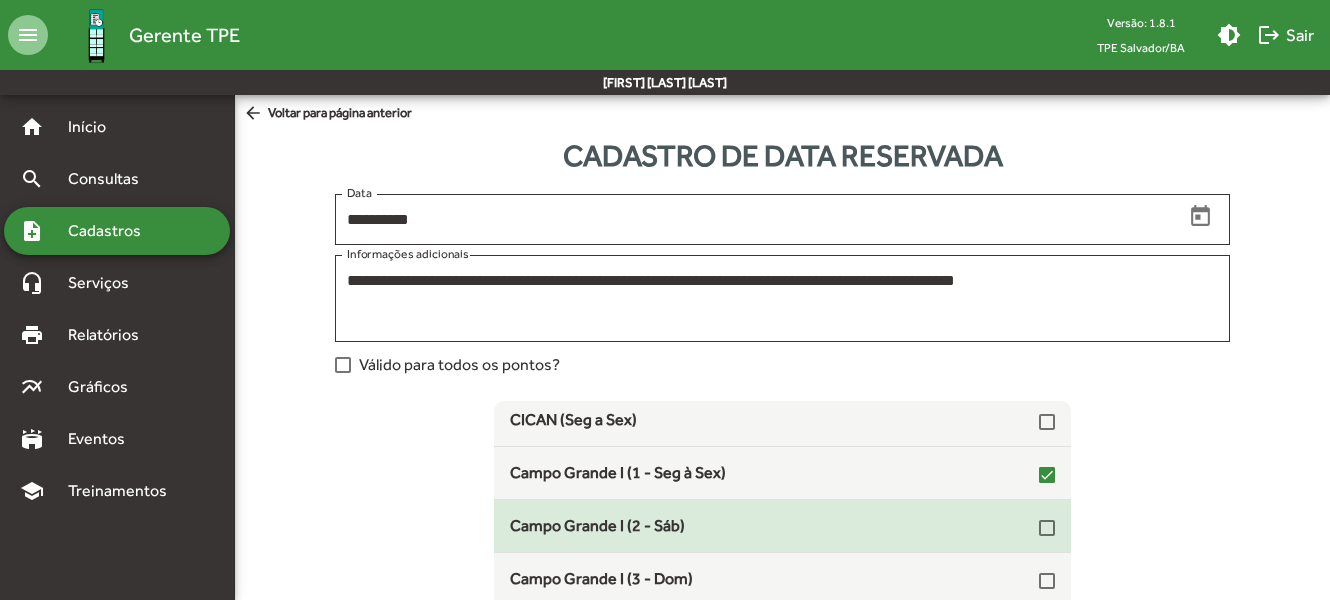 click on "Campo Grande I (2 - Sáb)" 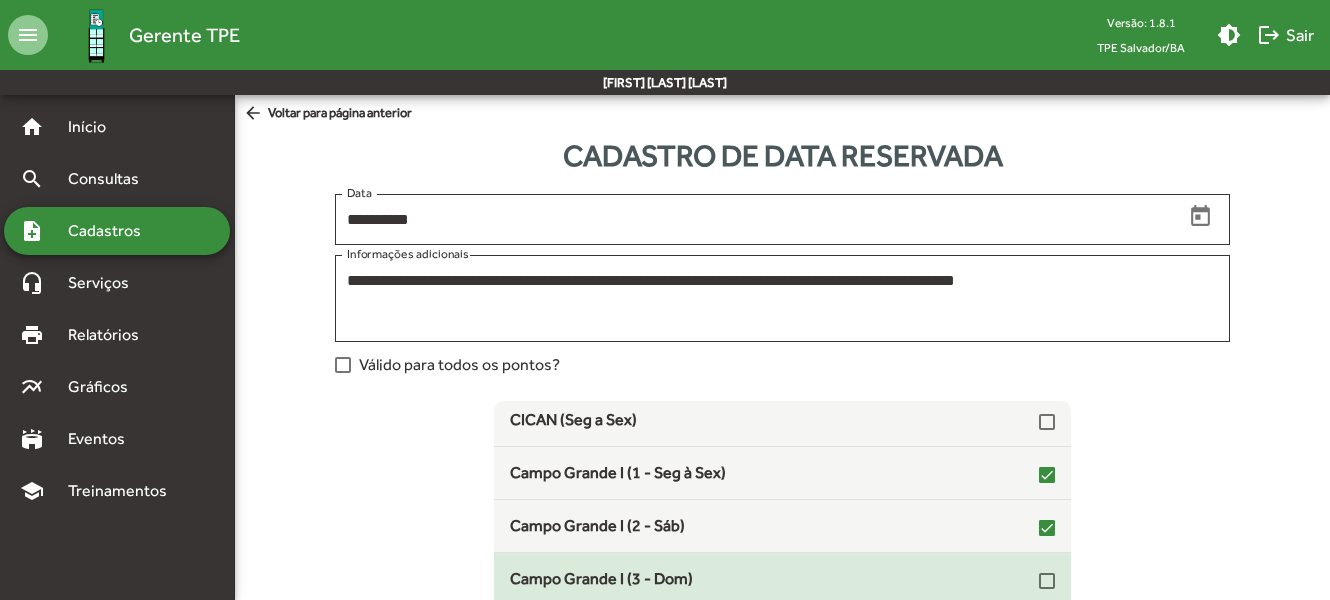 drag, startPoint x: 617, startPoint y: 571, endPoint x: 632, endPoint y: 565, distance: 16.155495 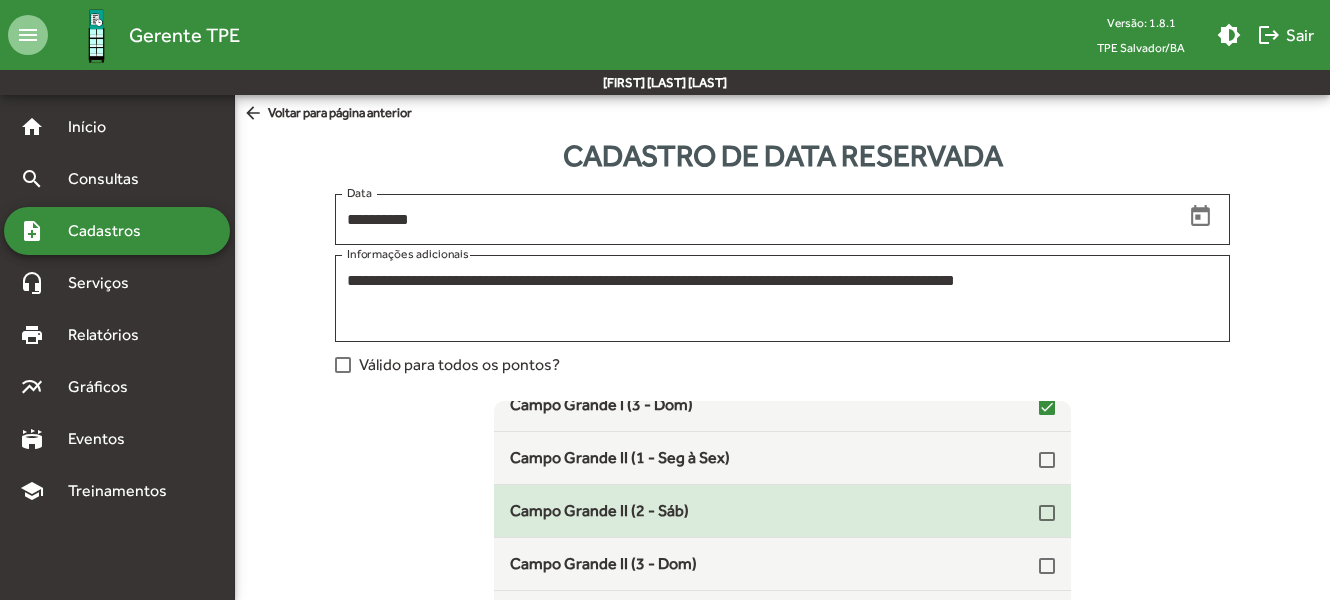 scroll, scrollTop: 300, scrollLeft: 0, axis: vertical 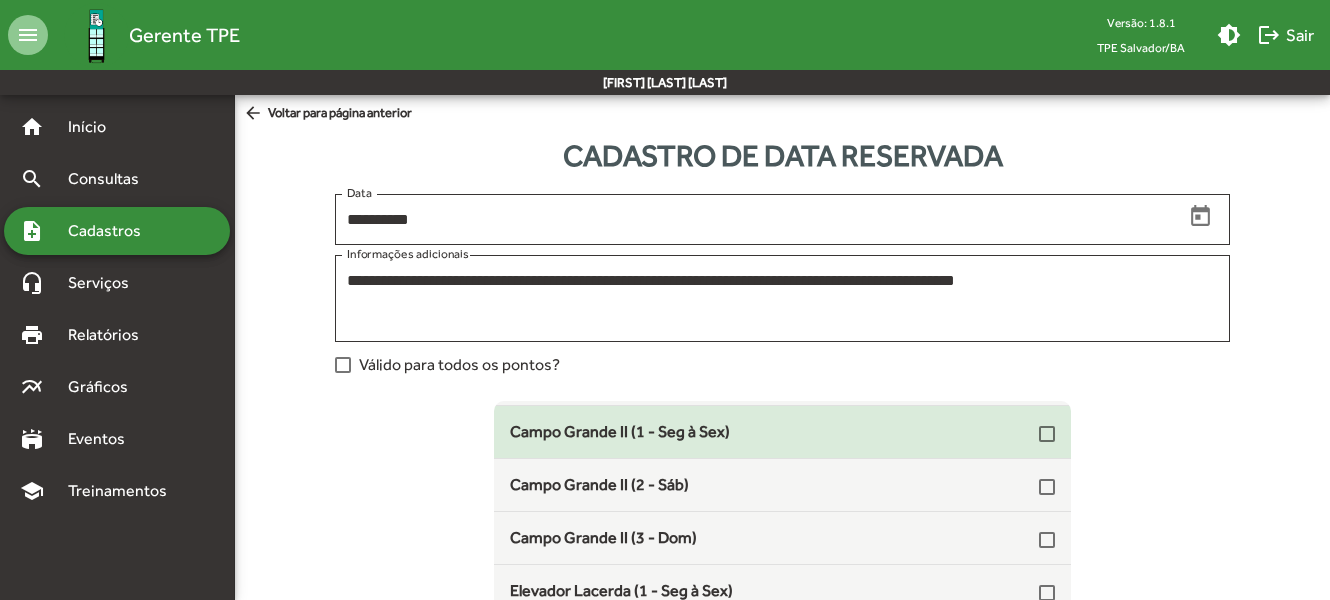 click on "Campo Grande II (1 - Seg à Sex)" 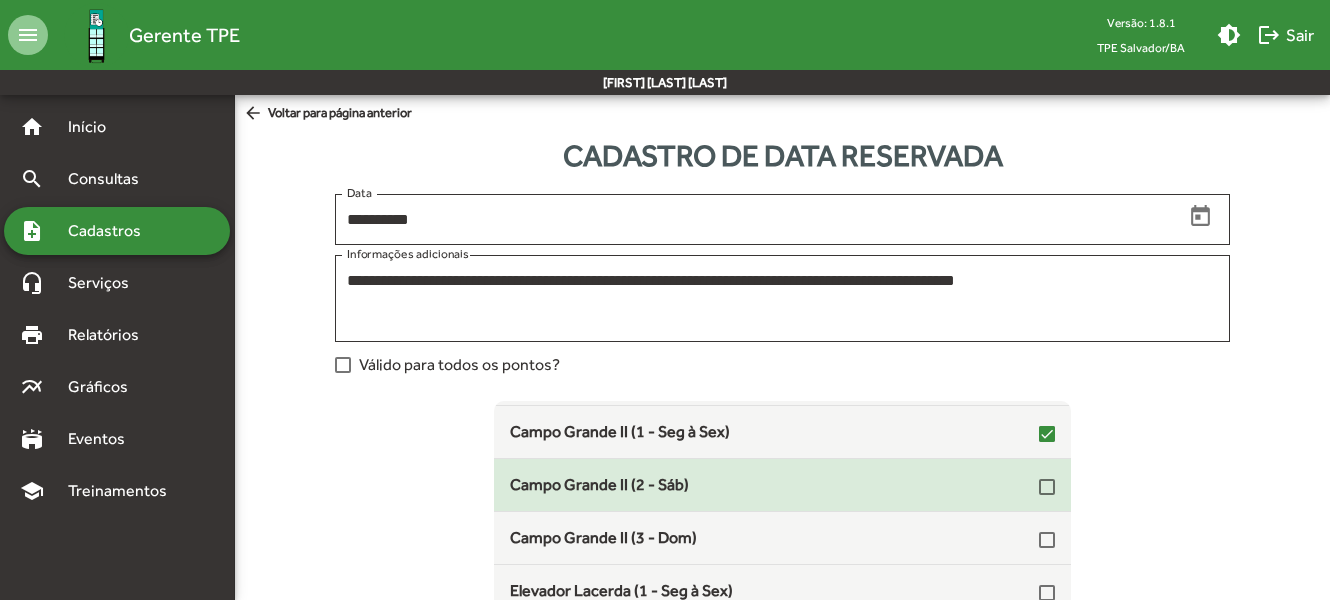 click on "Campo Grande II (2 - Sáb)" 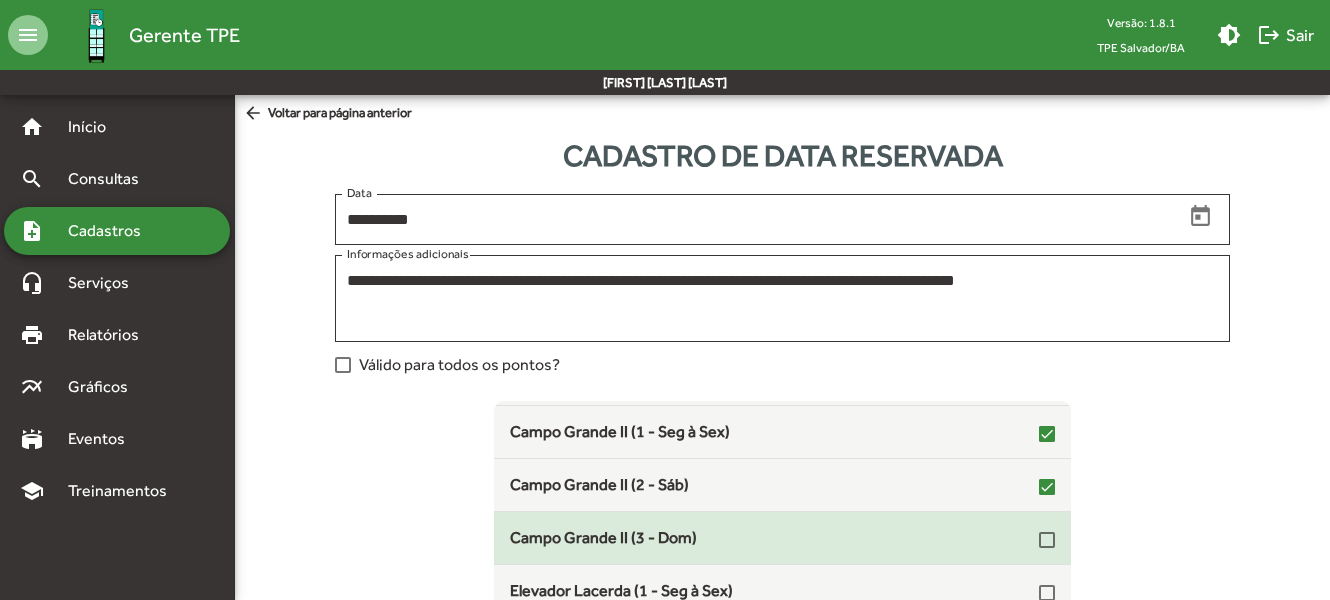 click on "Campo Grande II (3 - Dom)" 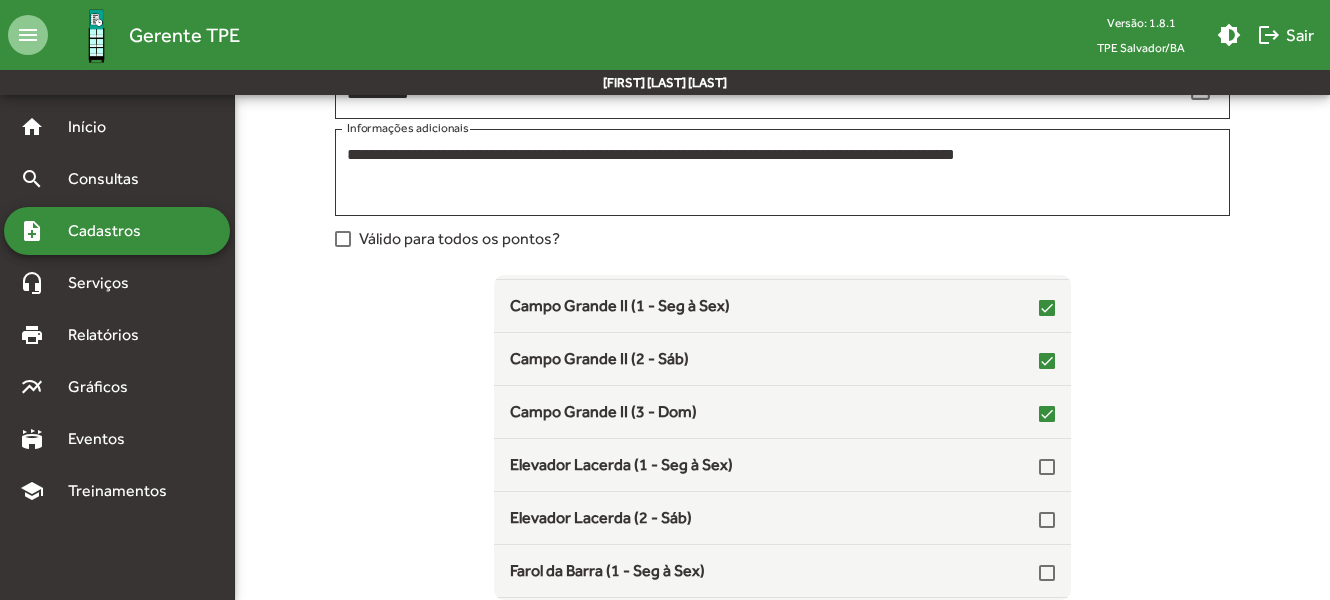 scroll, scrollTop: 206, scrollLeft: 0, axis: vertical 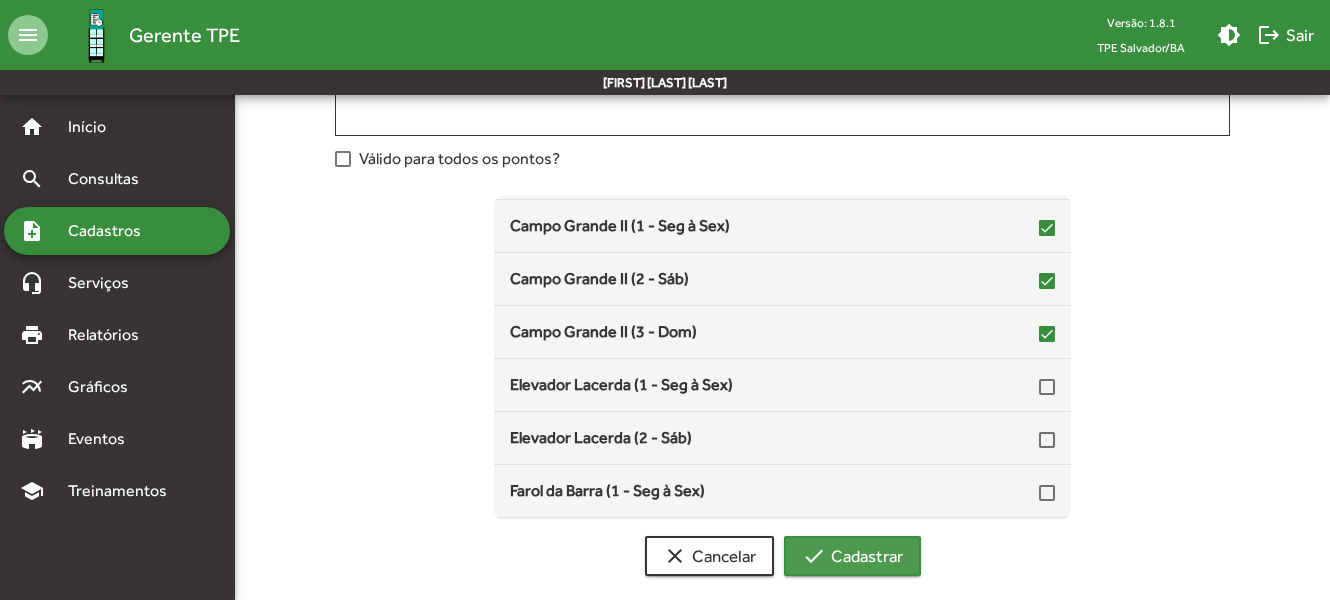click on "check  Cadastrar" 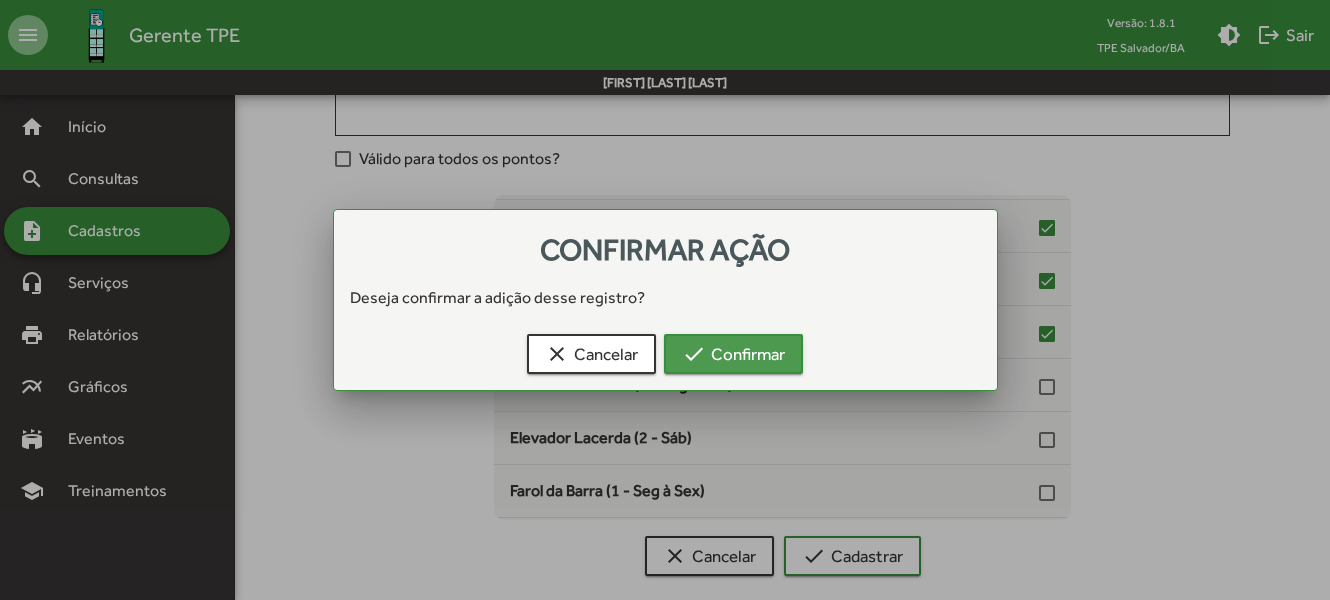click on "check  Confirmar" at bounding box center (733, 354) 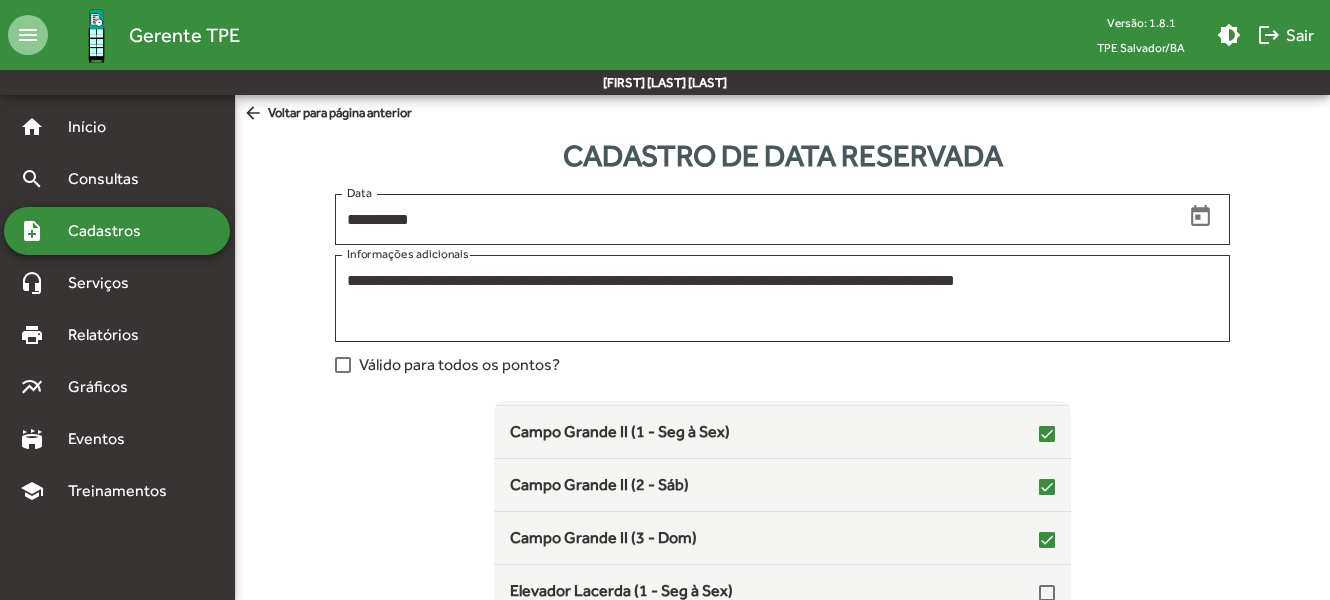 scroll, scrollTop: 206, scrollLeft: 0, axis: vertical 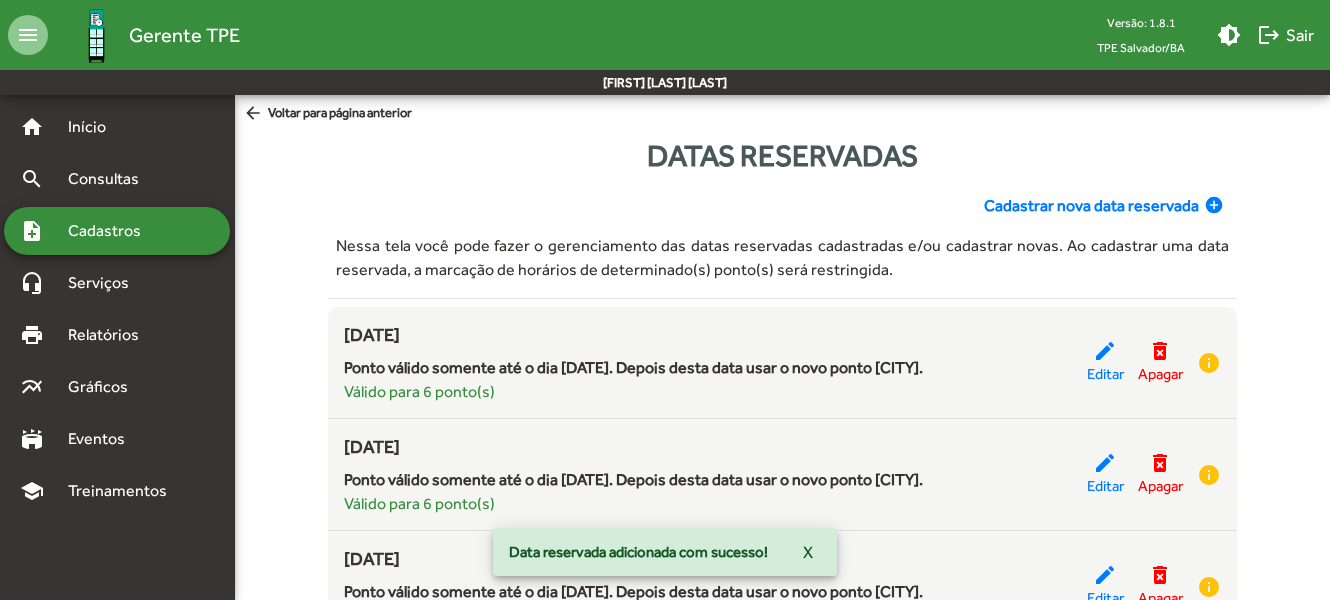 click on "Cadastrar nova data reservada" 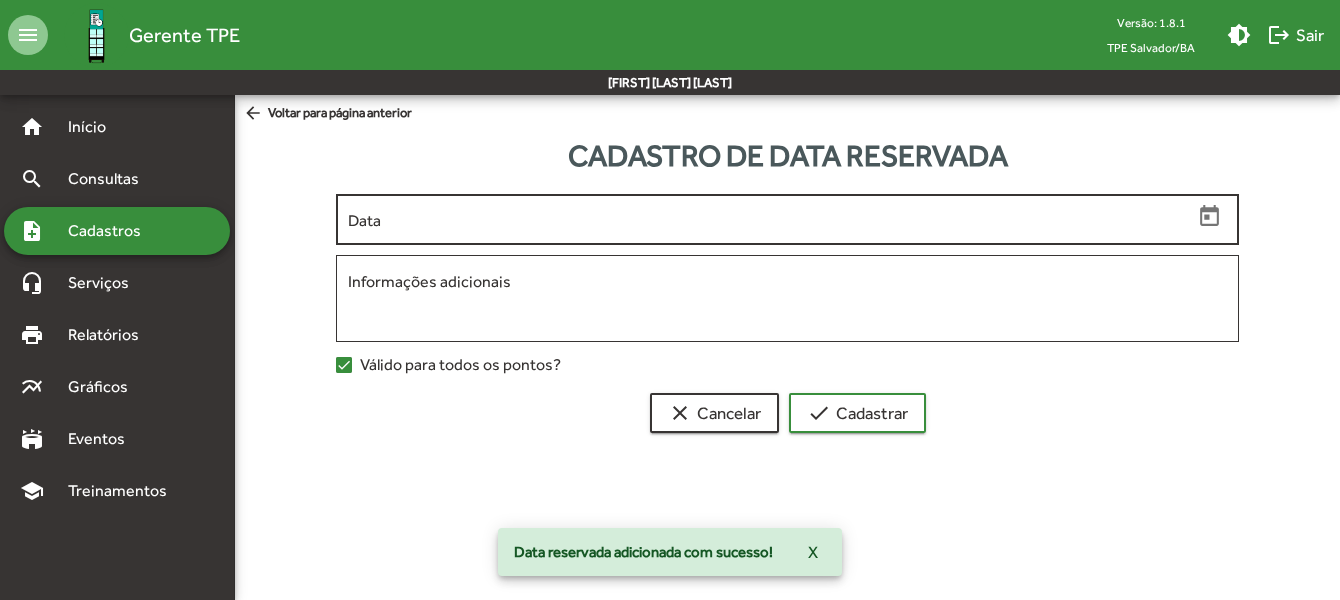 click on "Data" at bounding box center (770, 220) 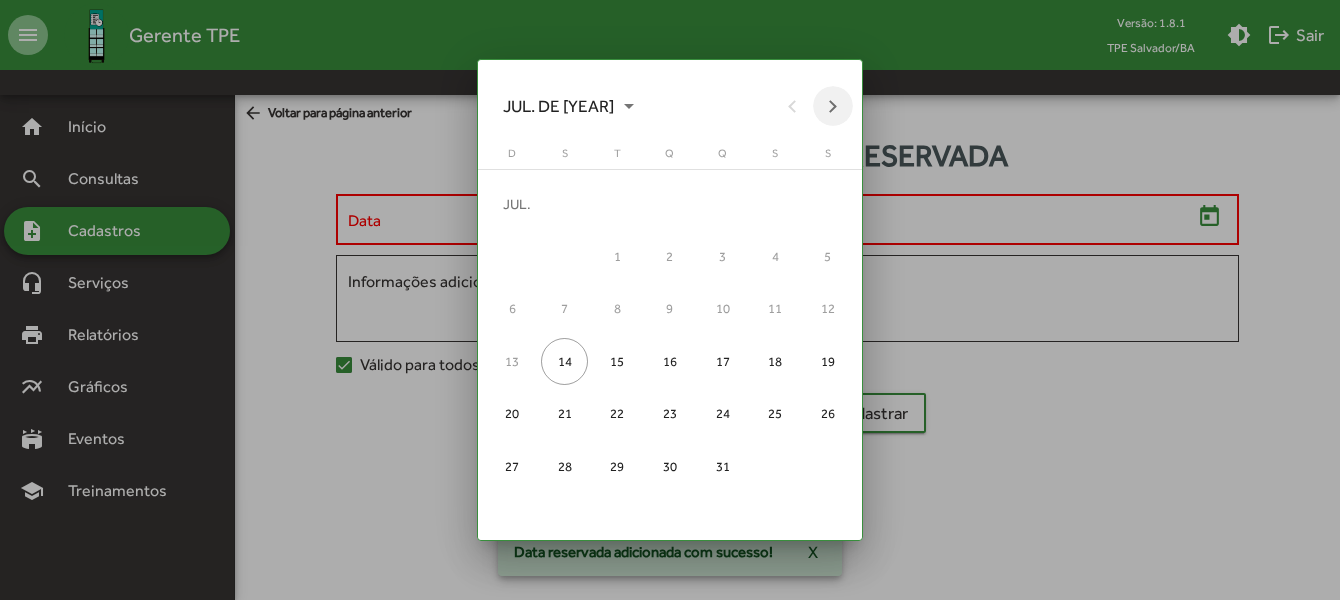 drag, startPoint x: 817, startPoint y: 100, endPoint x: 852, endPoint y: 97, distance: 35.128338 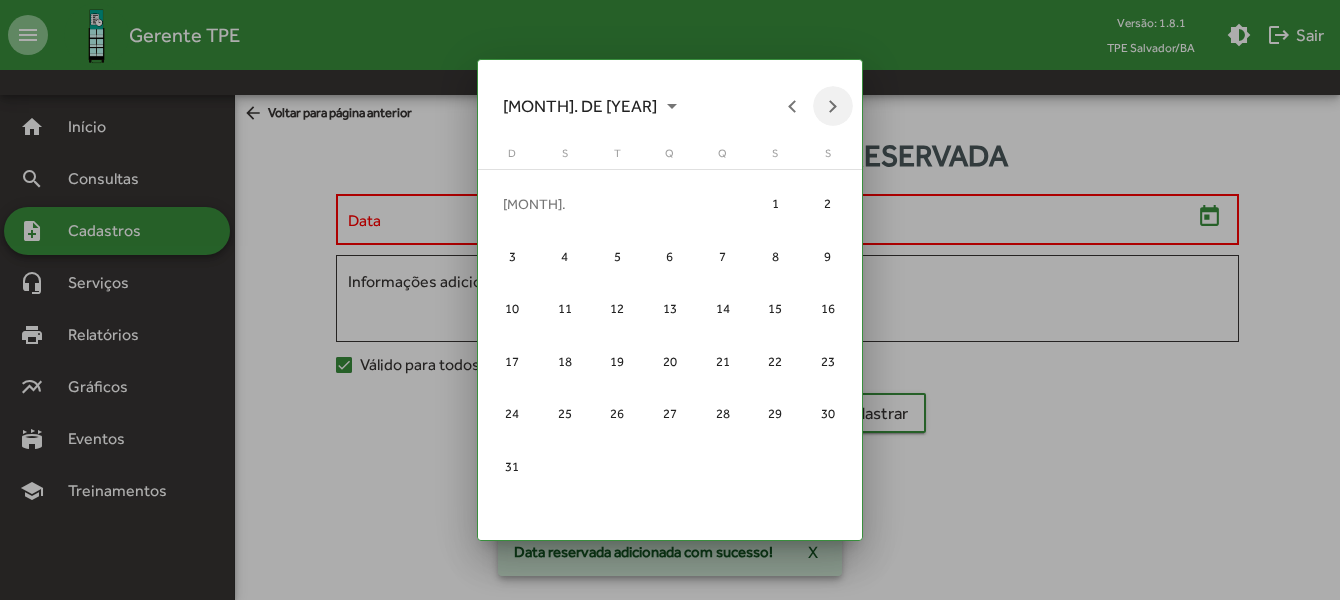 click on "[MONTH]. DE [YEAR]" at bounding box center (669, 106) 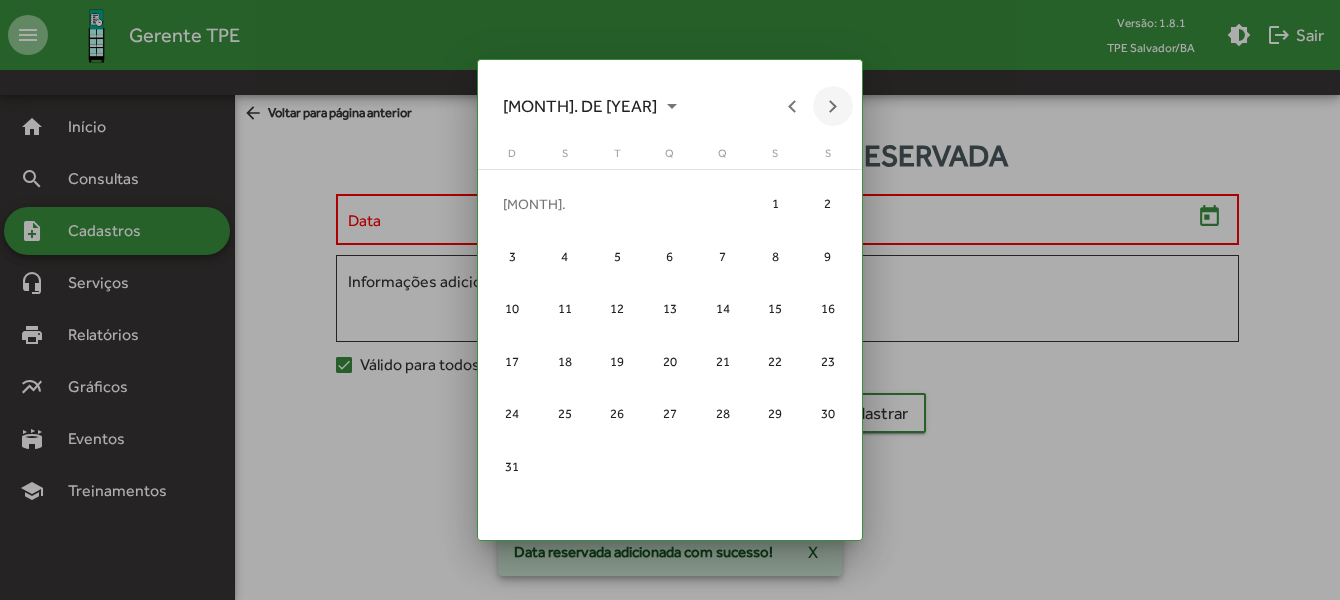 click at bounding box center (833, 106) 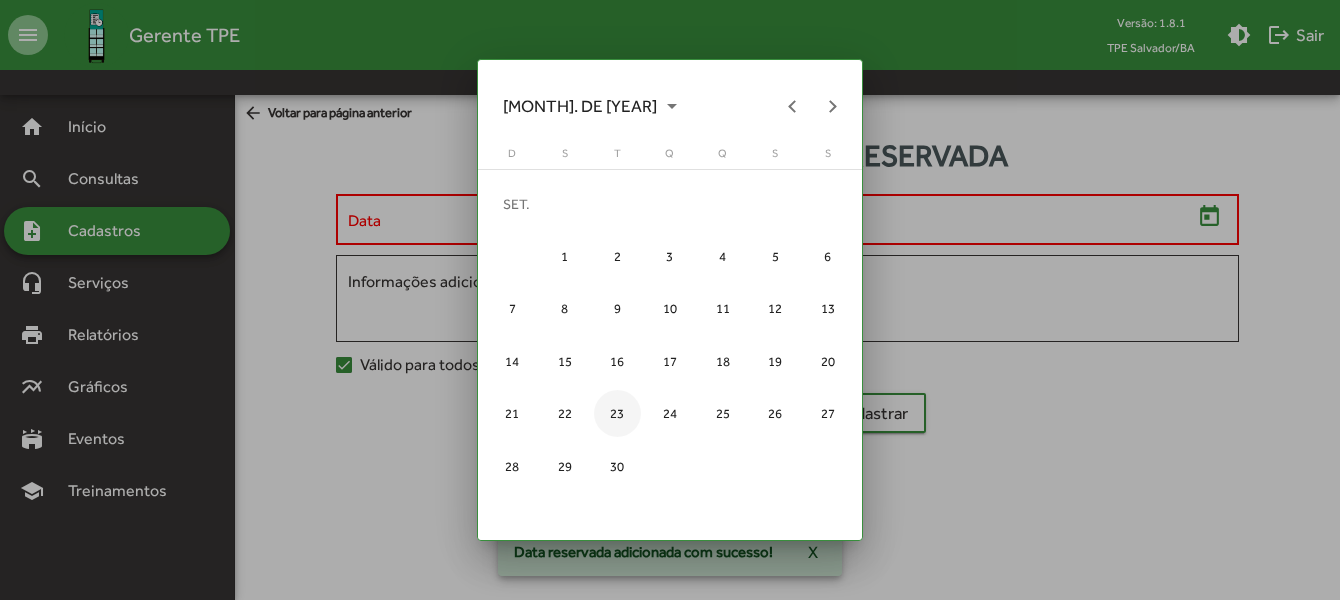 click on "23" at bounding box center [617, 413] 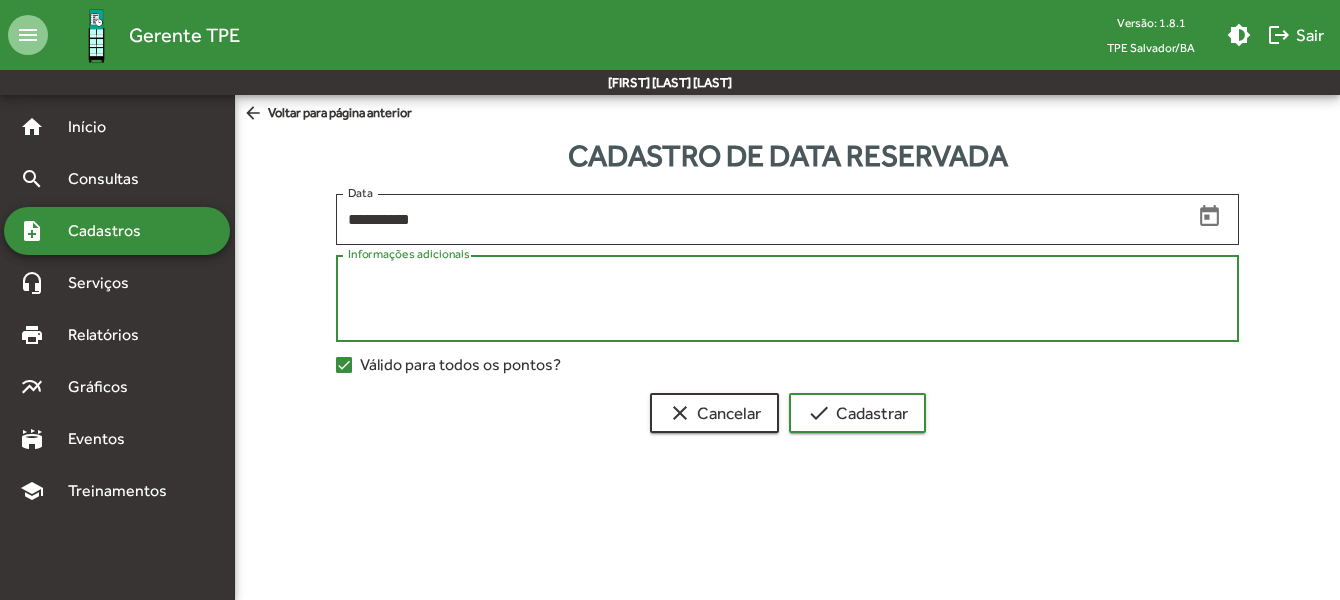click on "Informações adicionais" at bounding box center [788, 299] 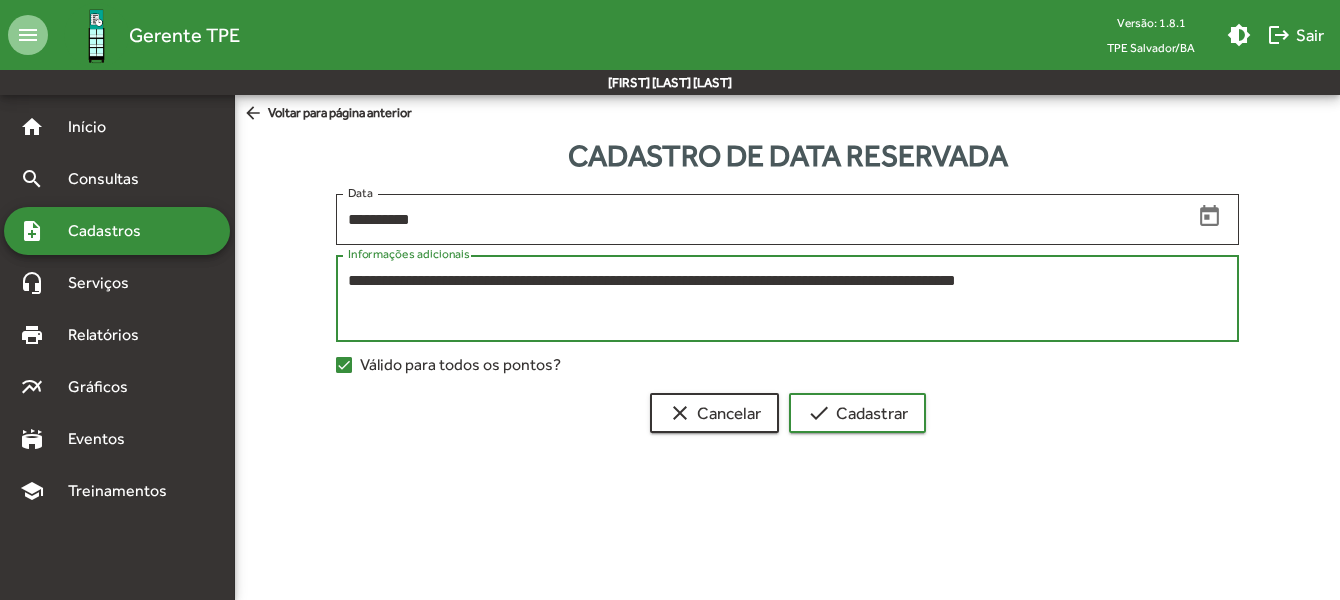 type on "**********" 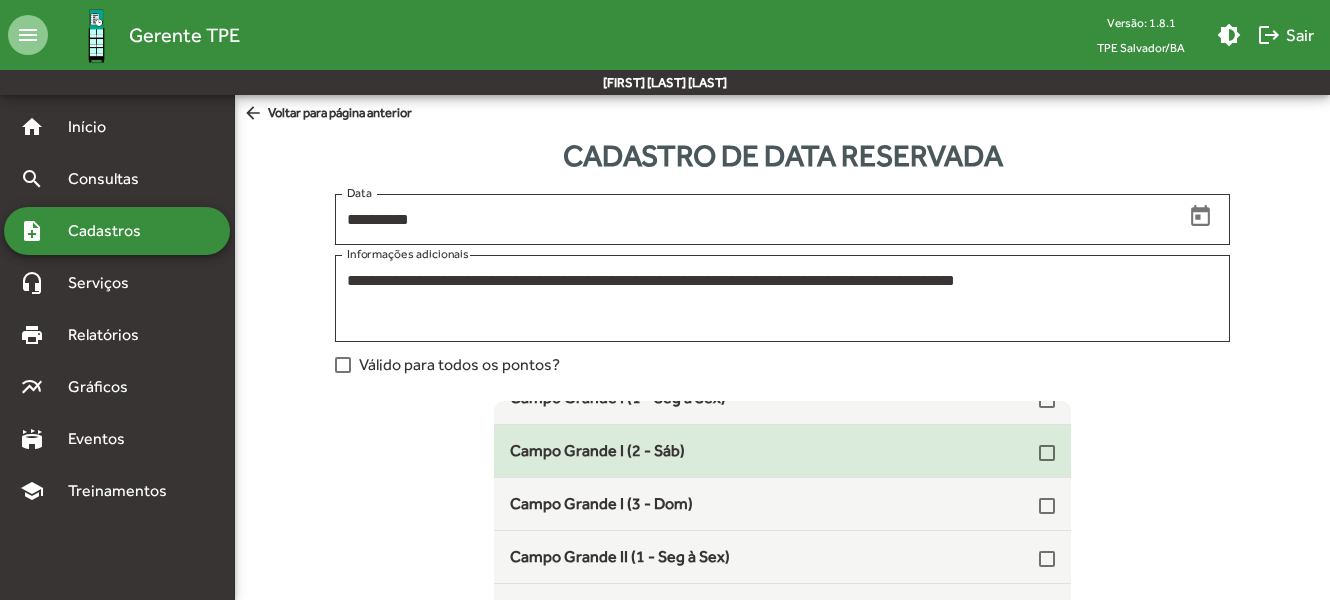 scroll, scrollTop: 100, scrollLeft: 0, axis: vertical 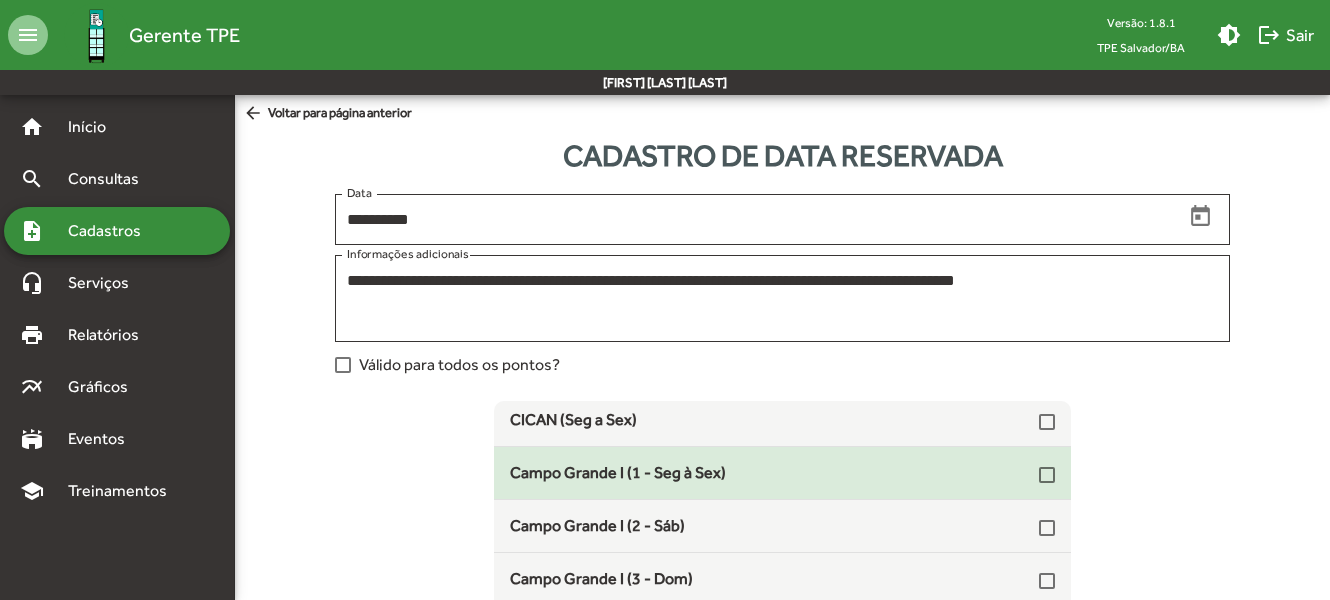 click on "Campo Grande I (1 - Seg à Sex)" 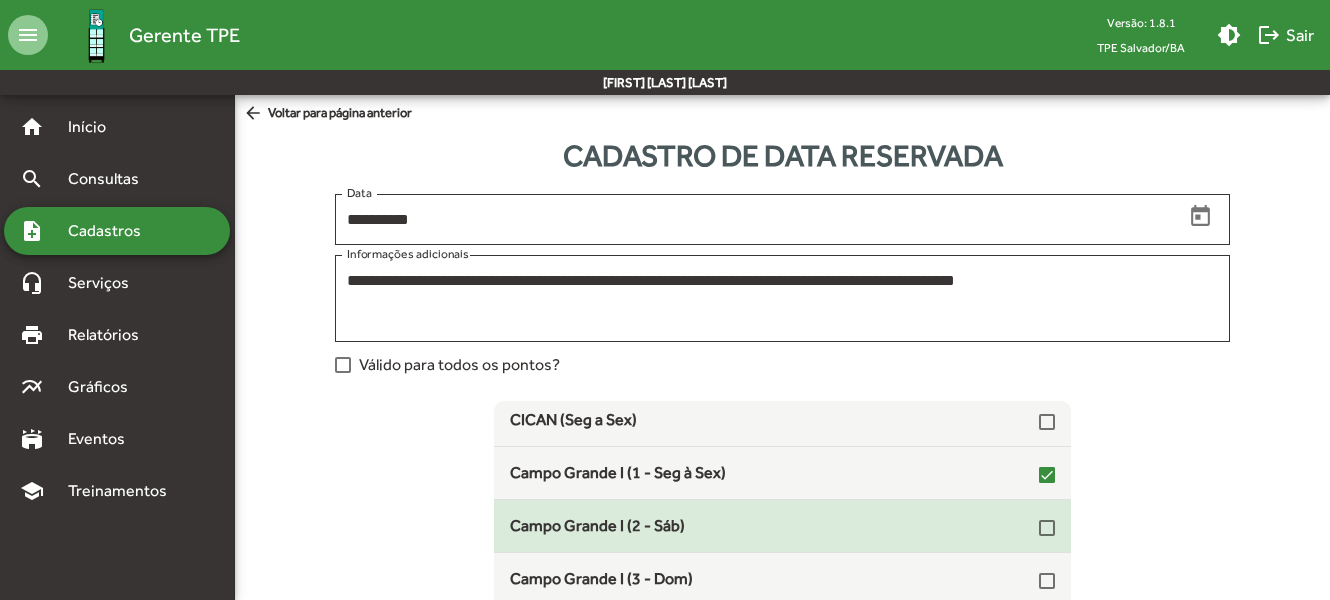 drag, startPoint x: 605, startPoint y: 520, endPoint x: 616, endPoint y: 539, distance: 21.954498 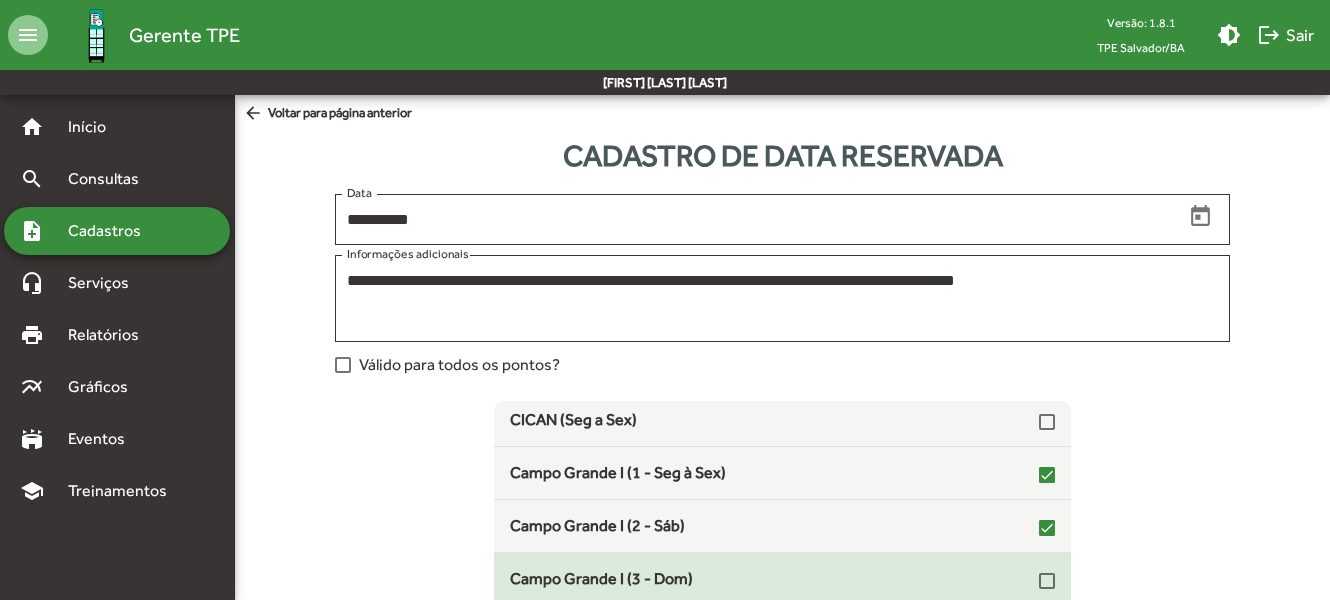 scroll, scrollTop: 200, scrollLeft: 0, axis: vertical 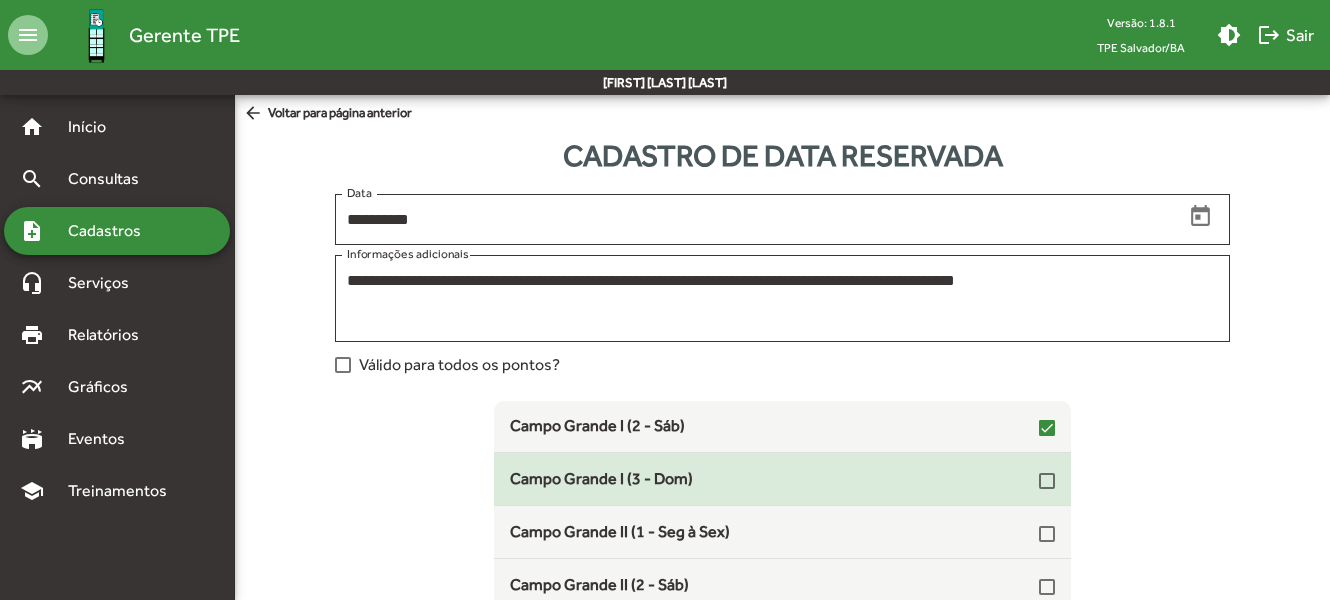 click on "Campo Grande I (3 - Dom)" 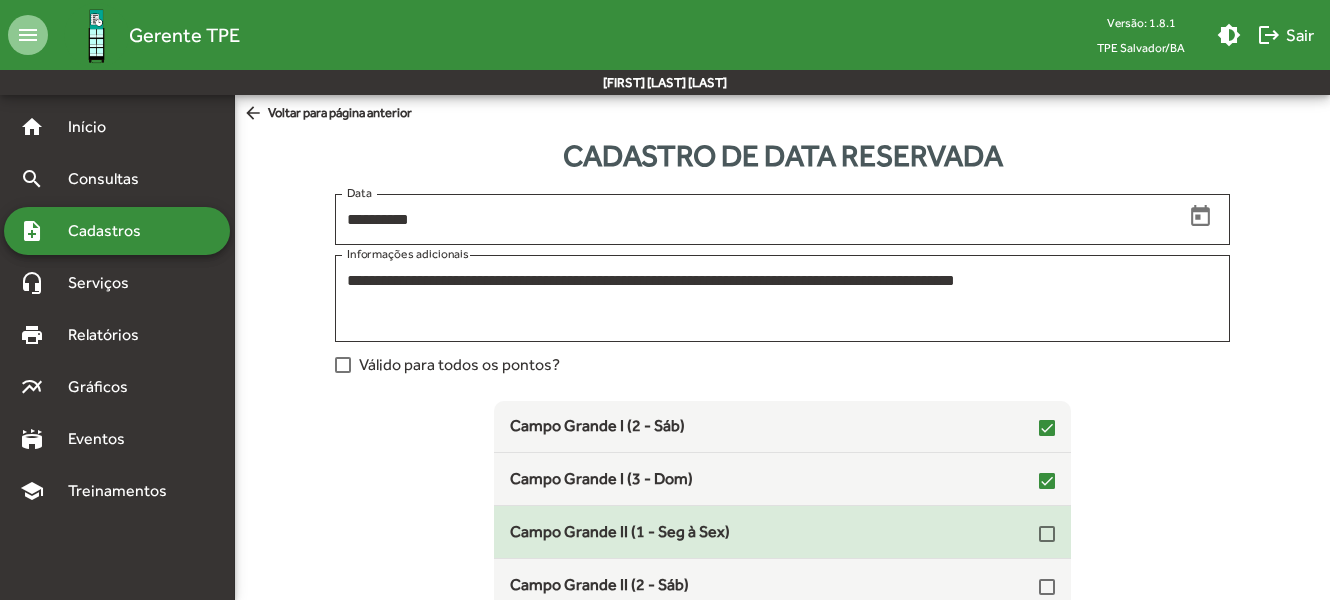 click on "Campo Grande II (1 - Seg à Sex)" 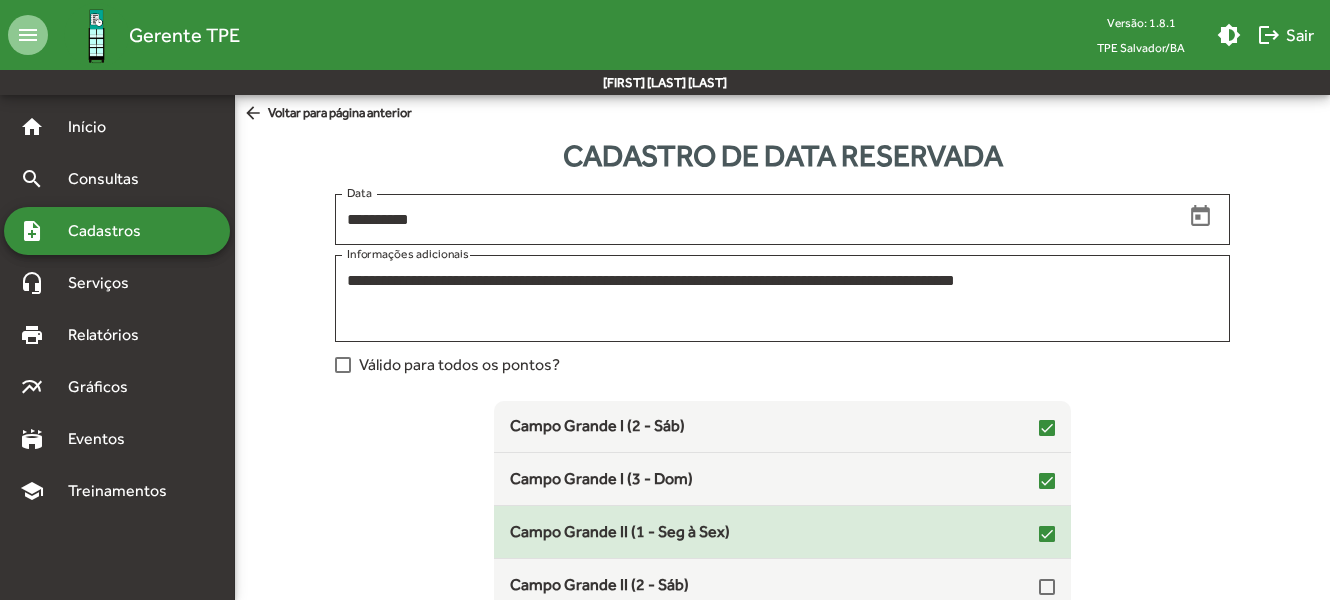 scroll, scrollTop: 300, scrollLeft: 0, axis: vertical 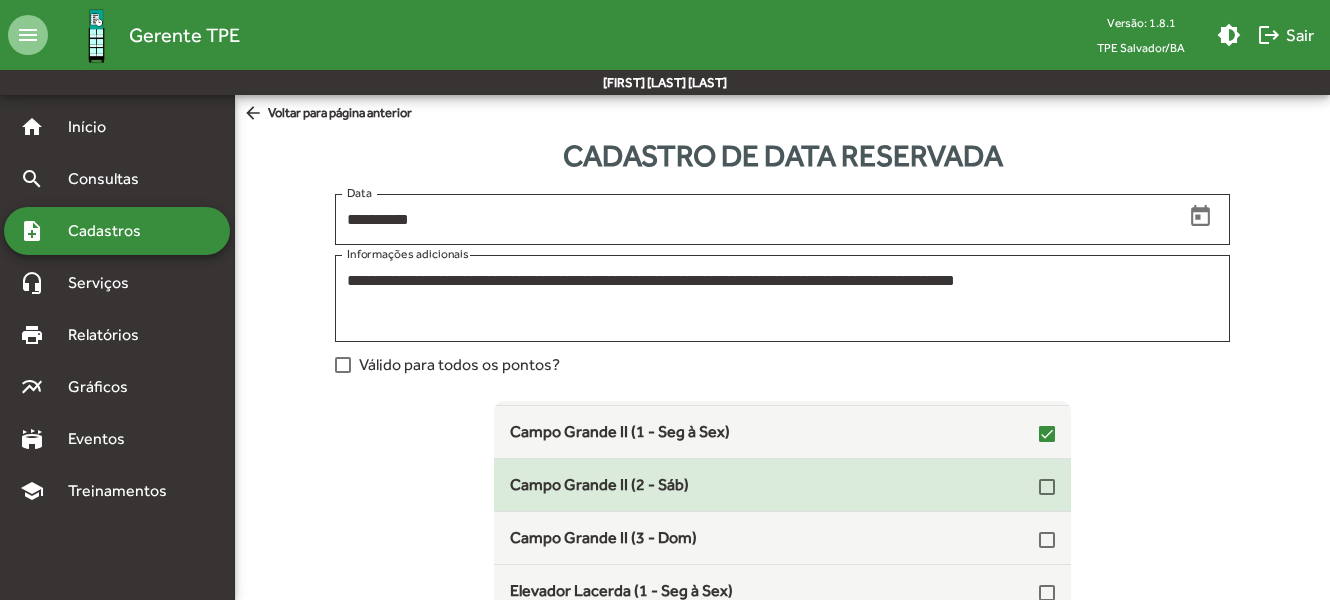 click on "Campo Grande II (2 - Sáb)" 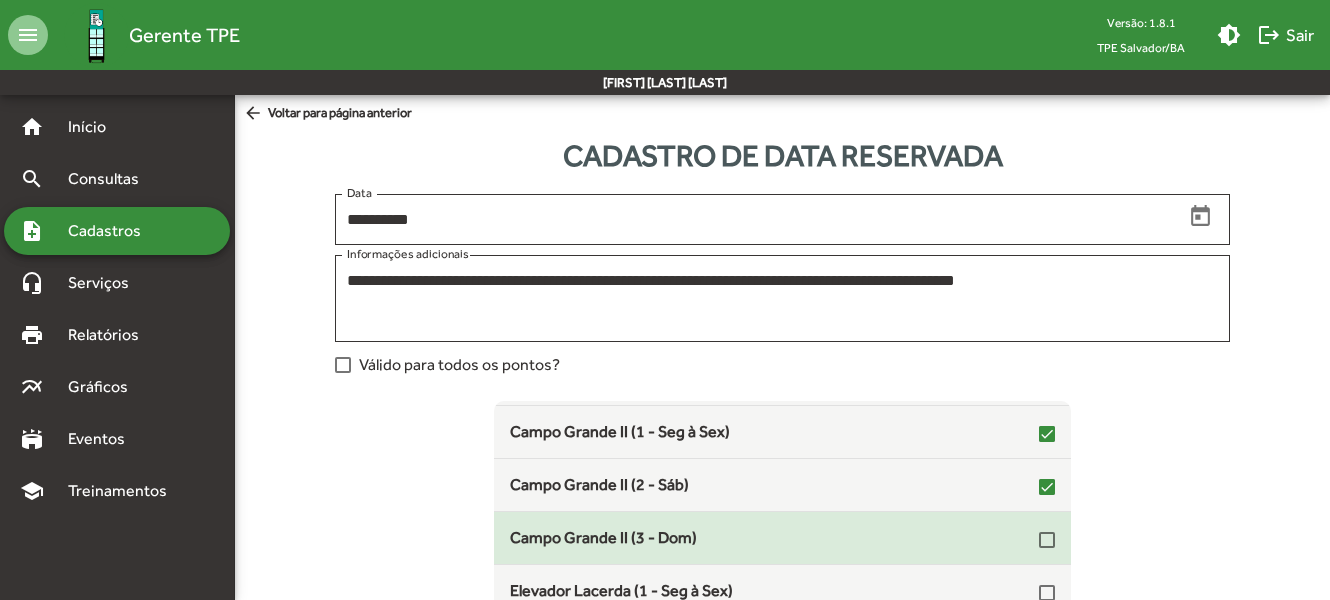 click on "Campo Grande II (3 - Dom)" 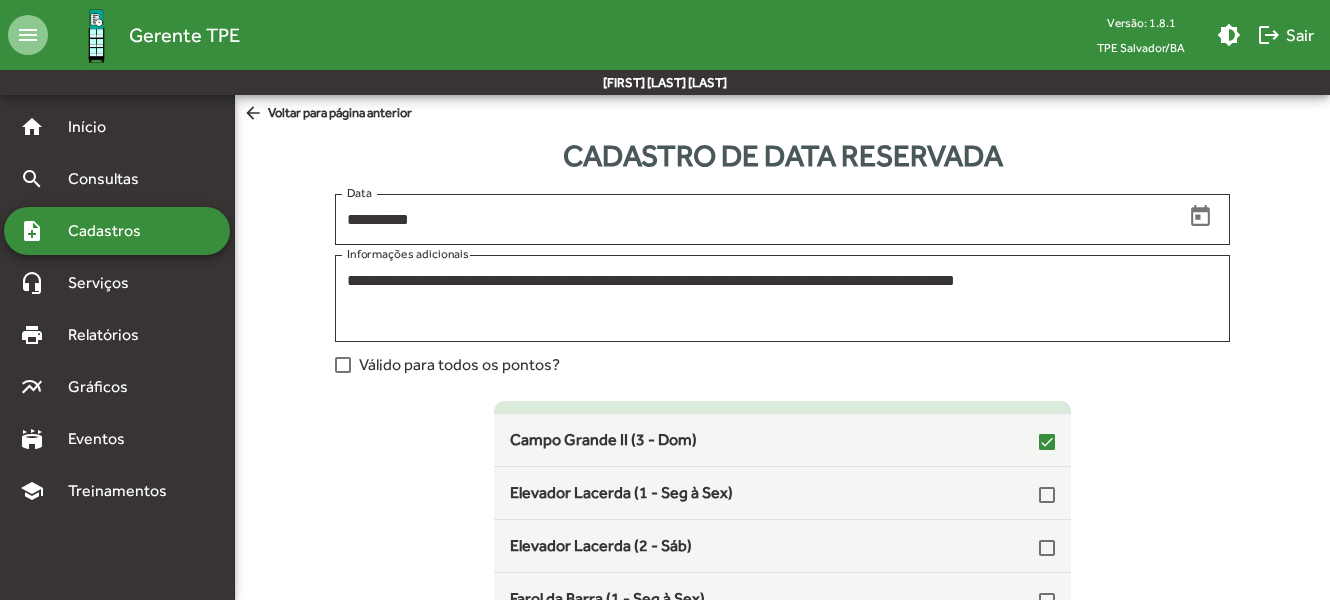 scroll, scrollTop: 400, scrollLeft: 0, axis: vertical 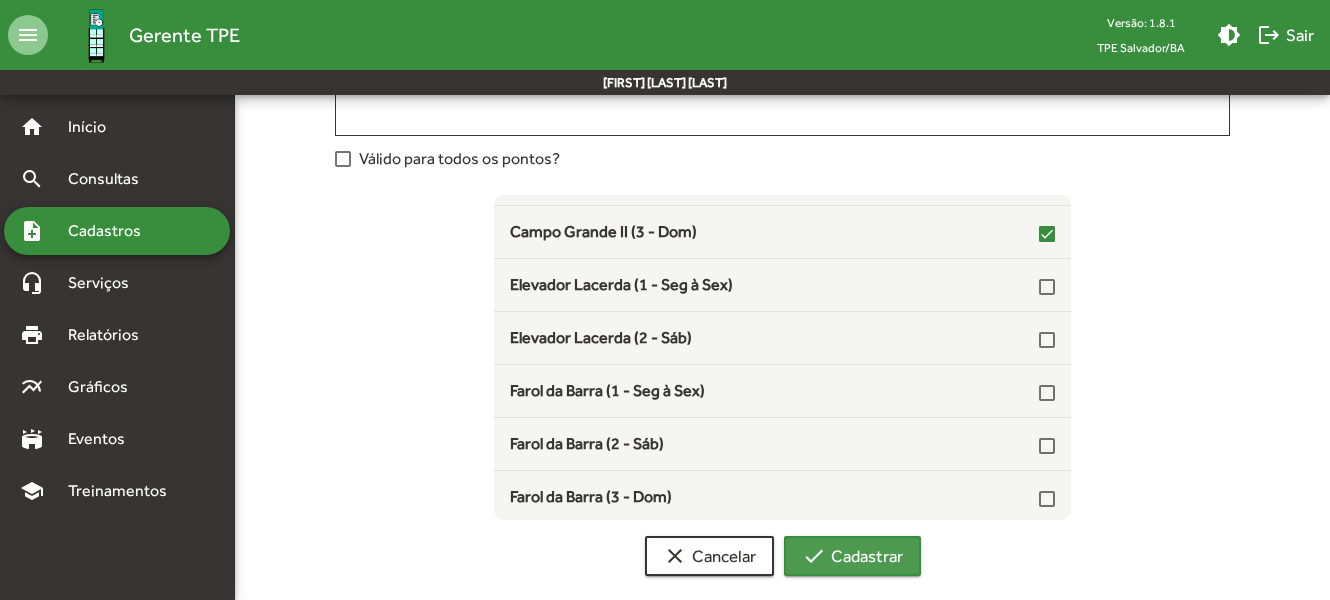 click on "check  Cadastrar" 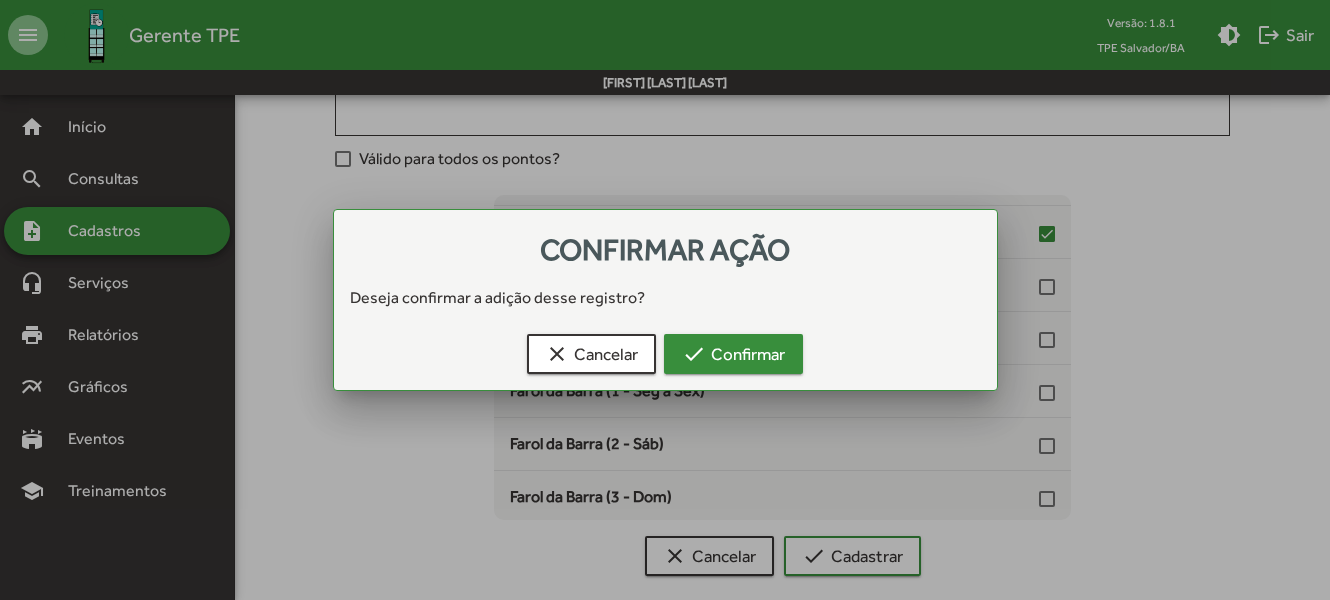 click on "check  Confirmar" at bounding box center [733, 354] 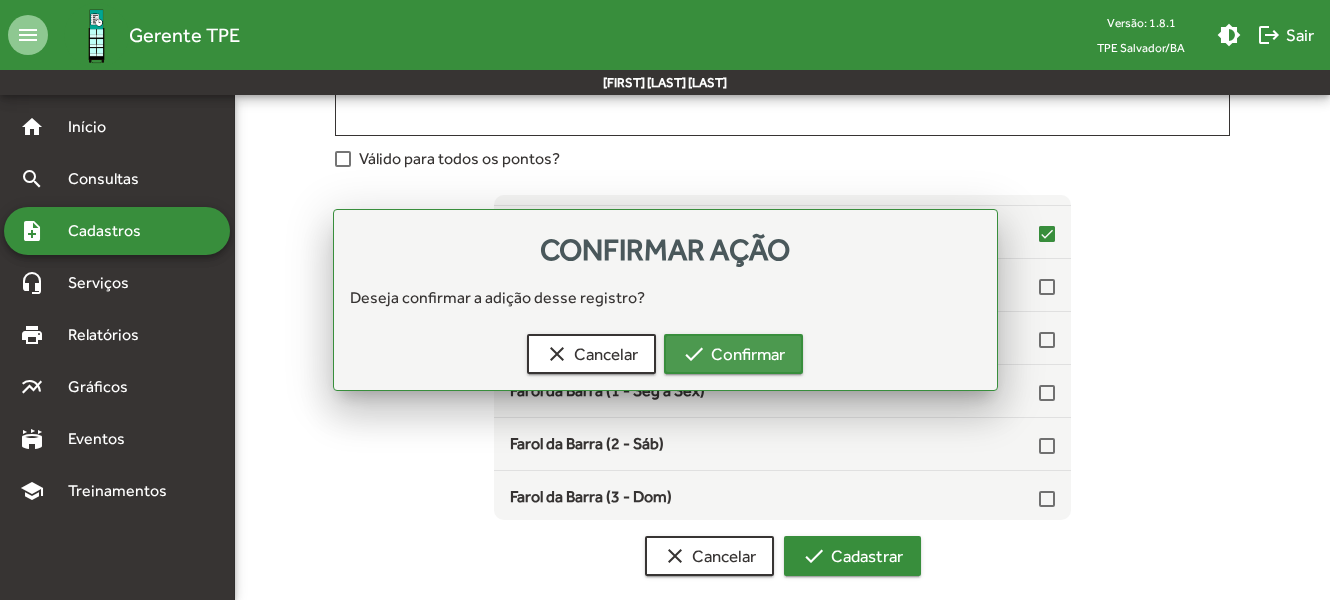 scroll, scrollTop: 206, scrollLeft: 0, axis: vertical 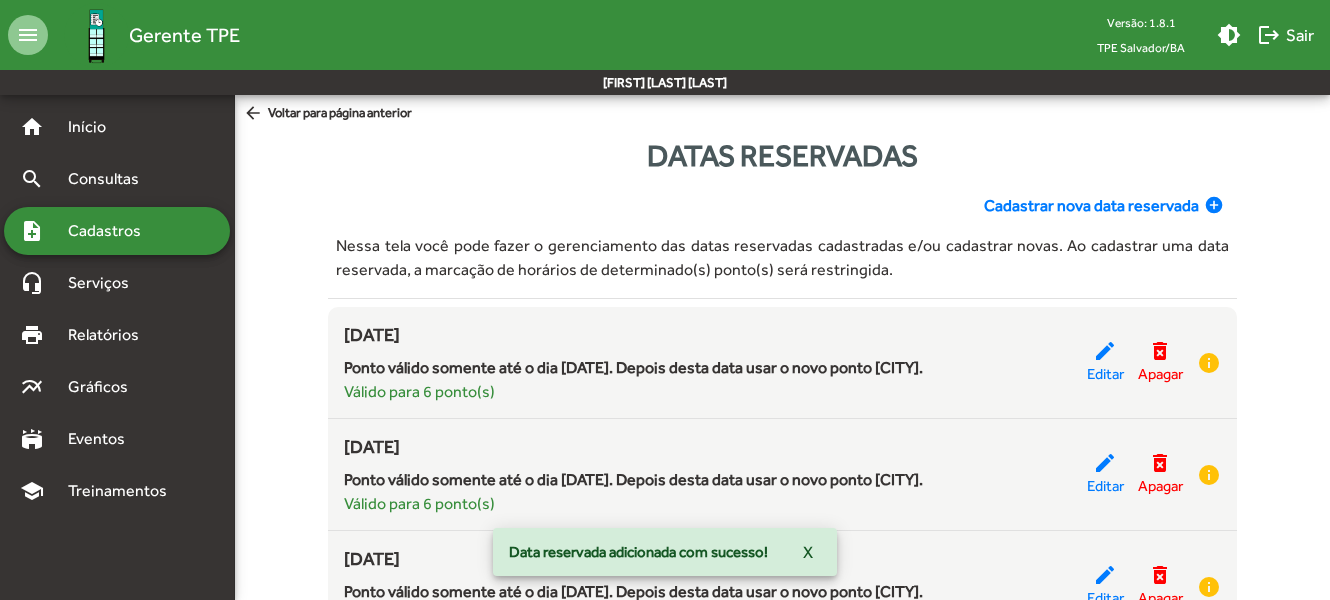 click on "Cadastrar nova data reservada" 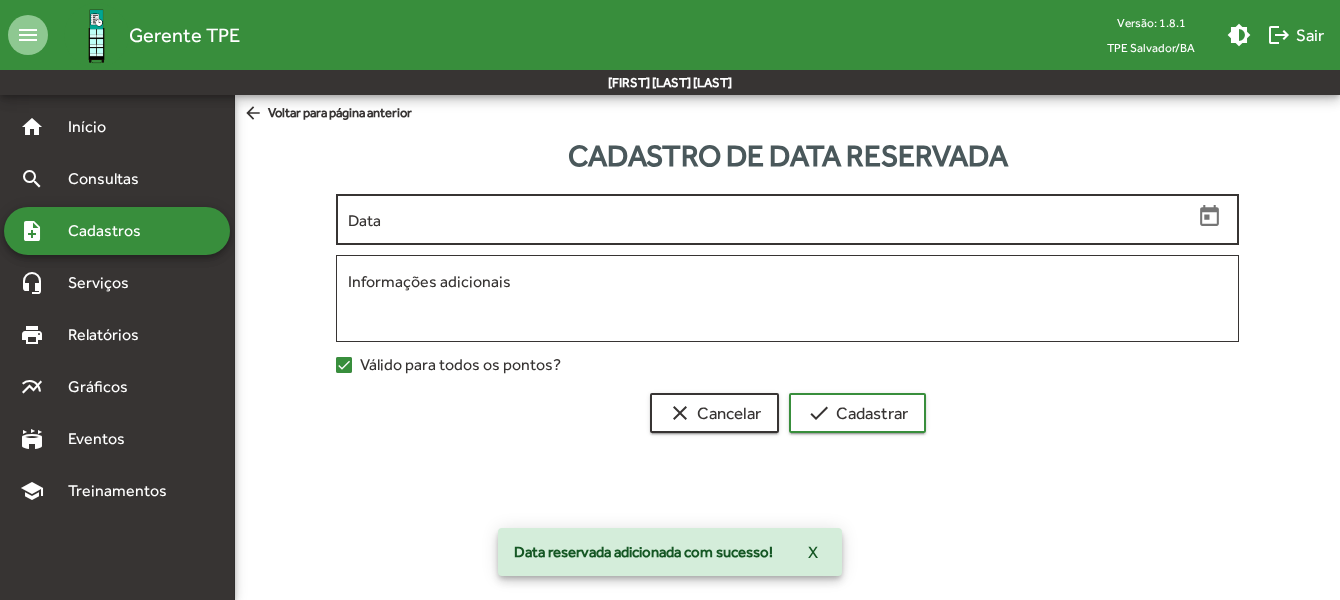 click on "Data" at bounding box center (770, 220) 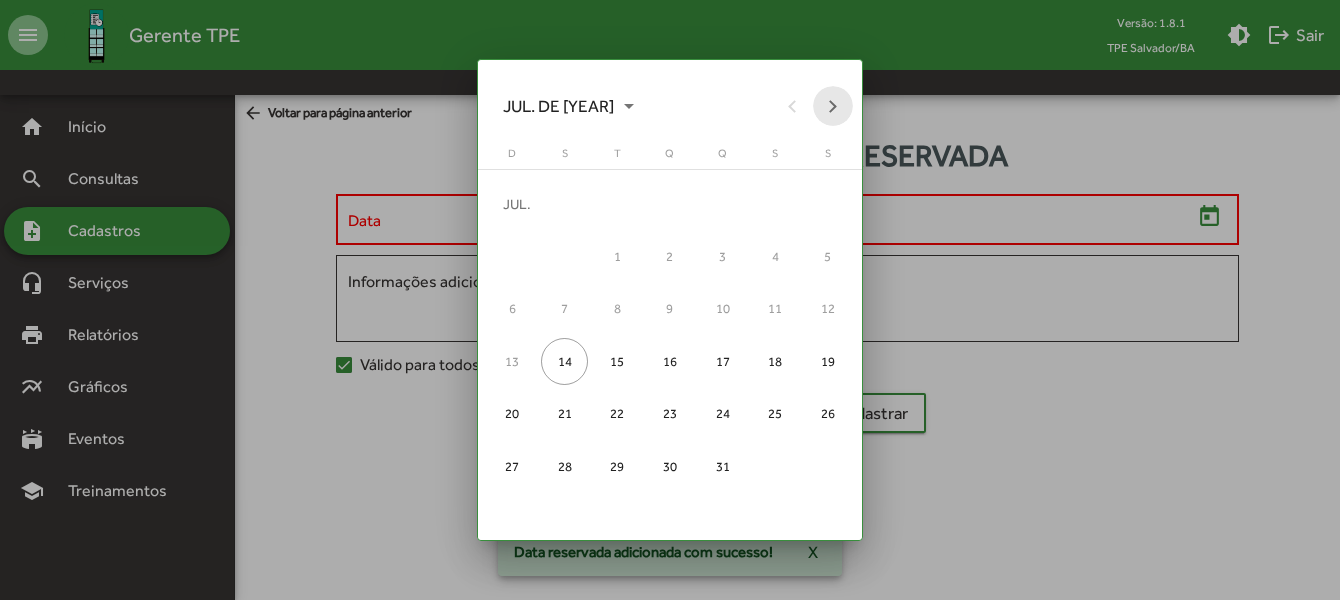 click at bounding box center (833, 106) 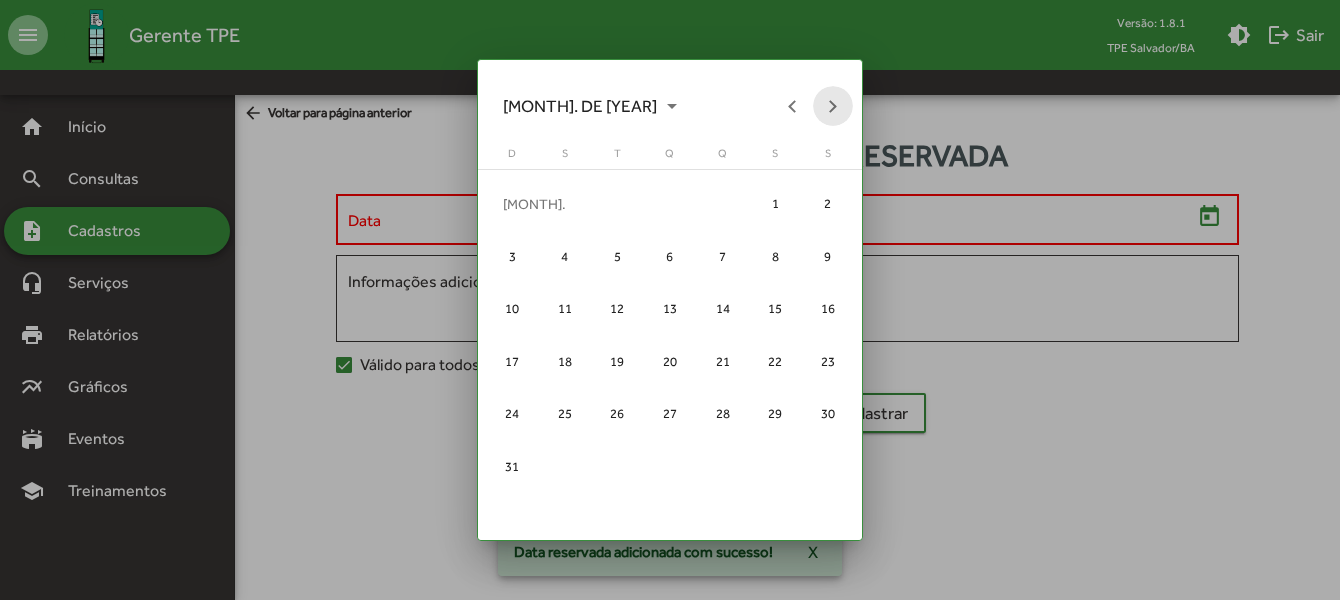 click at bounding box center [833, 106] 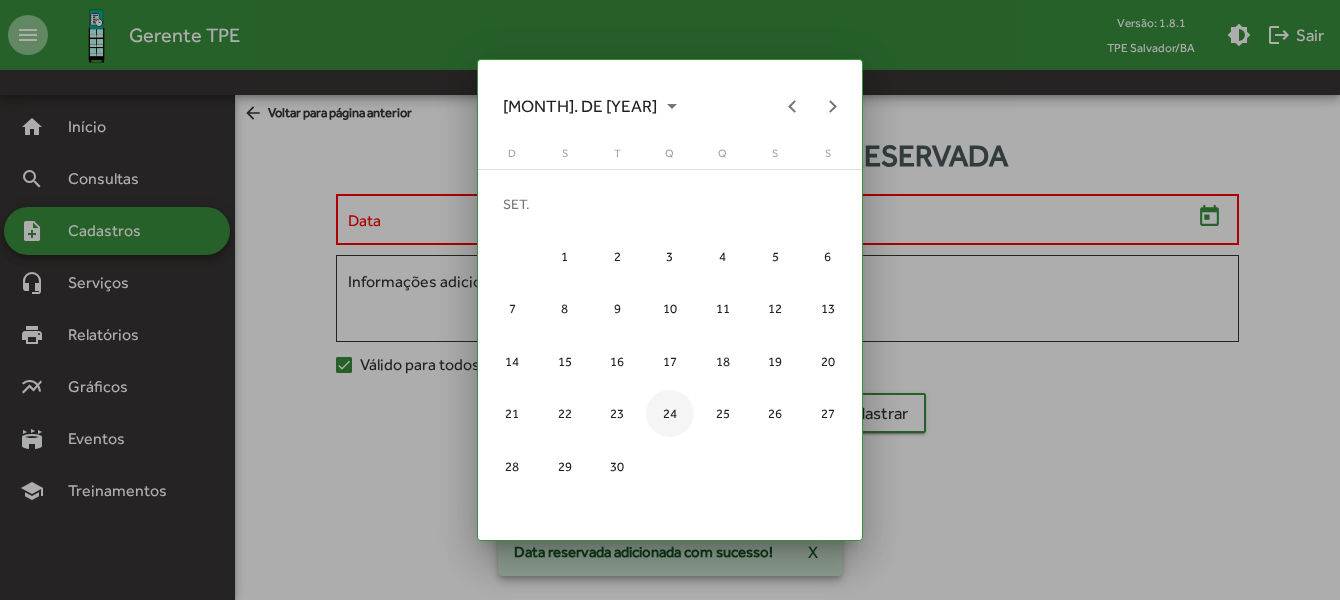 click on "24" at bounding box center (669, 413) 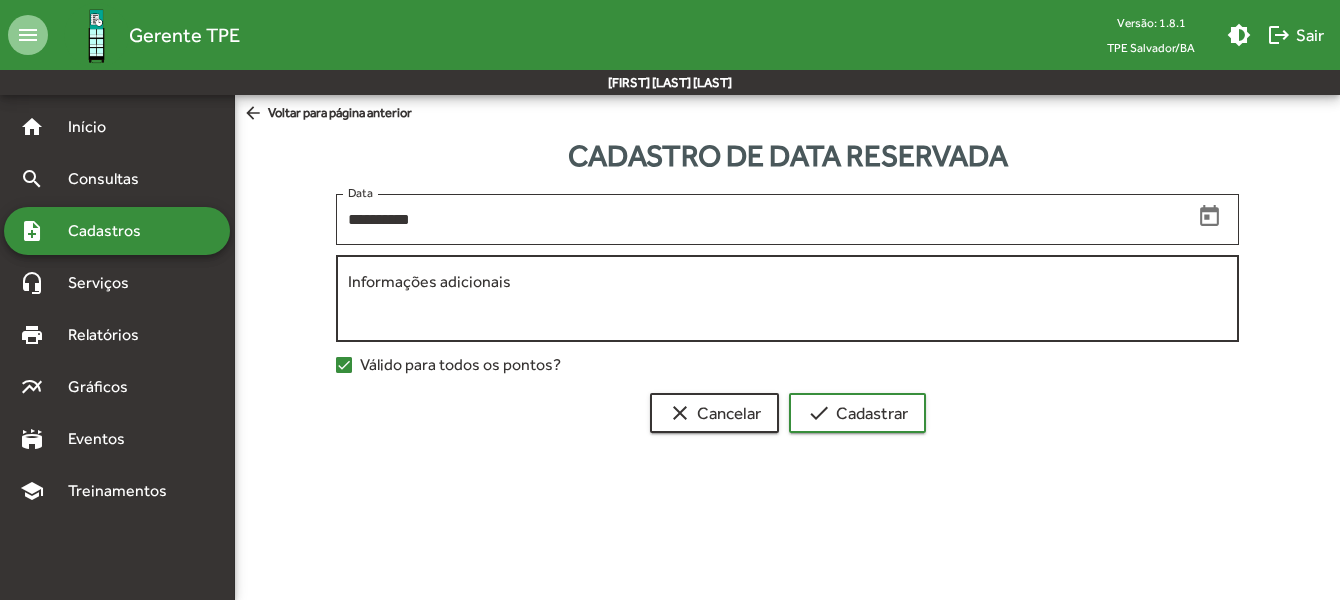 click on "Informações adicionais" at bounding box center [788, 299] 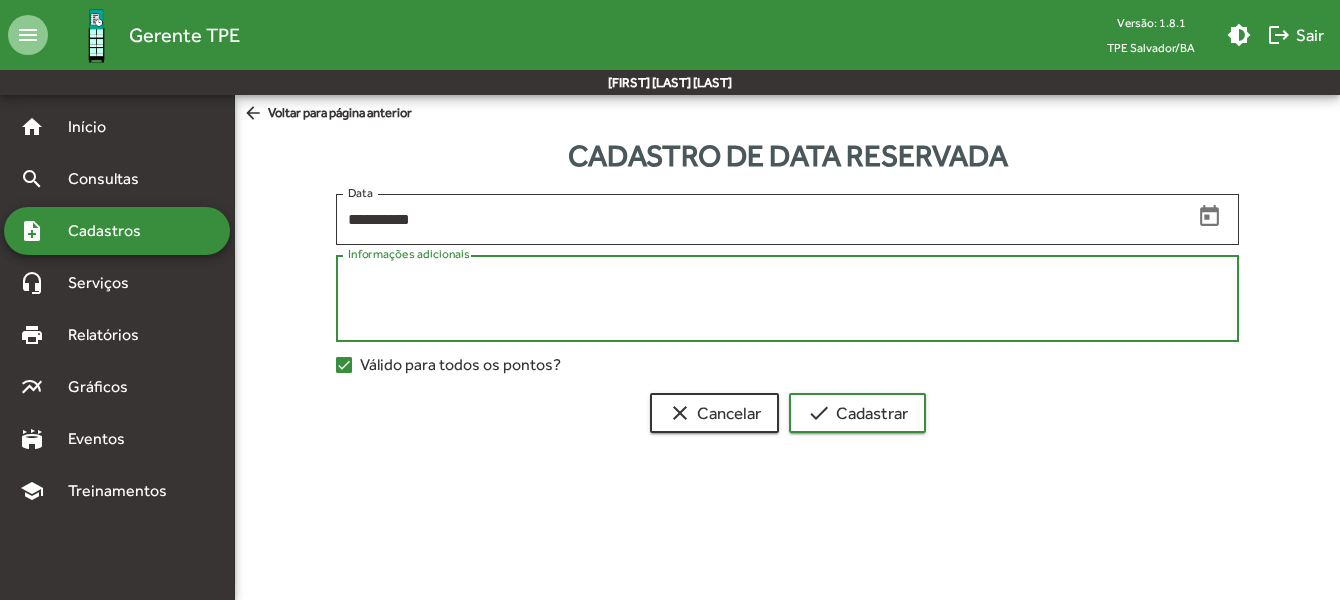 paste on "**********" 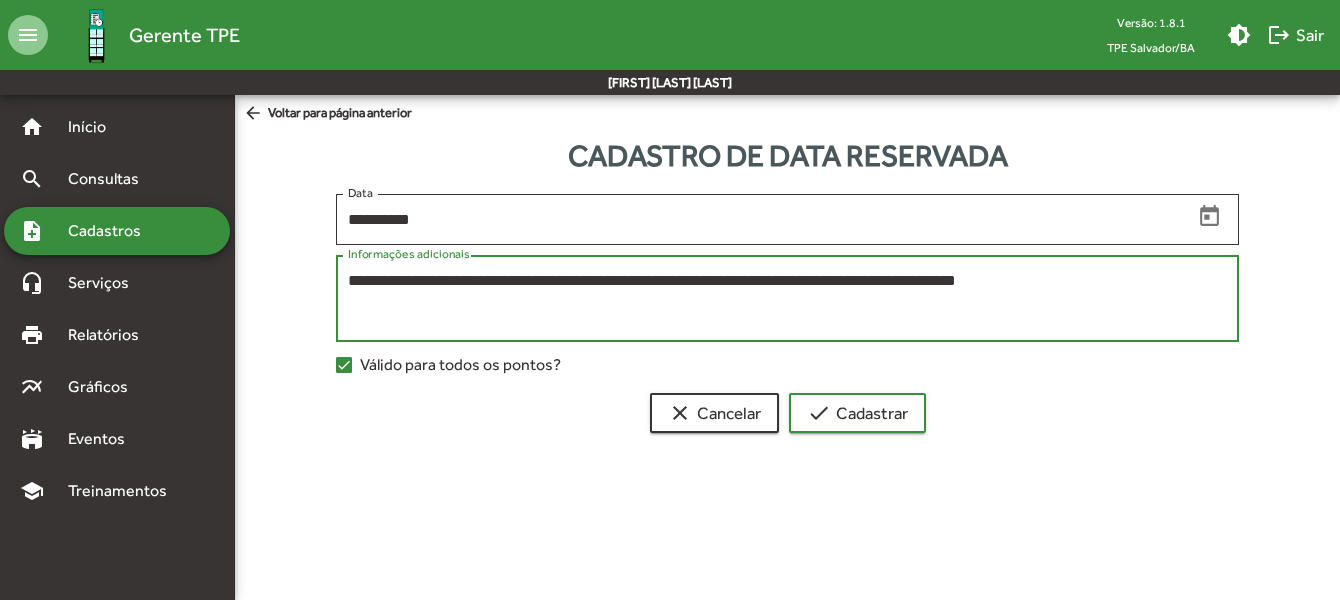 type on "**********" 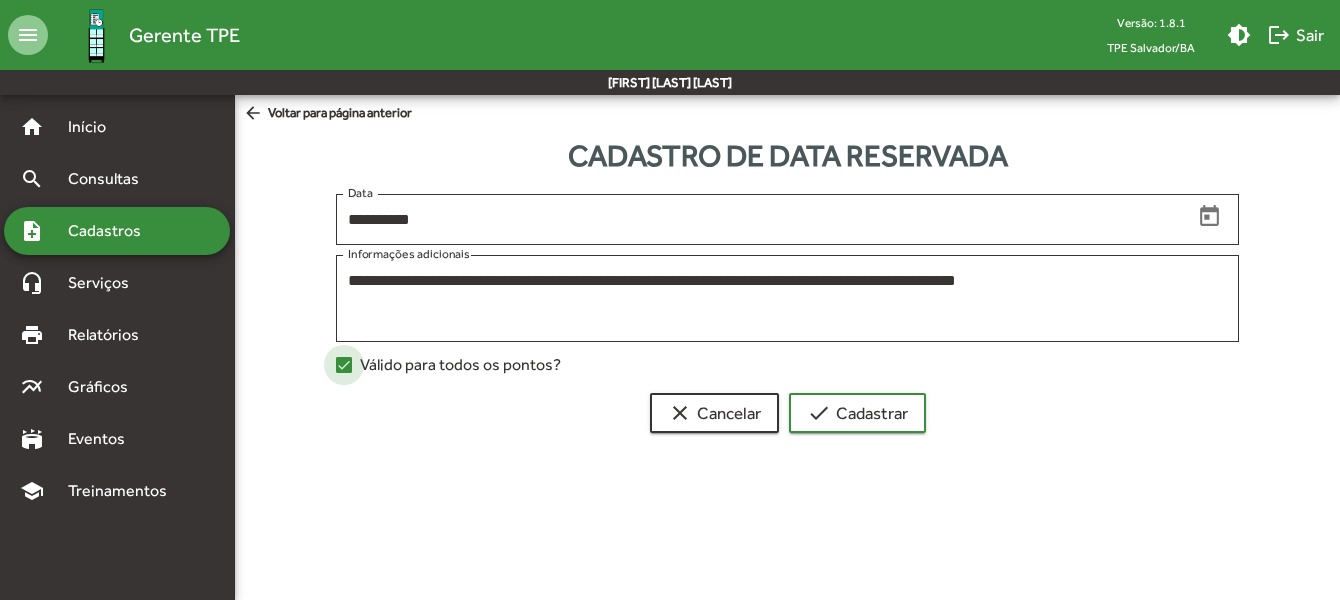 click on "Válido para todos os pontos?" at bounding box center [460, 365] 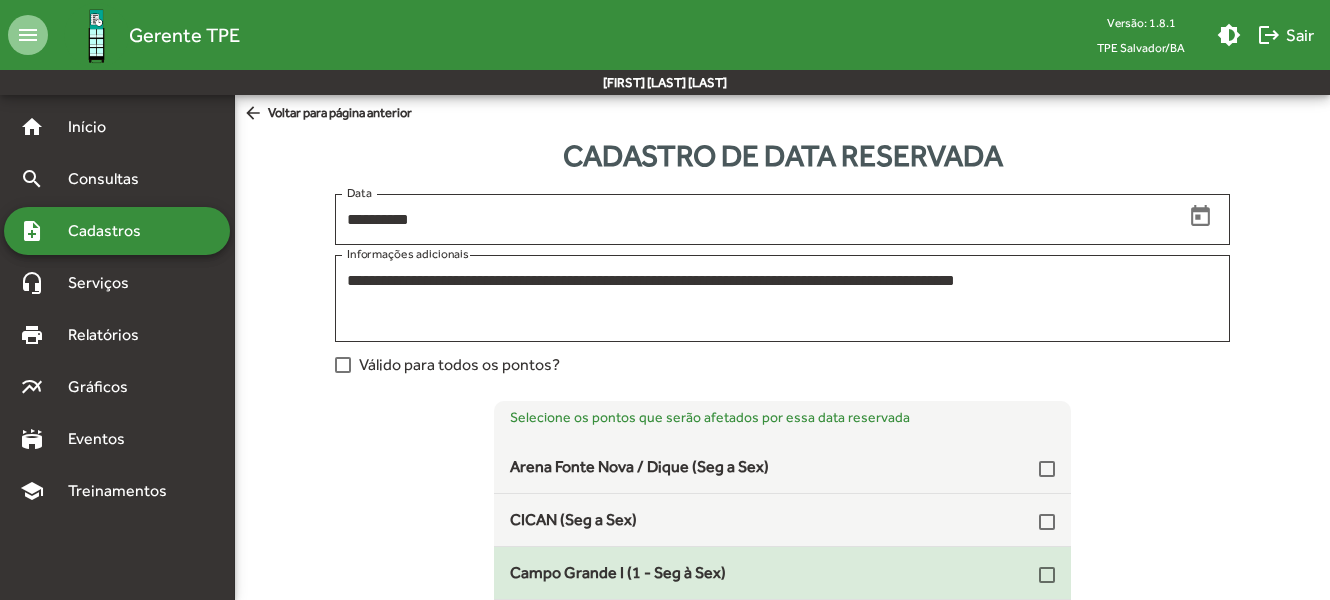 click on "Campo Grande I (1 - Seg à Sex)" 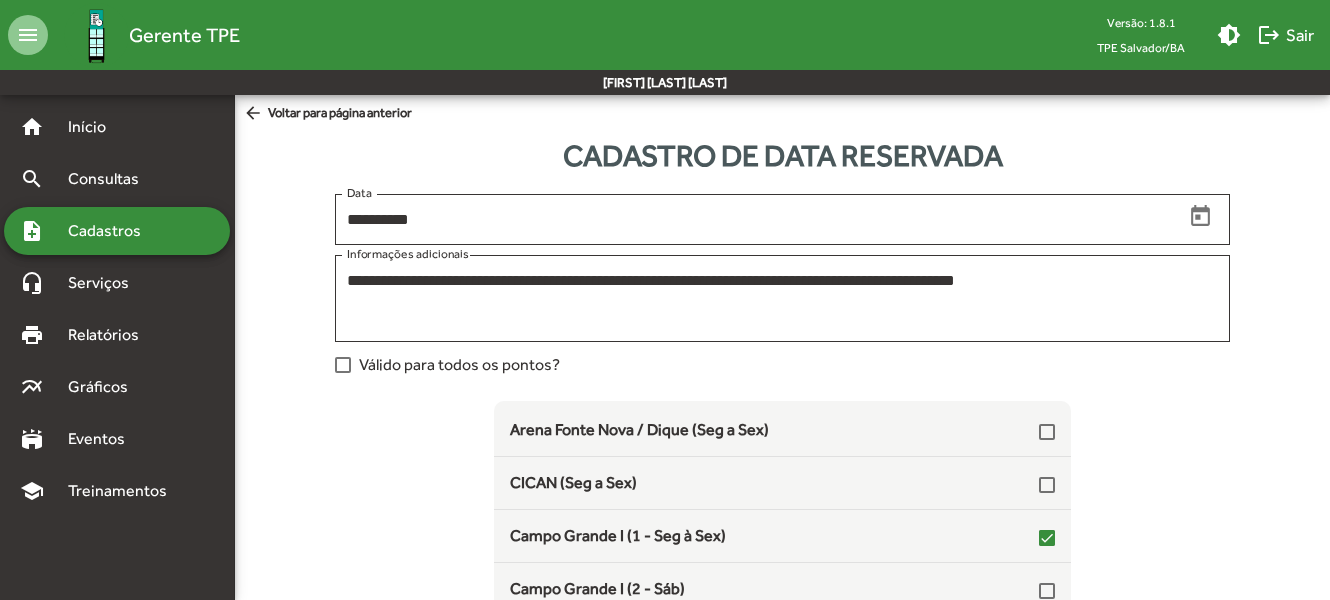 scroll, scrollTop: 100, scrollLeft: 0, axis: vertical 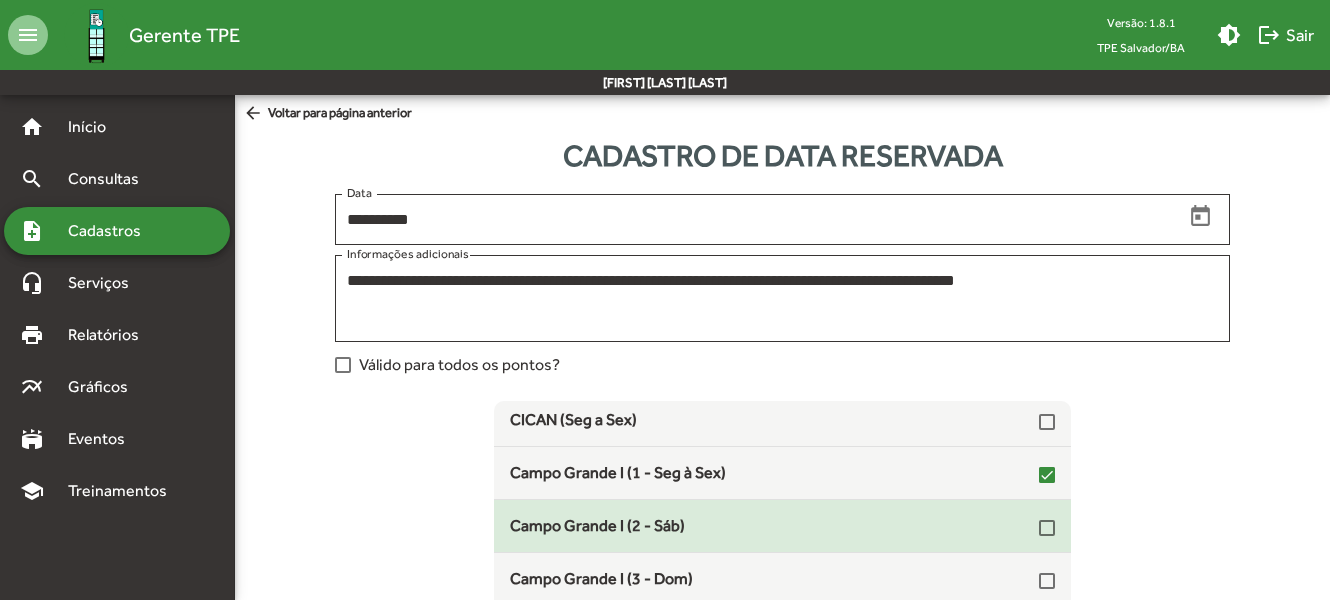 click on "Campo Grande I (2 - Sáb)" 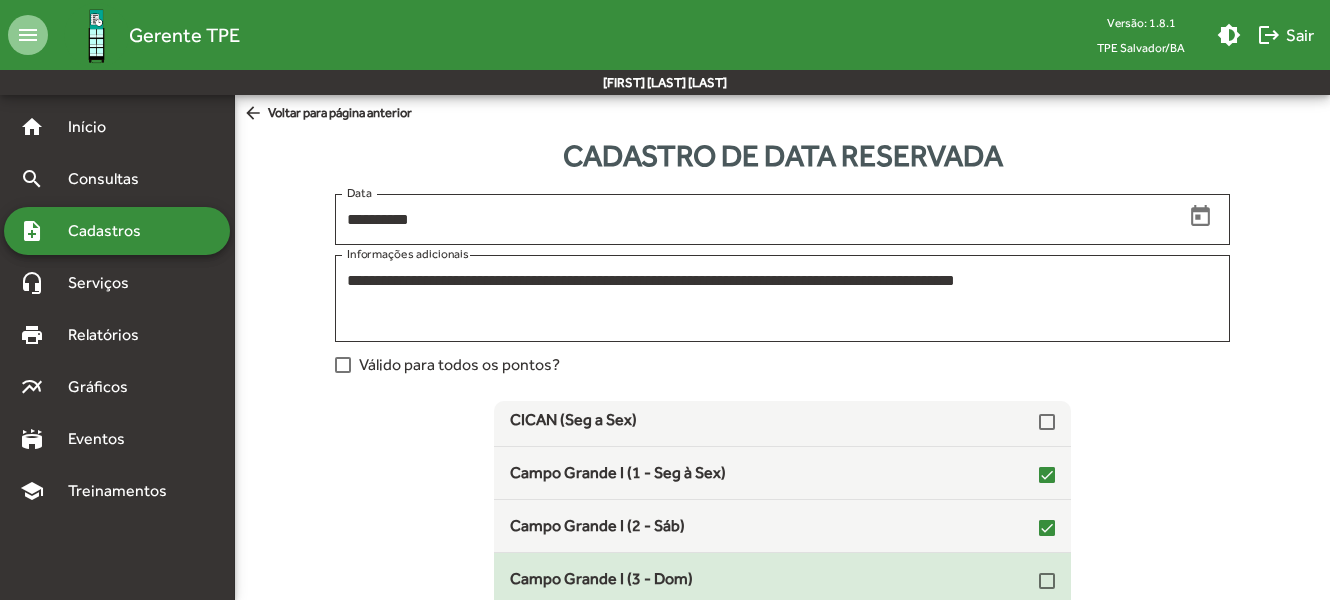 click on "Campo Grande I (3 - Dom)" 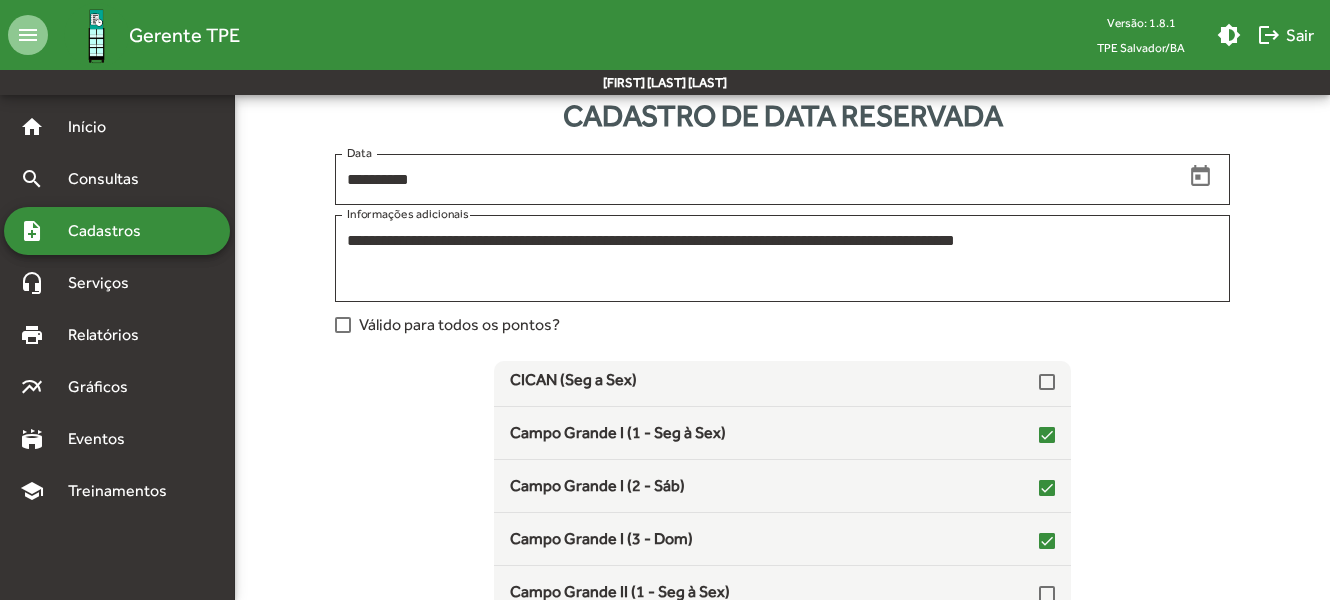 scroll, scrollTop: 100, scrollLeft: 0, axis: vertical 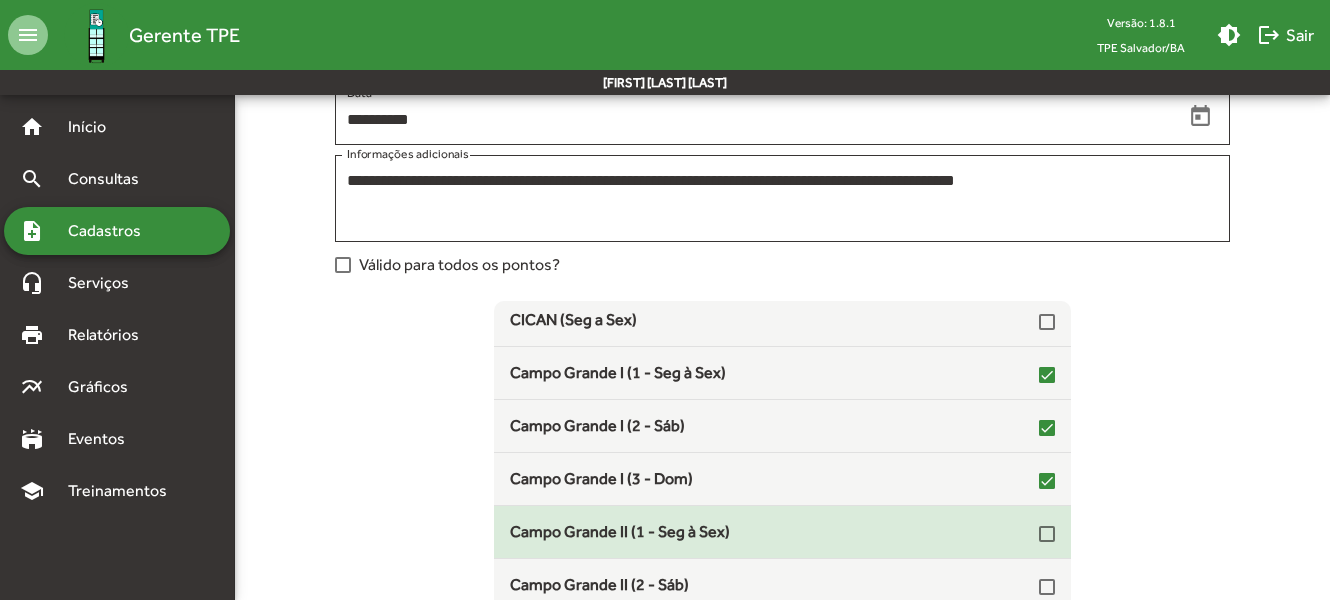 click on "Campo Grande II (1 - Seg à Sex)" 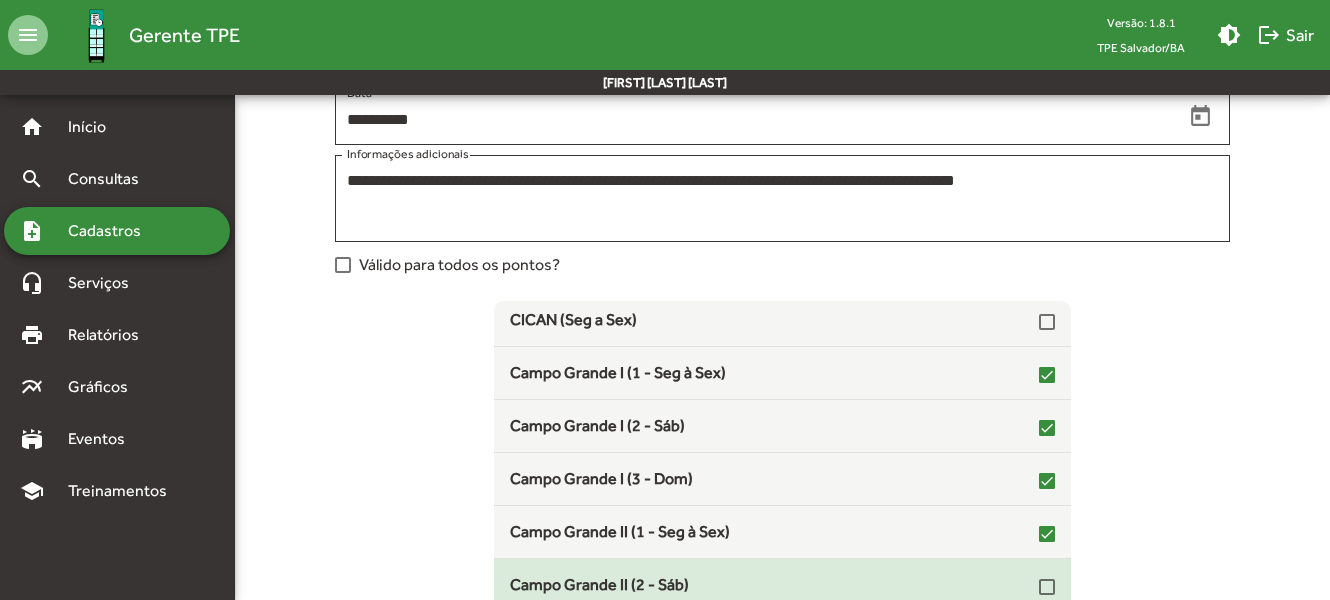 click on "Campo Grande II (2 - Sáb)" 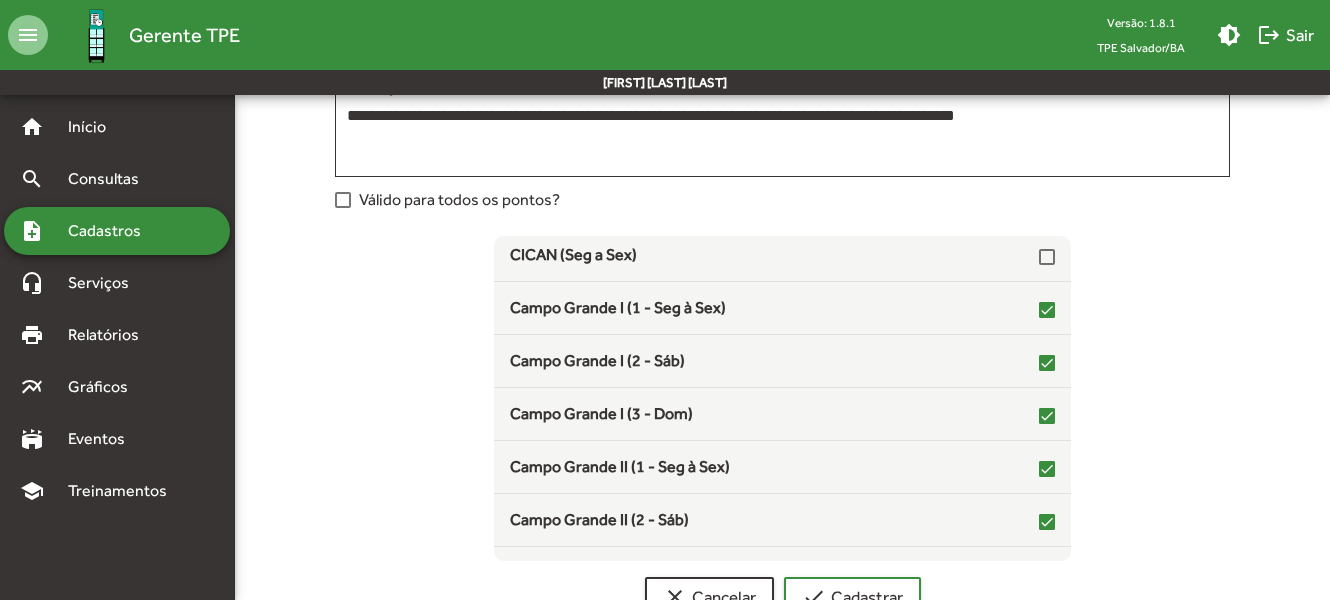 scroll, scrollTop: 206, scrollLeft: 0, axis: vertical 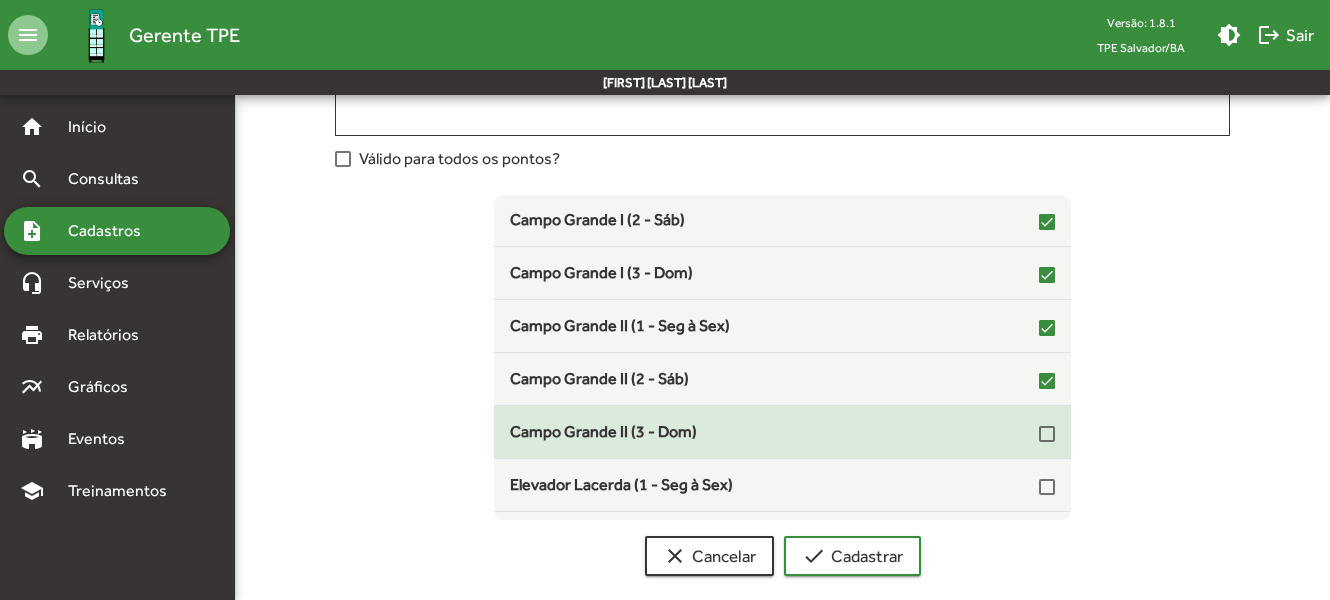 click on "Campo Grande II (3 - Dom)" 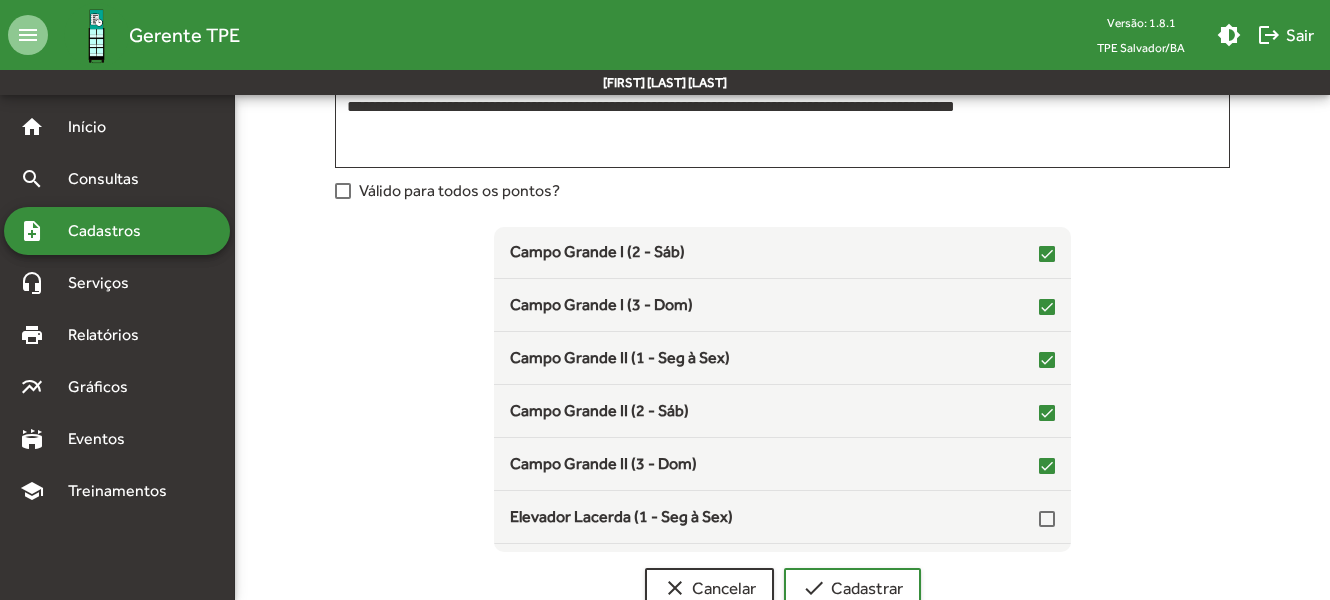 scroll, scrollTop: 206, scrollLeft: 0, axis: vertical 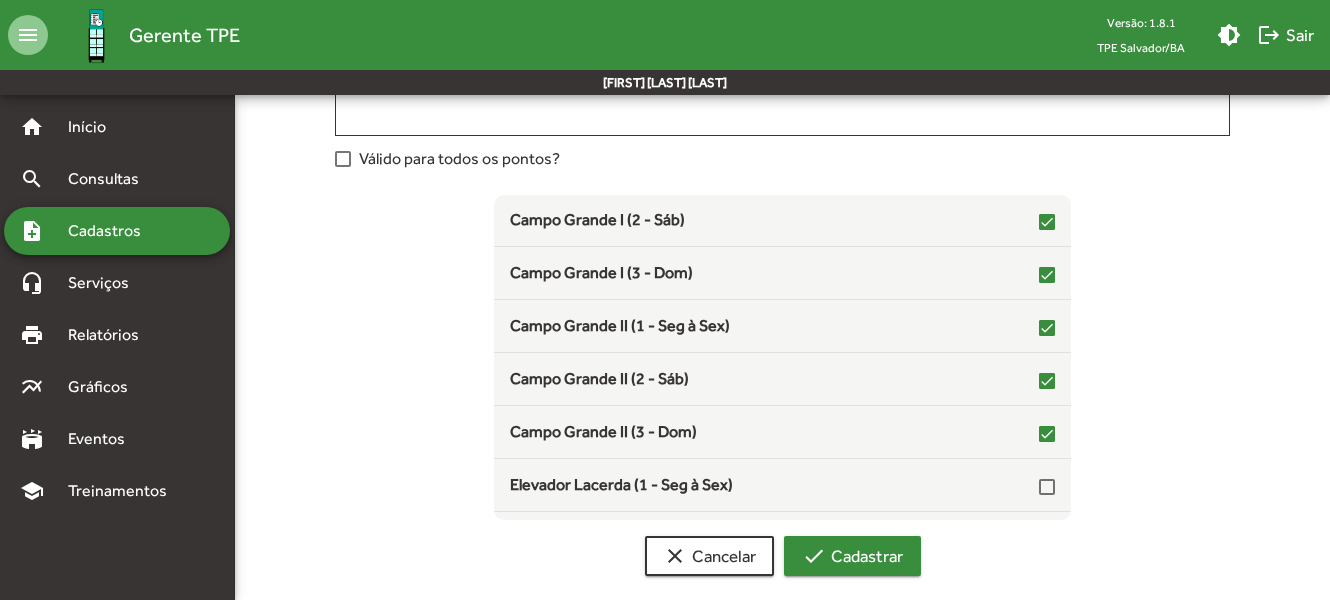 click on "check" 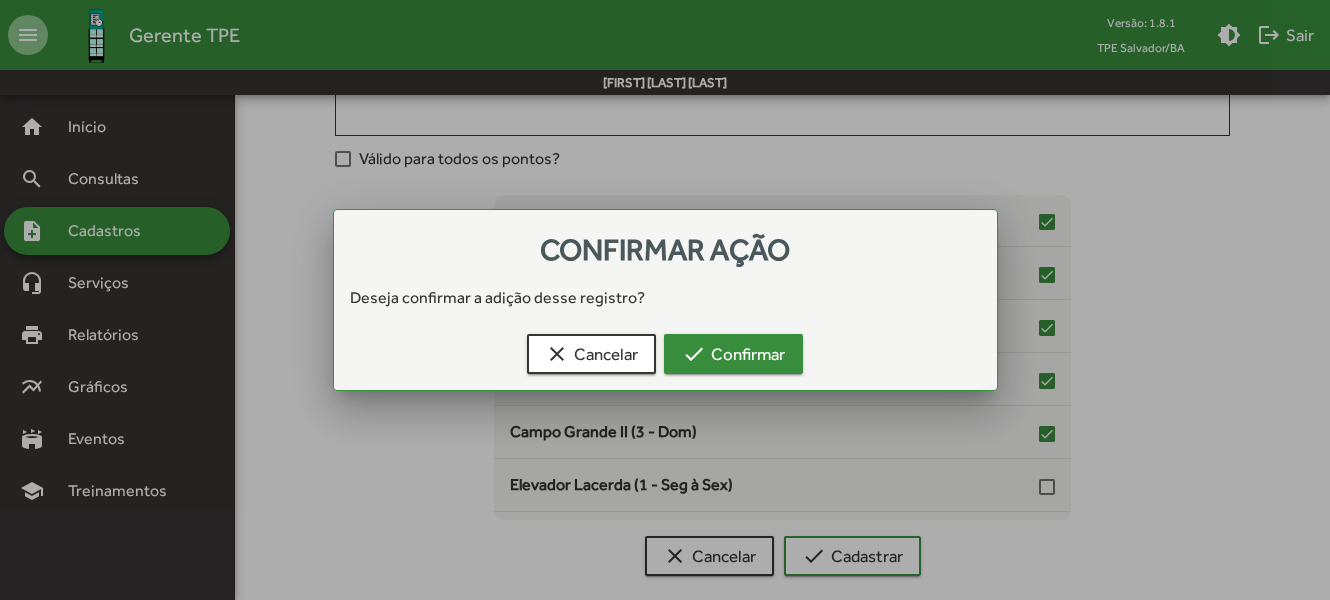 click on "check  Confirmar" at bounding box center (733, 354) 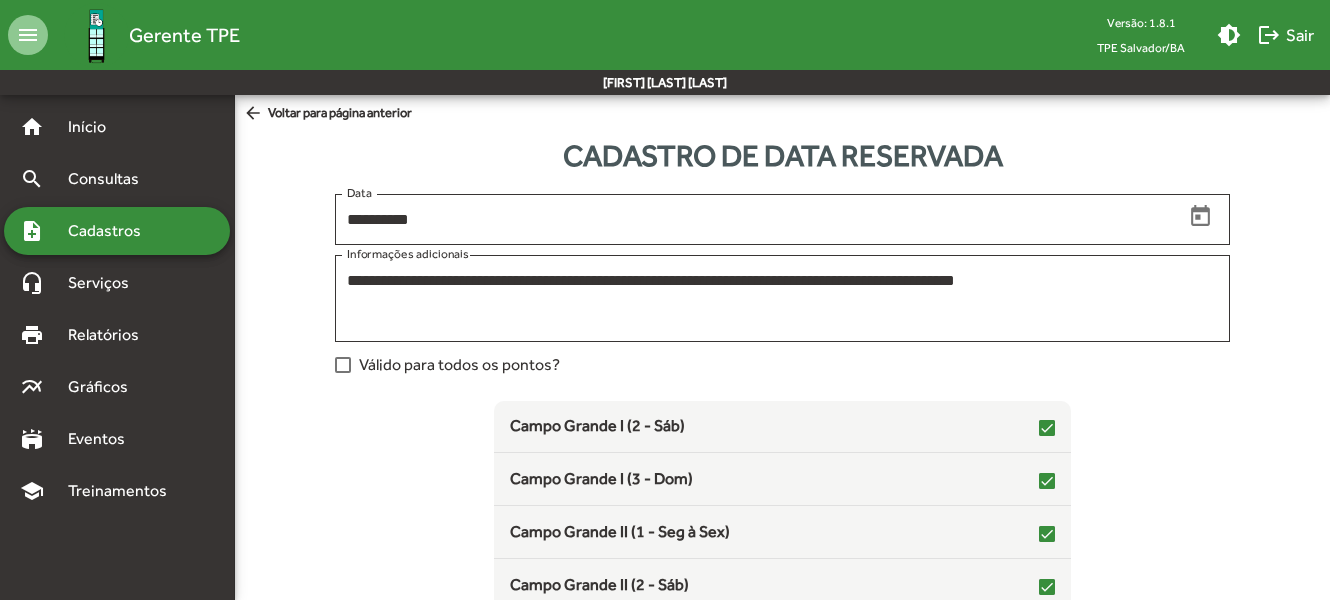 scroll, scrollTop: 206, scrollLeft: 0, axis: vertical 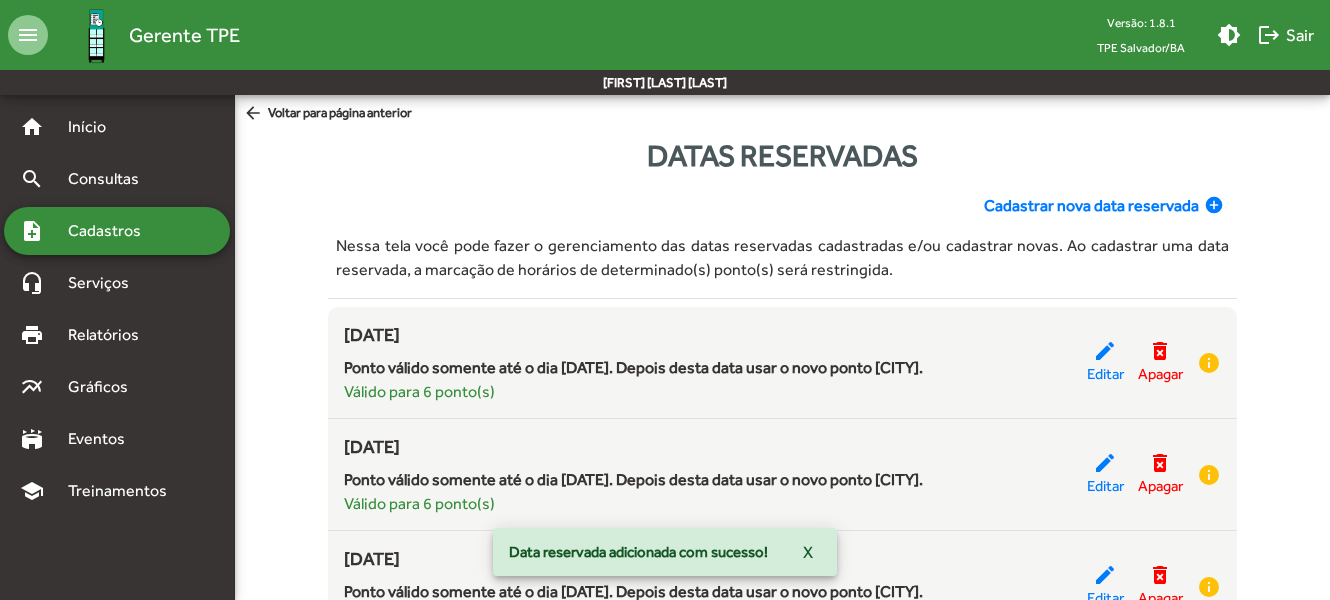click on "Cadastrar nova data reservada" 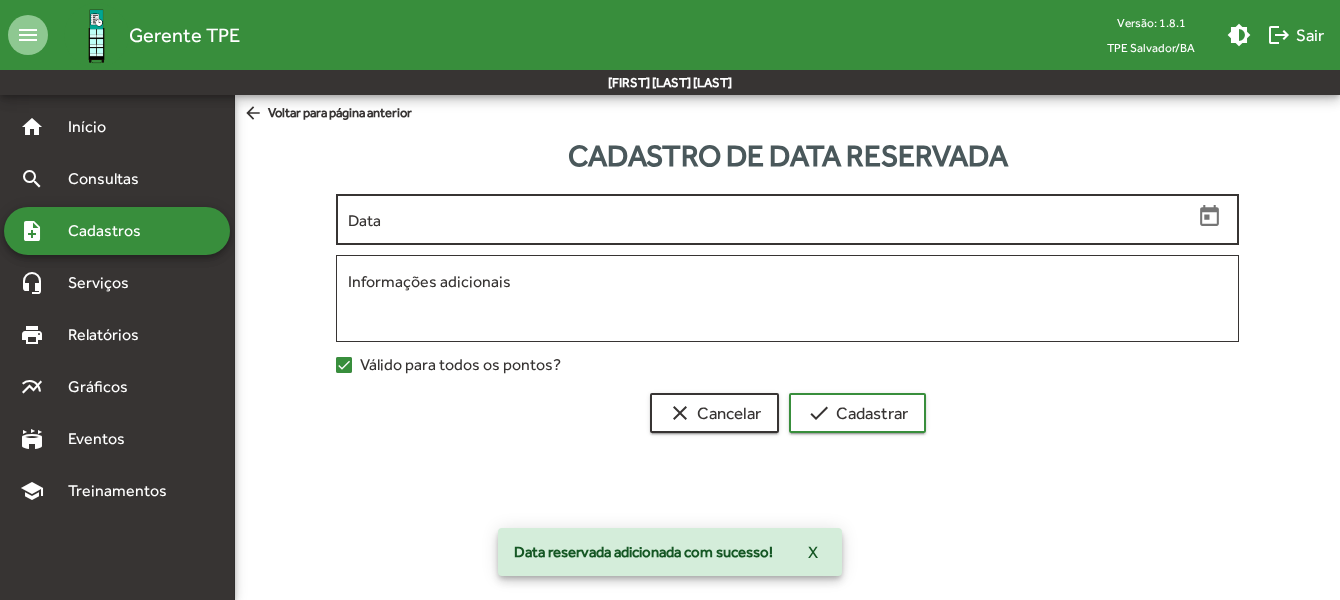 click 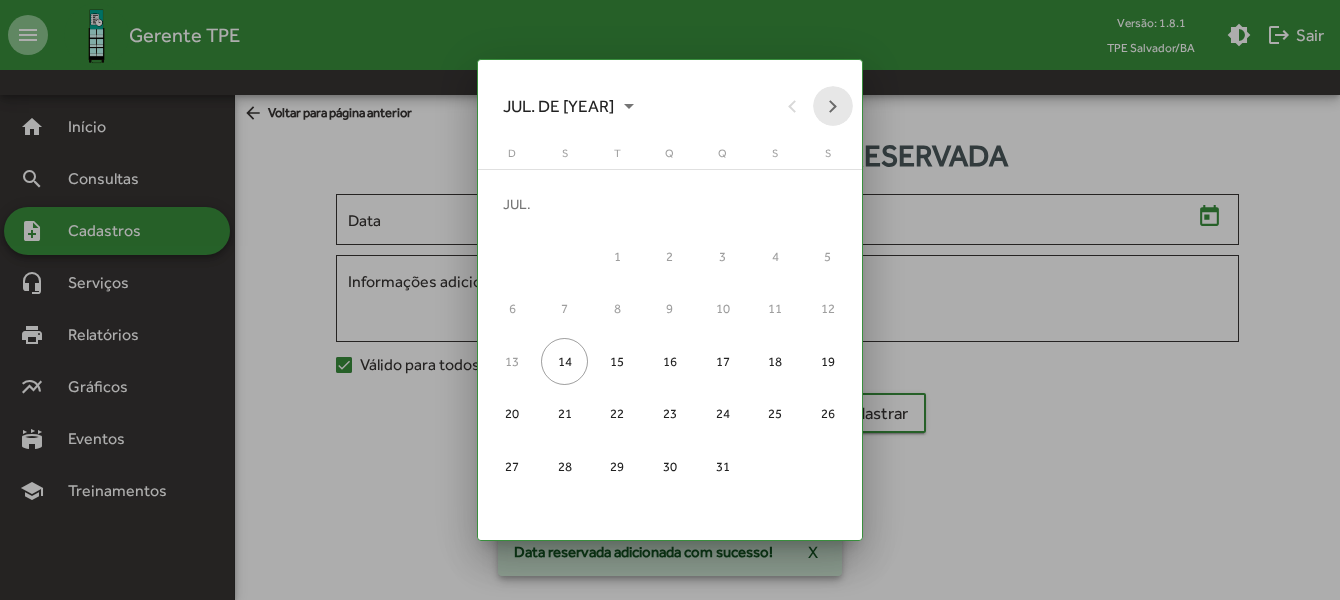 click at bounding box center (833, 106) 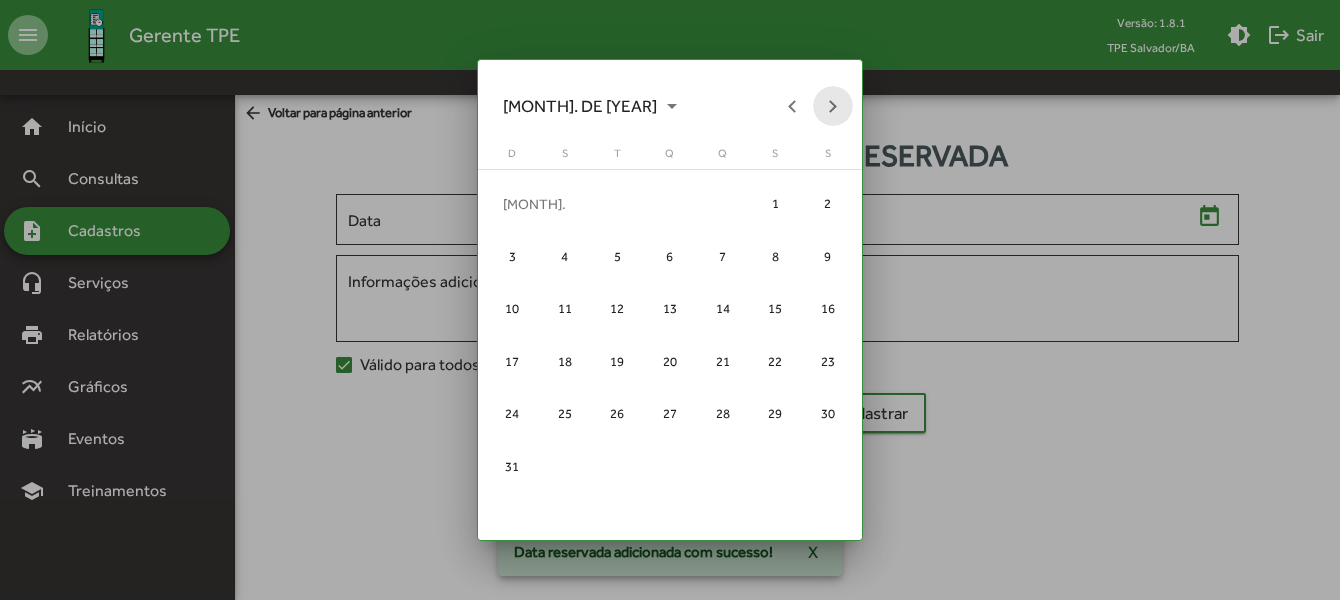 click at bounding box center (833, 106) 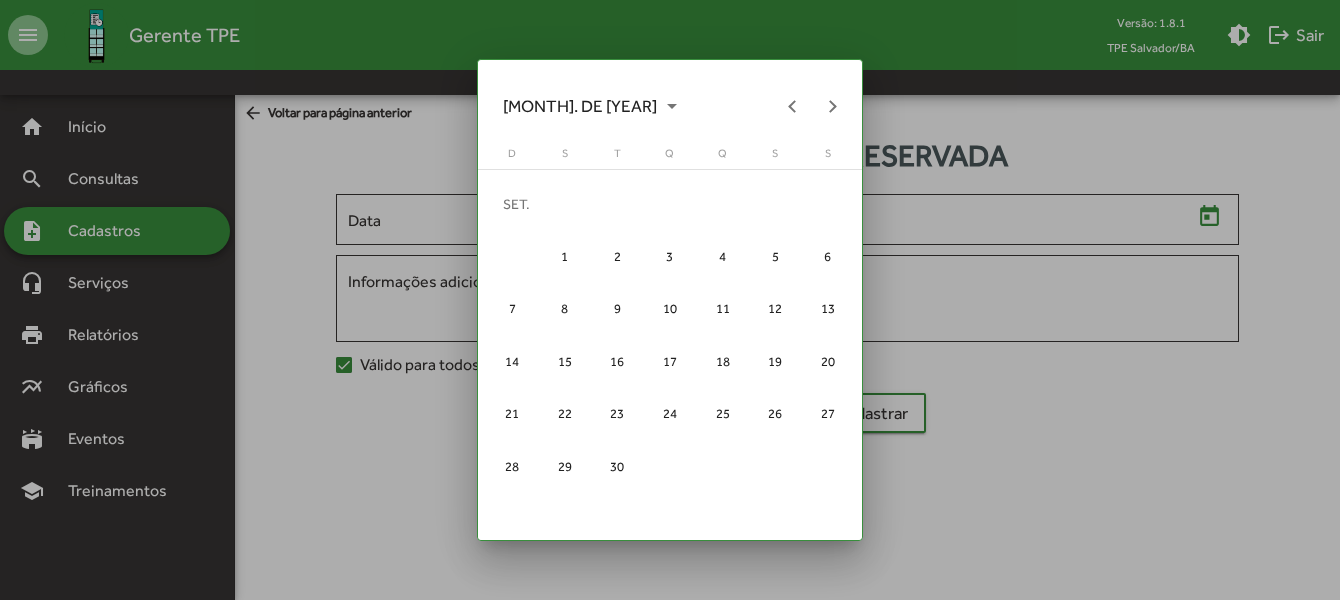 drag, startPoint x: 724, startPoint y: 414, endPoint x: 707, endPoint y: 413, distance: 17.029387 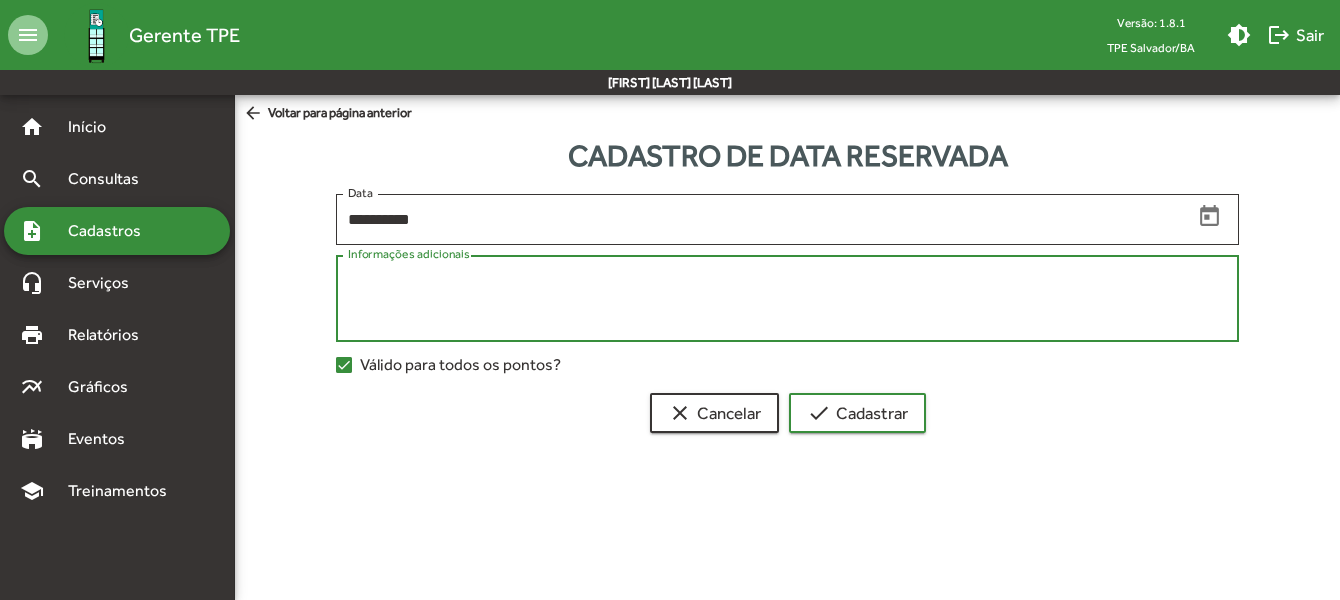 click on "Informações adicionais" at bounding box center [788, 299] 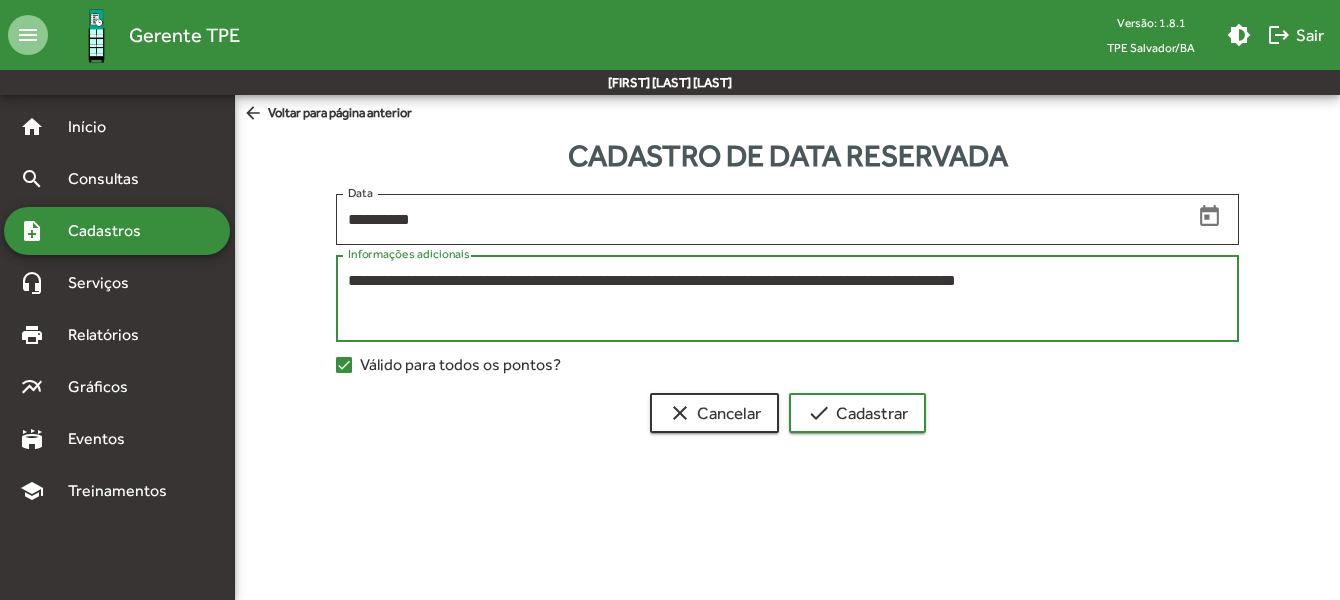type on "**********" 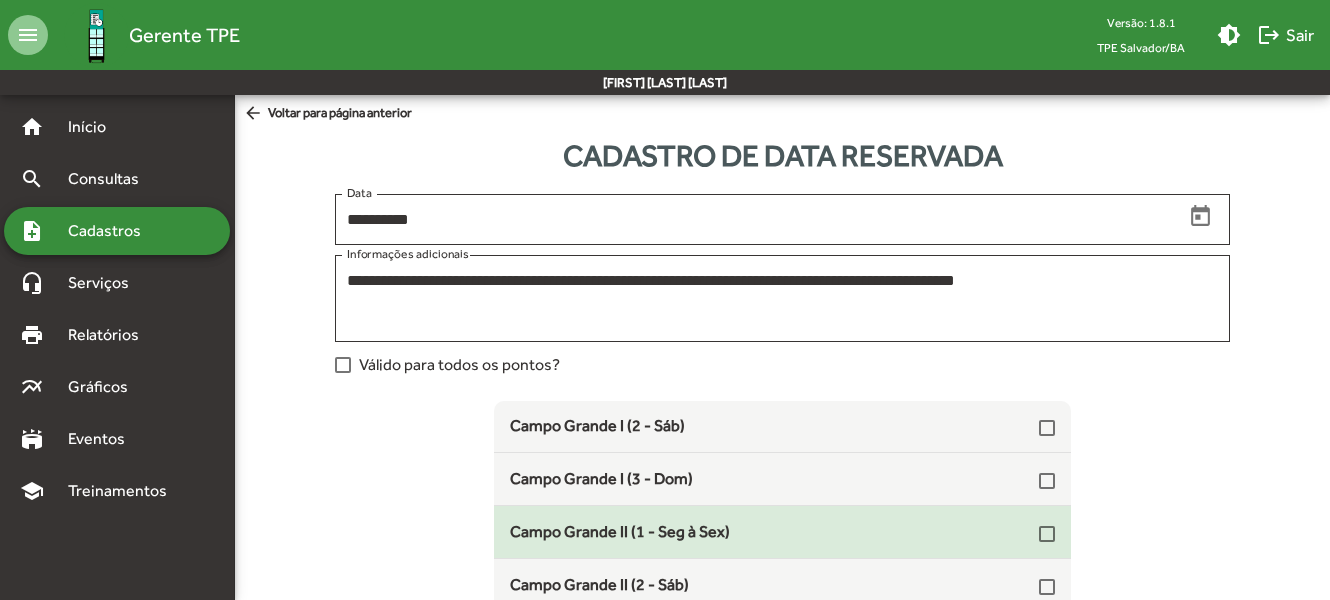 scroll, scrollTop: 100, scrollLeft: 0, axis: vertical 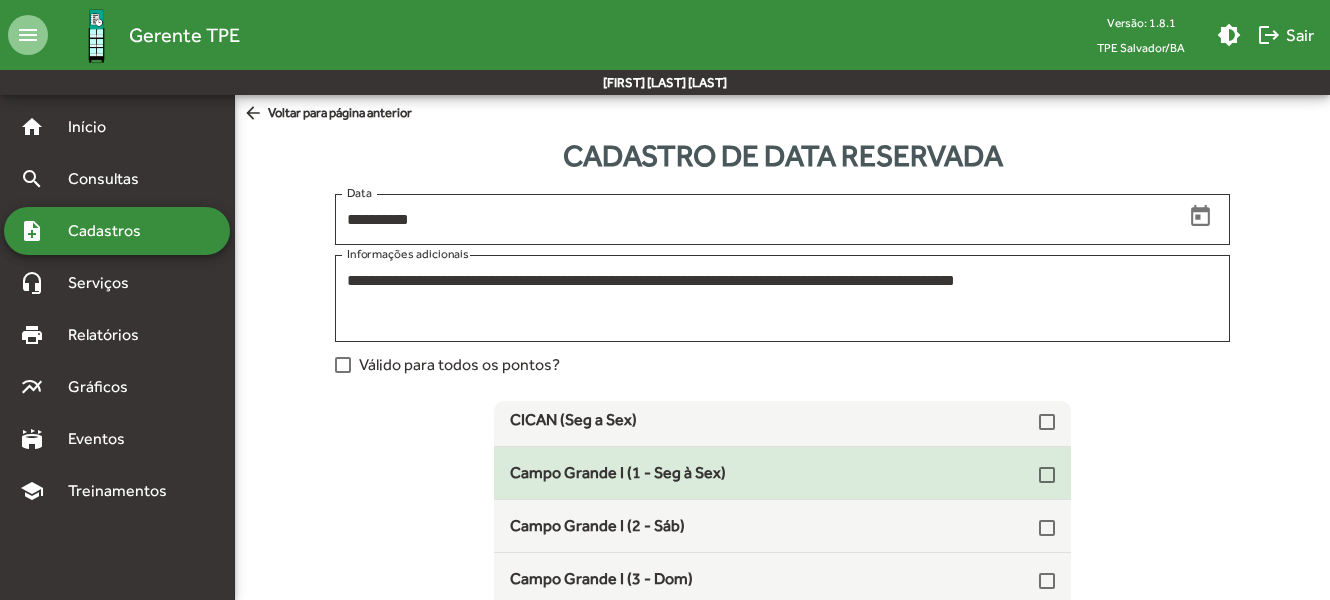 click on "Campo Grande I (1 - Seg à Sex)" 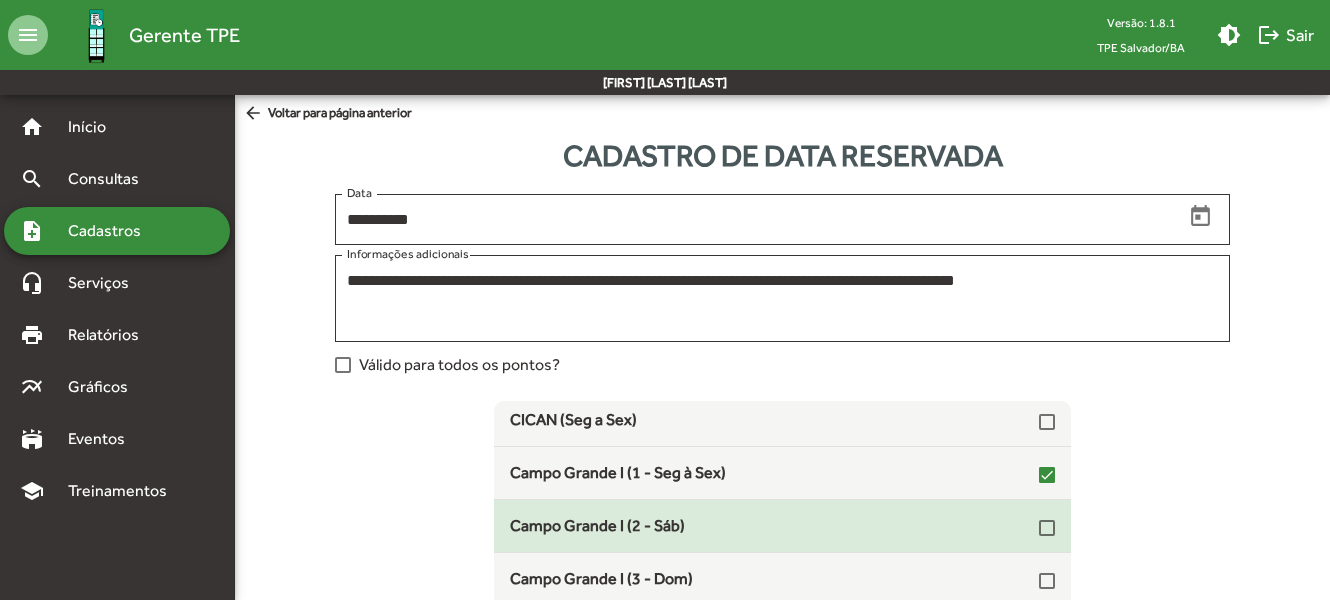 click on "Campo Grande I (2 - Sáb)" 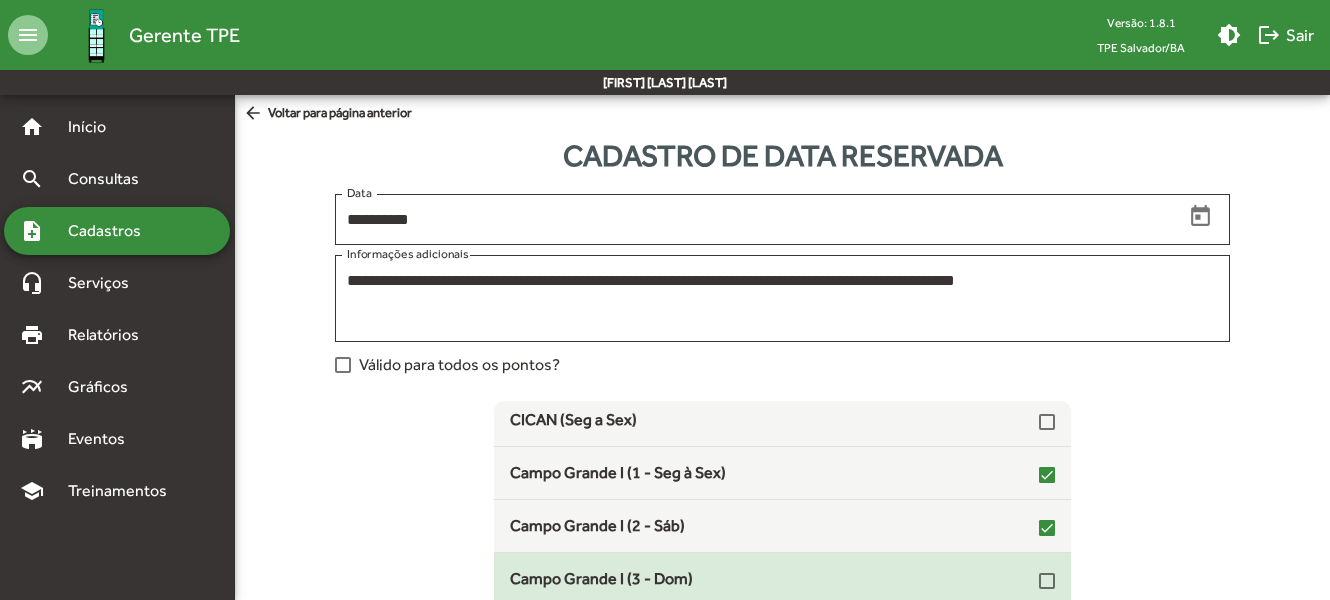 click on "Campo Grande I (3 - Dom)" 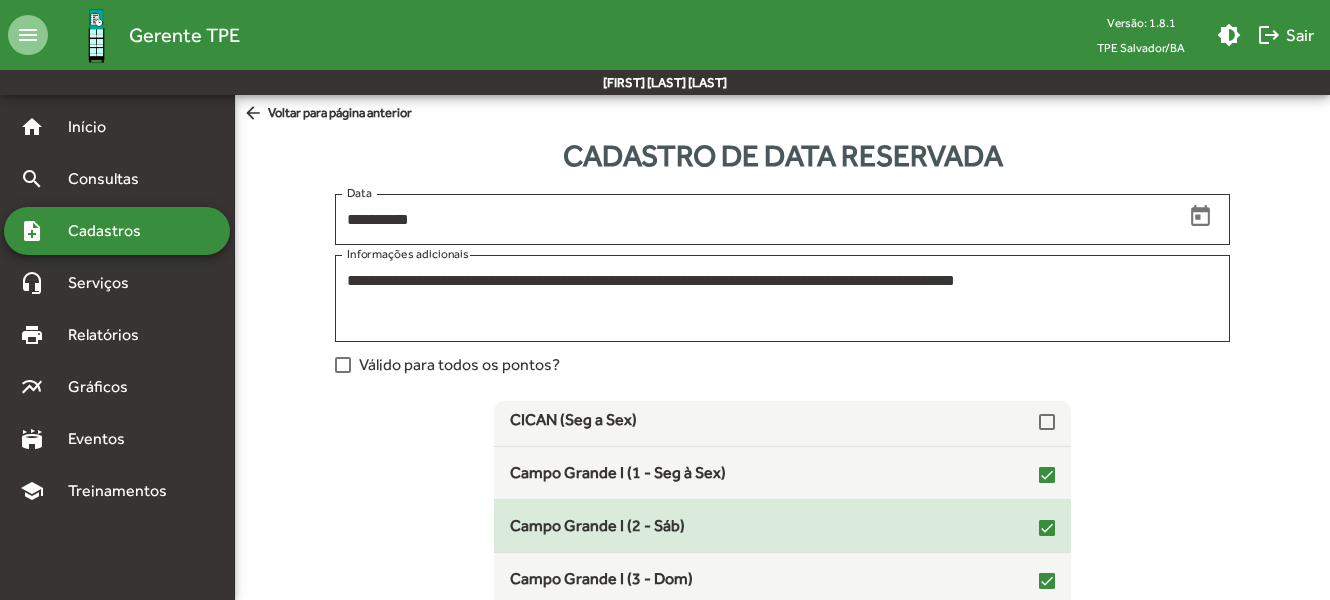 scroll, scrollTop: 200, scrollLeft: 0, axis: vertical 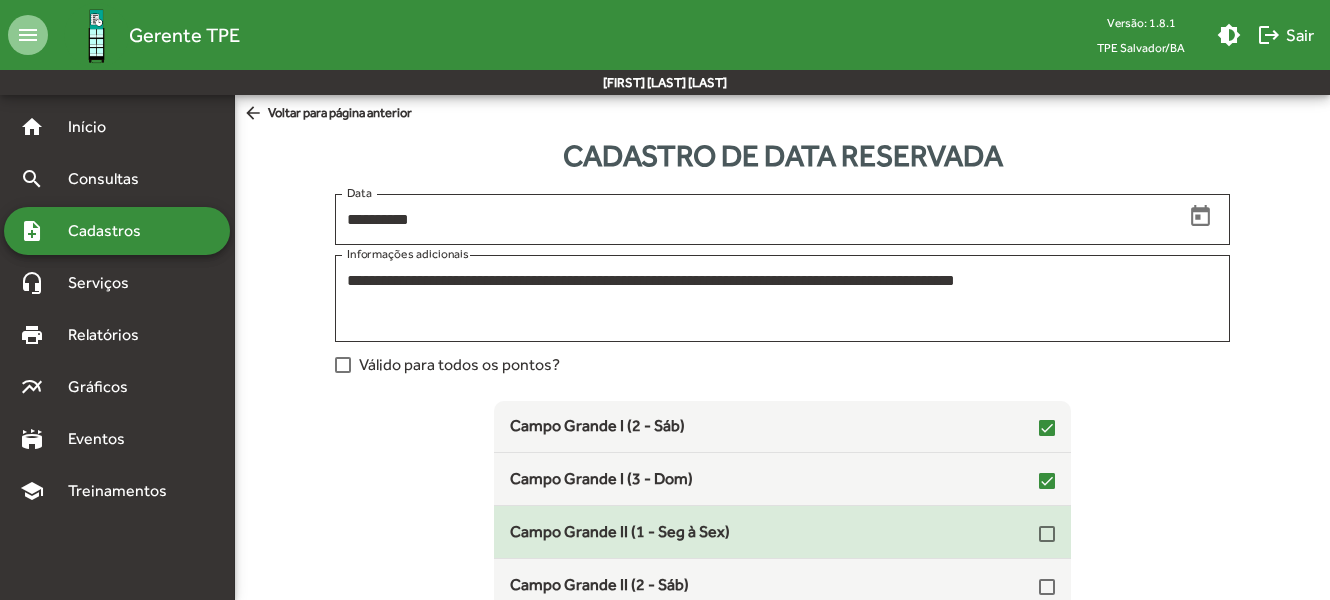 click on "Campo Grande II (1 - Seg à Sex)" 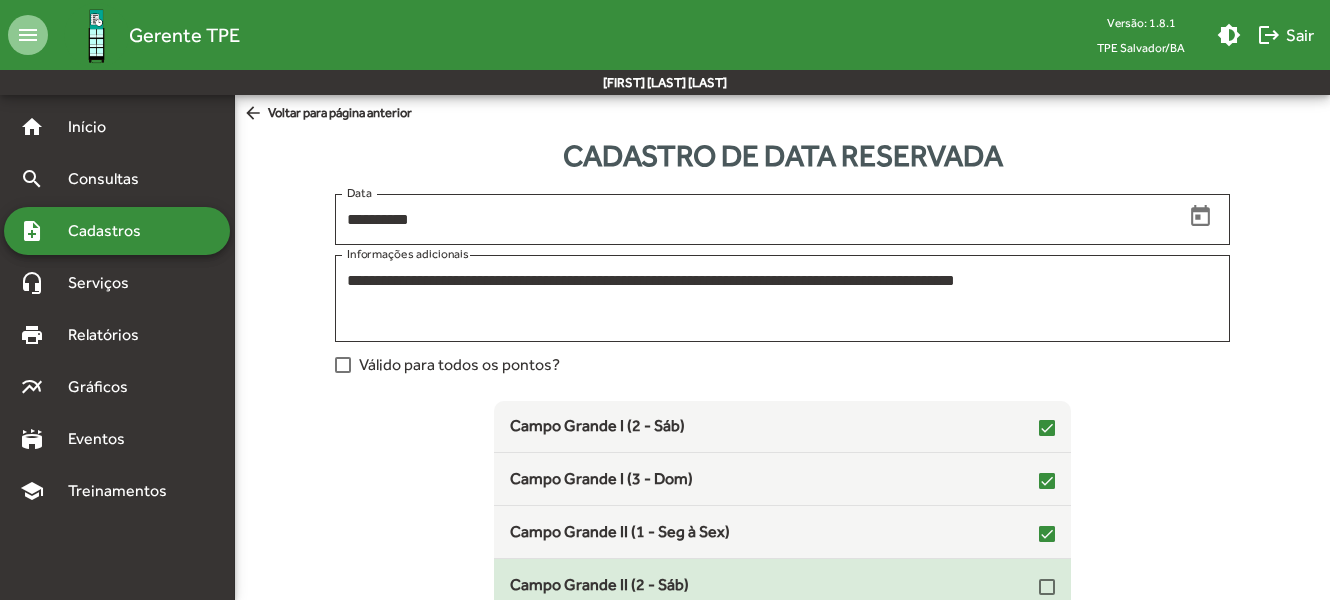 click on "Campo Grande II (2 - Sáb)" 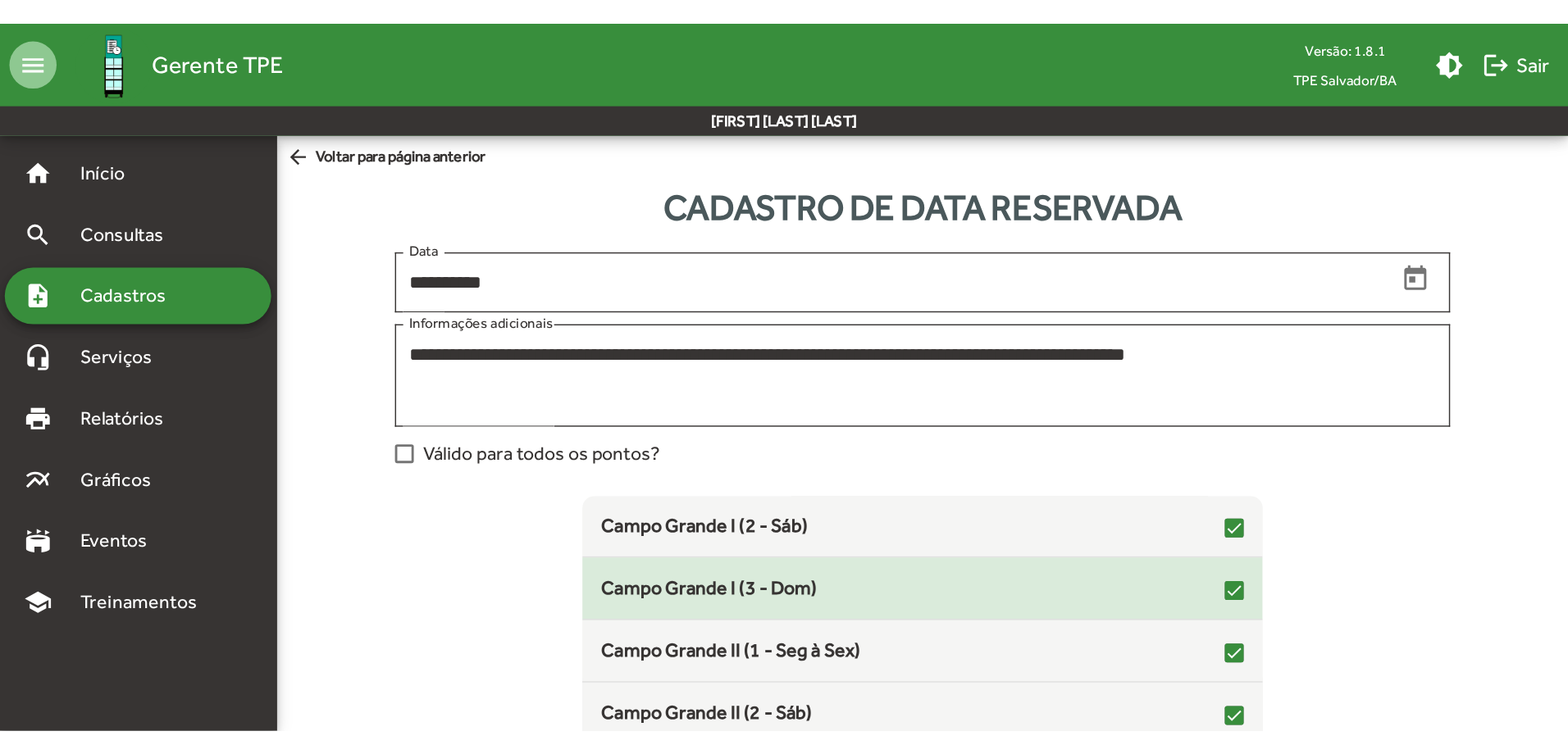 scroll, scrollTop: 246, scrollLeft: 0, axis: vertical 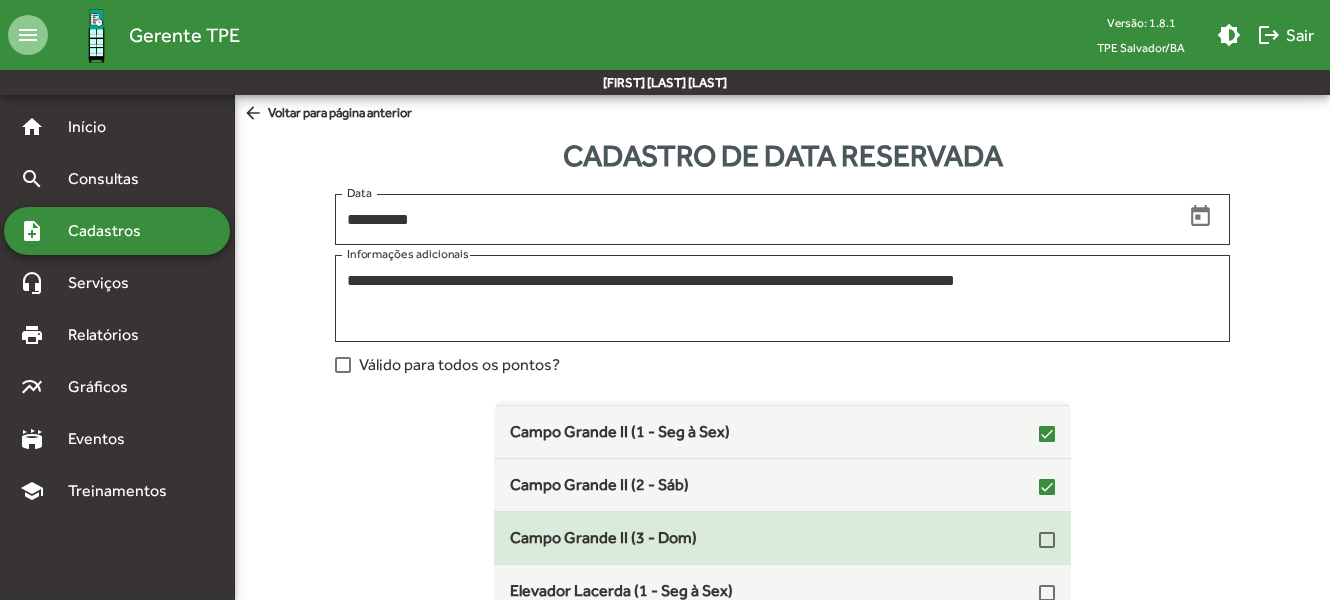 click on "Campo Grande II (3 - Dom)" 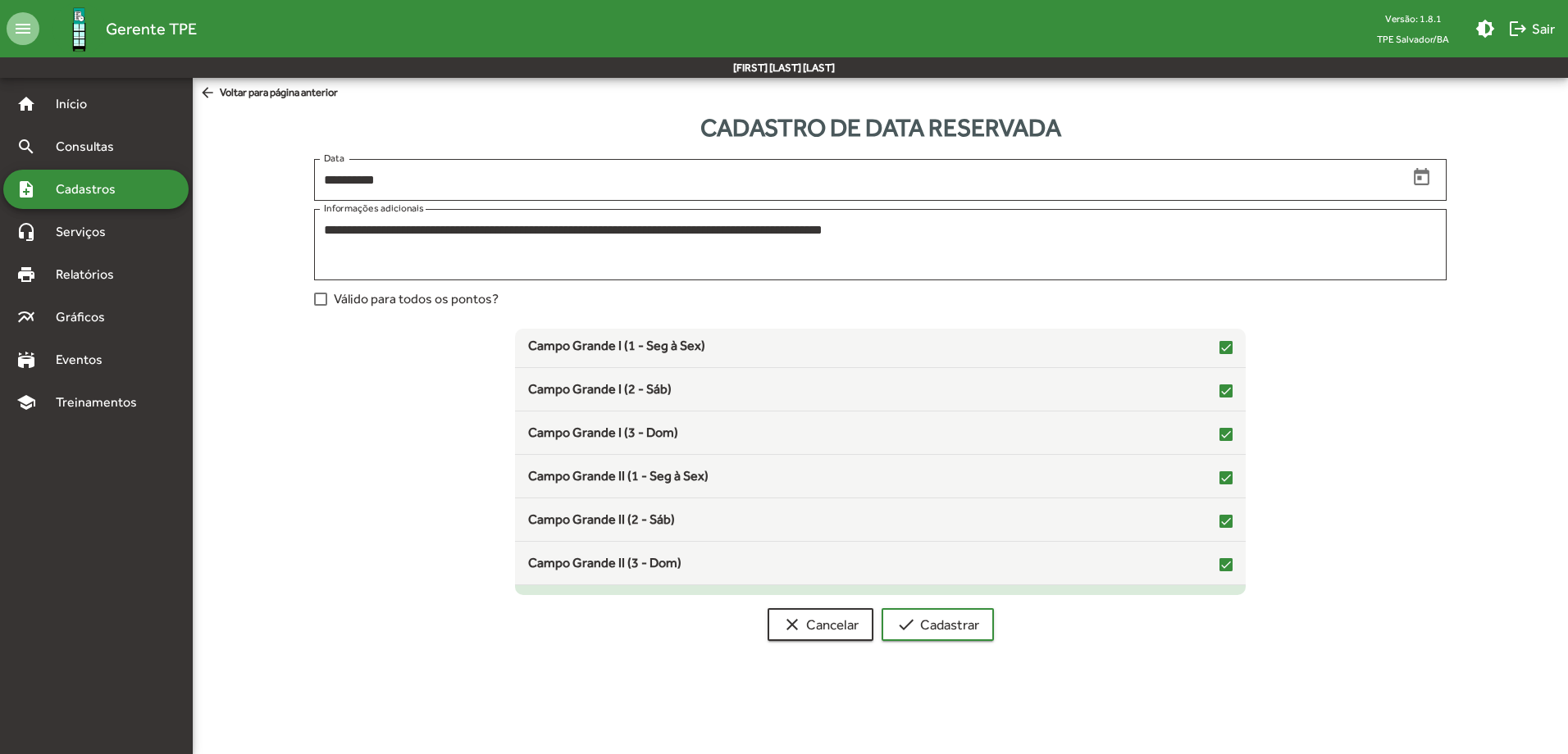 scroll, scrollTop: 164, scrollLeft: 0, axis: vertical 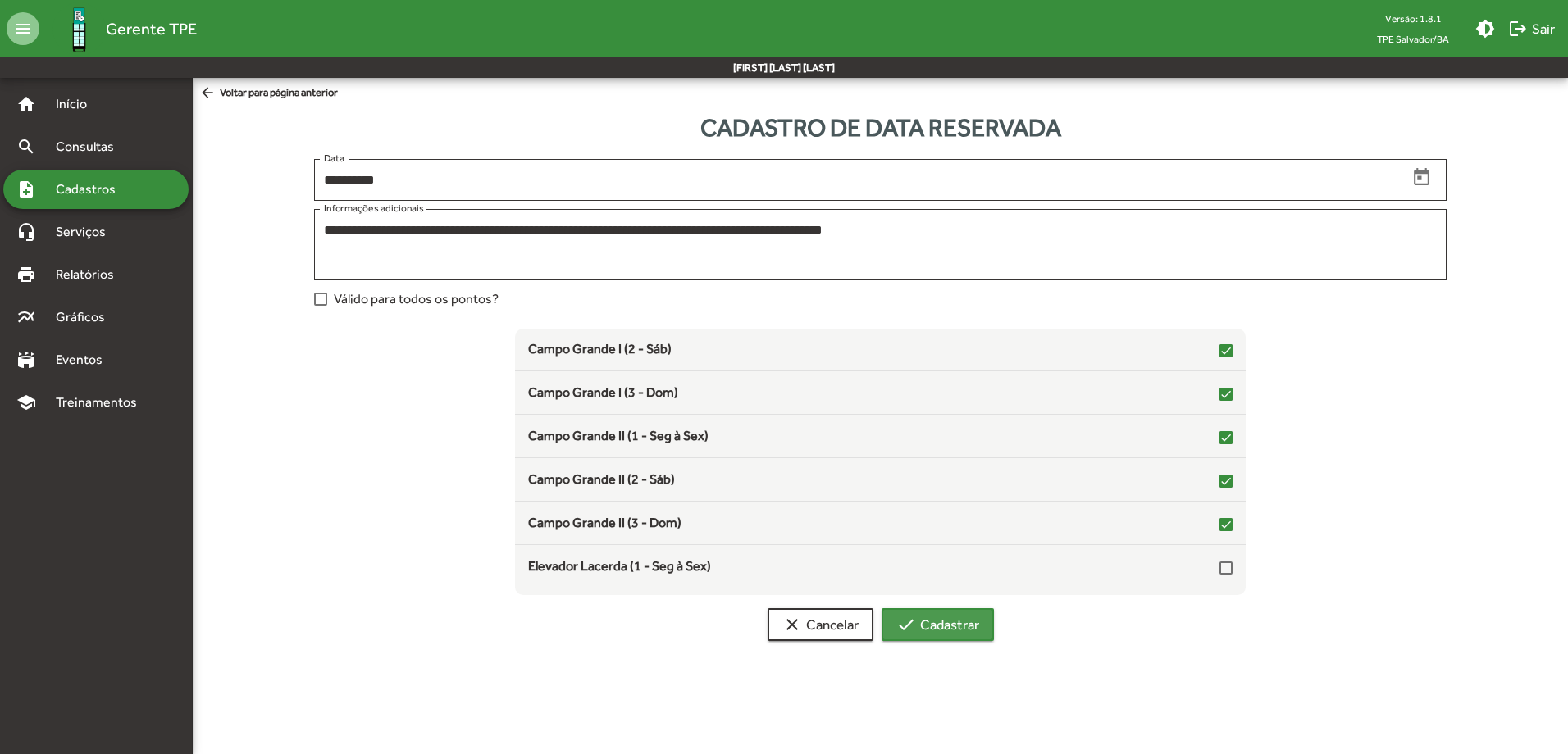 click on "check  Cadastrar" 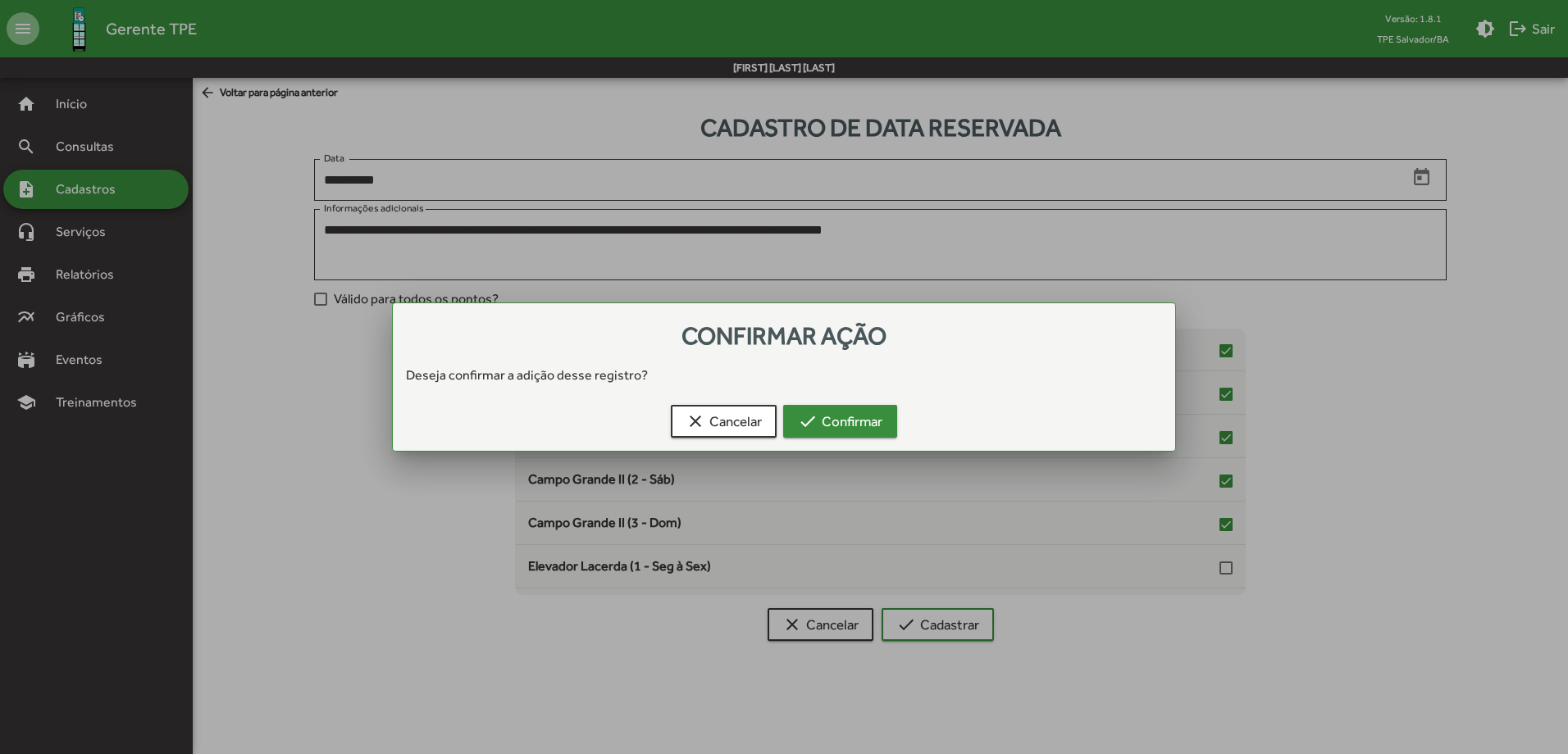 click on "check  Confirmar" at bounding box center [840, 421] 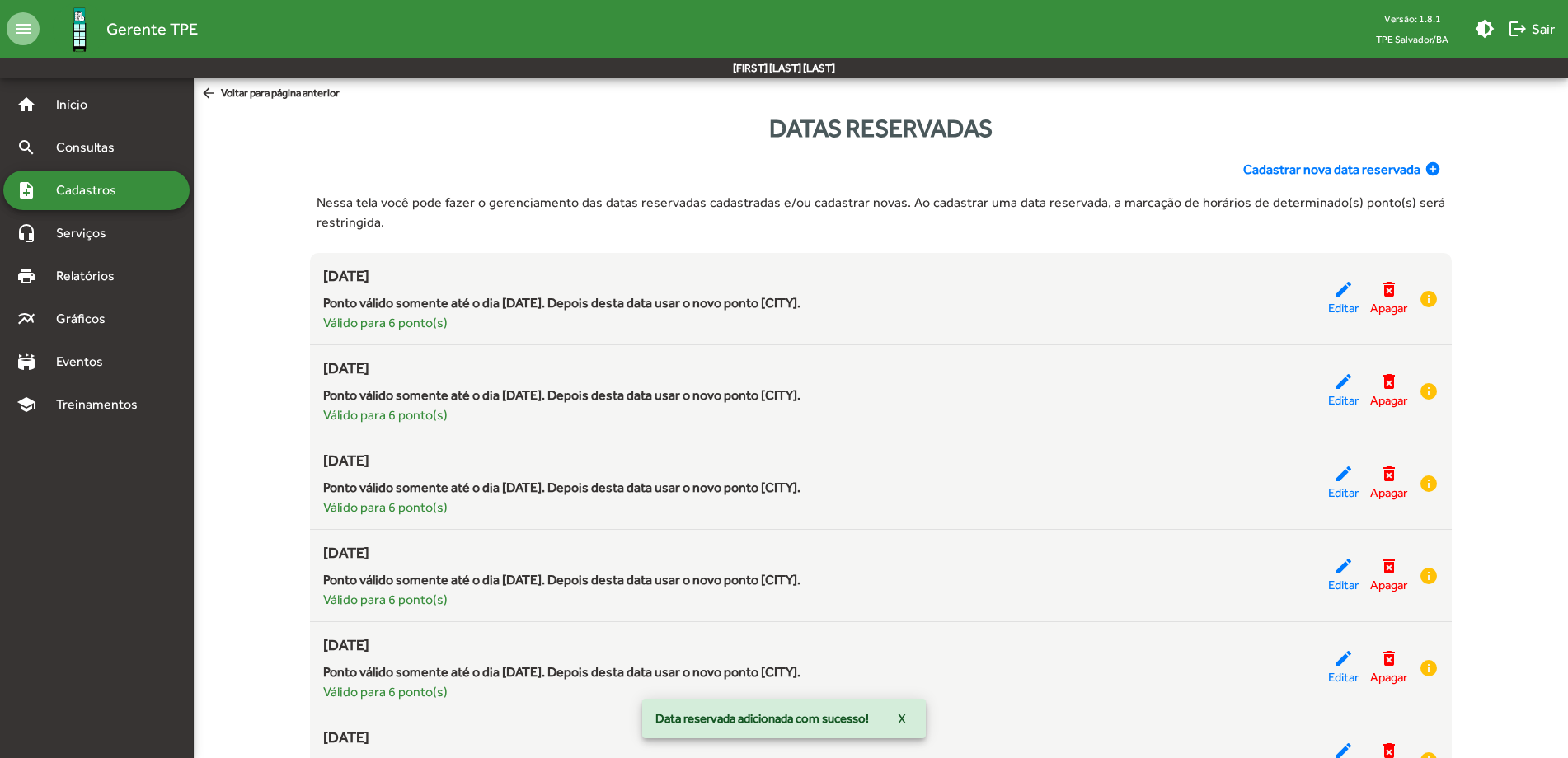 click on "Cadastrar nova data reservada" 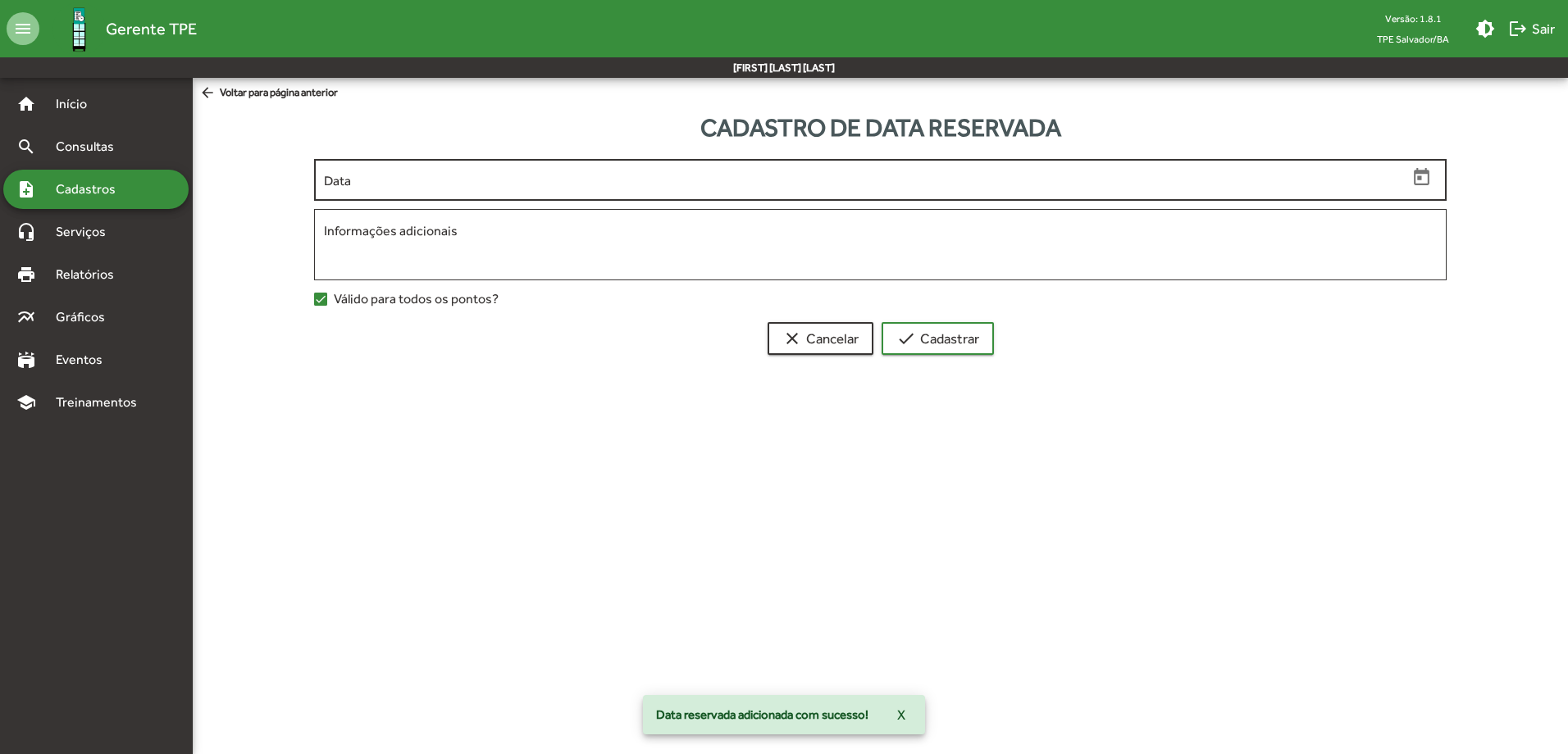 click on "Data" at bounding box center [865, 180] 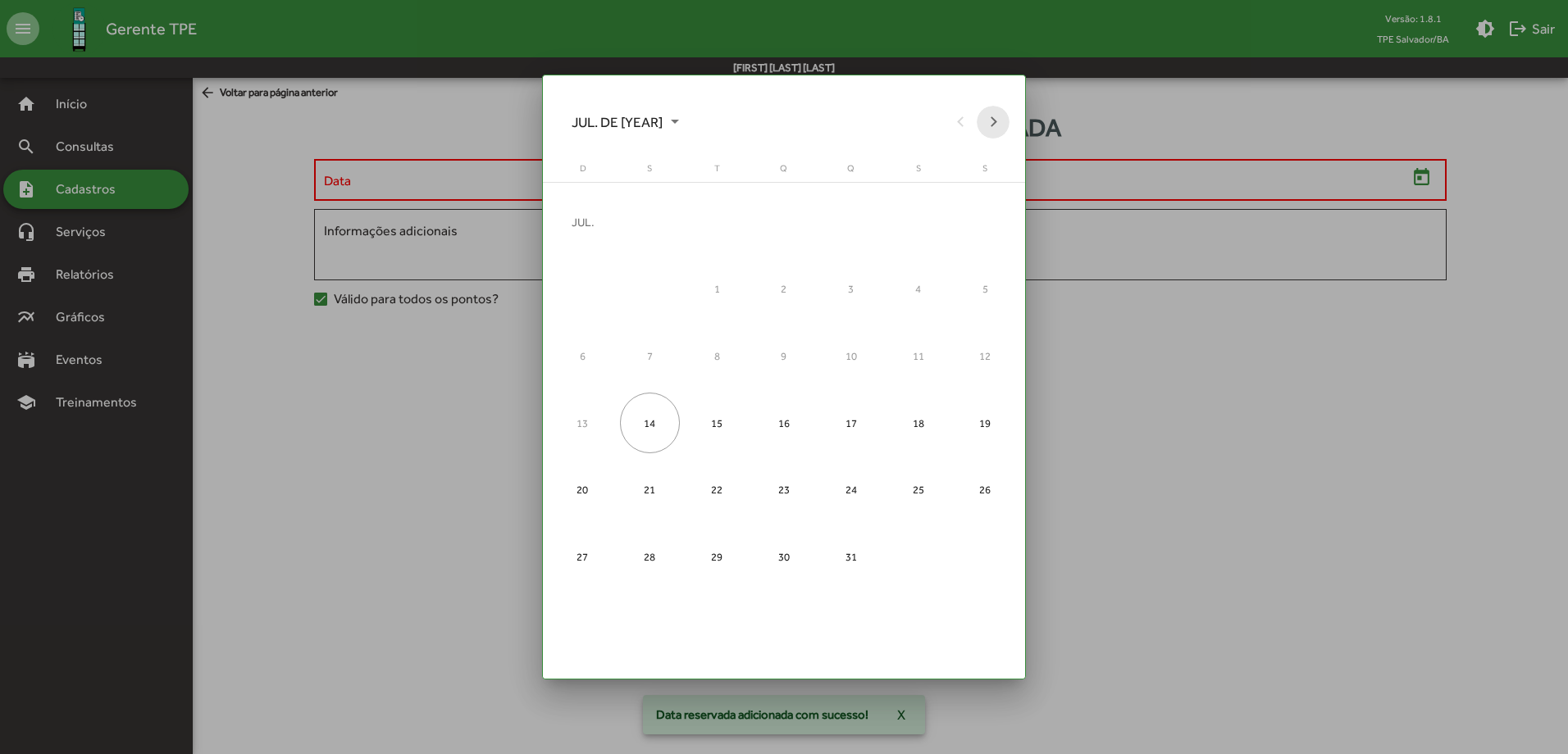 click at bounding box center (993, 122) 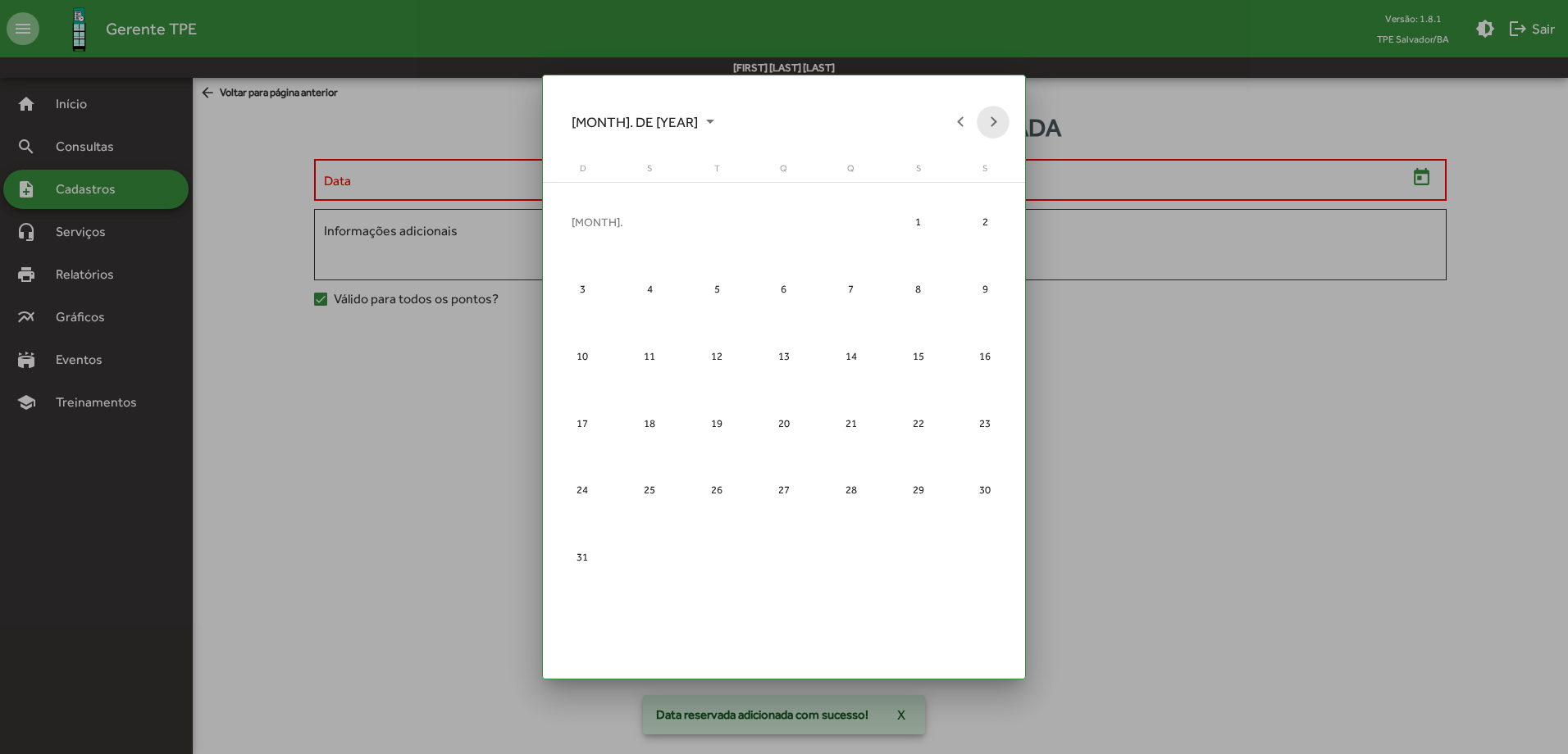 click at bounding box center [993, 122] 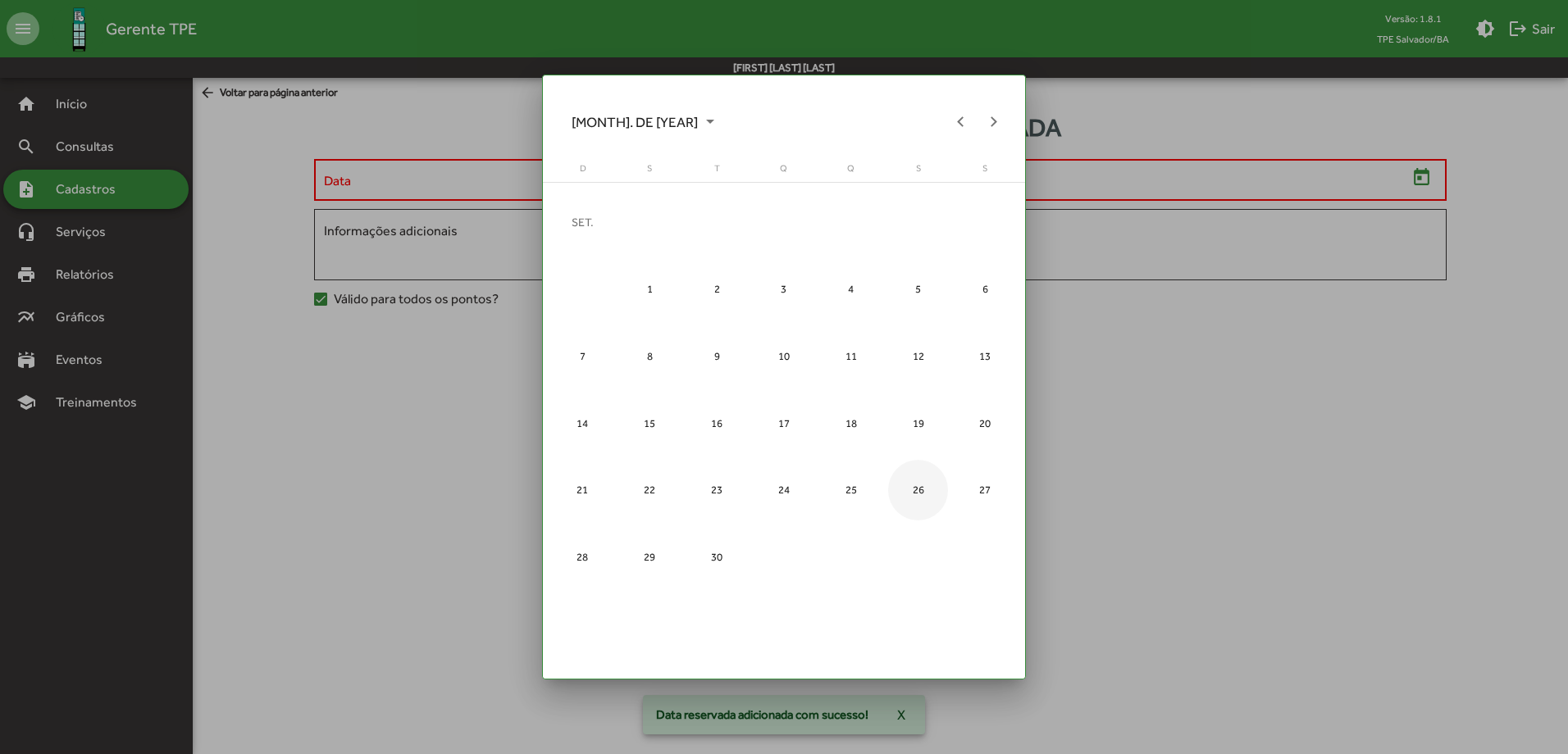 click on "26" at bounding box center (918, 490) 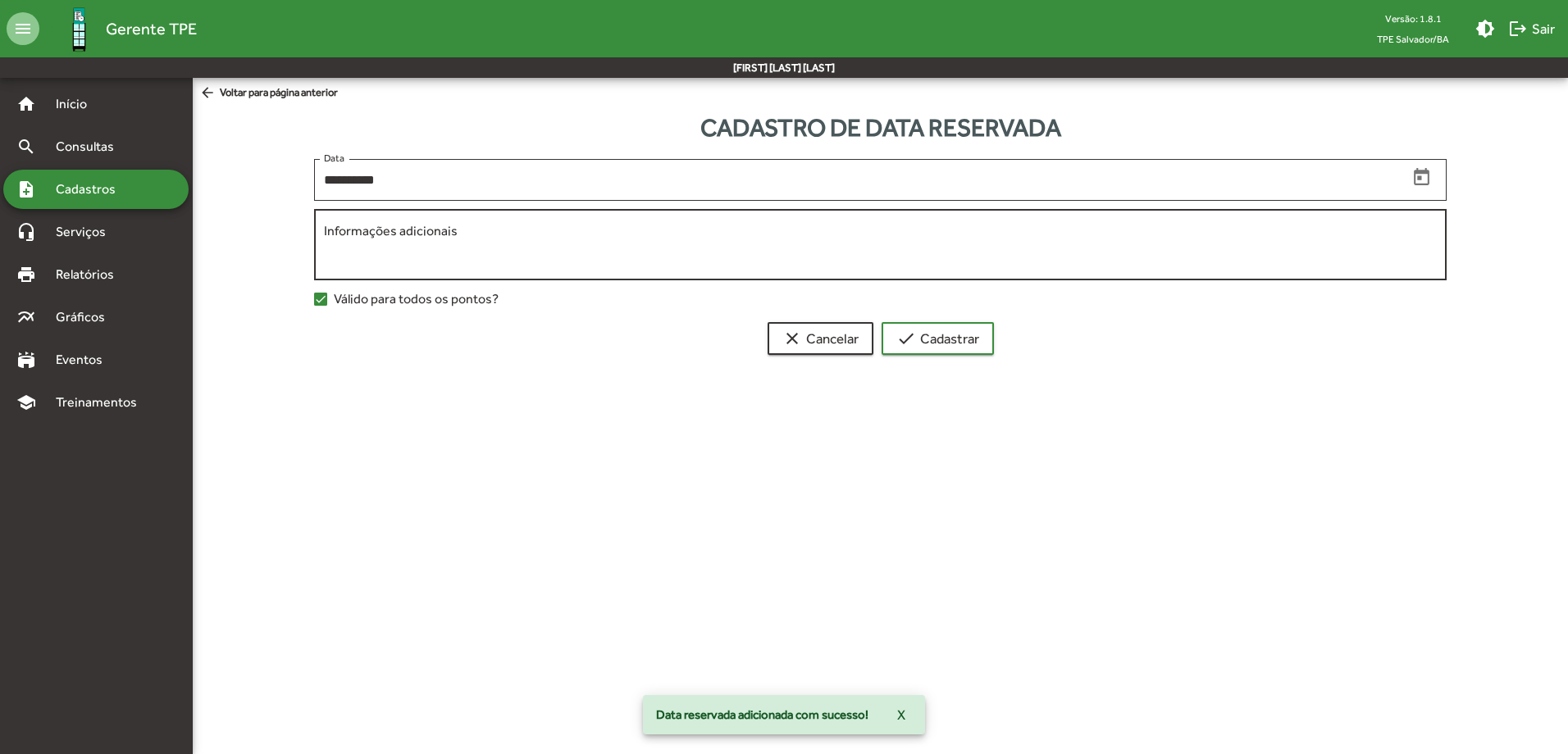 click on "Informações adicionais" at bounding box center (880, 245) 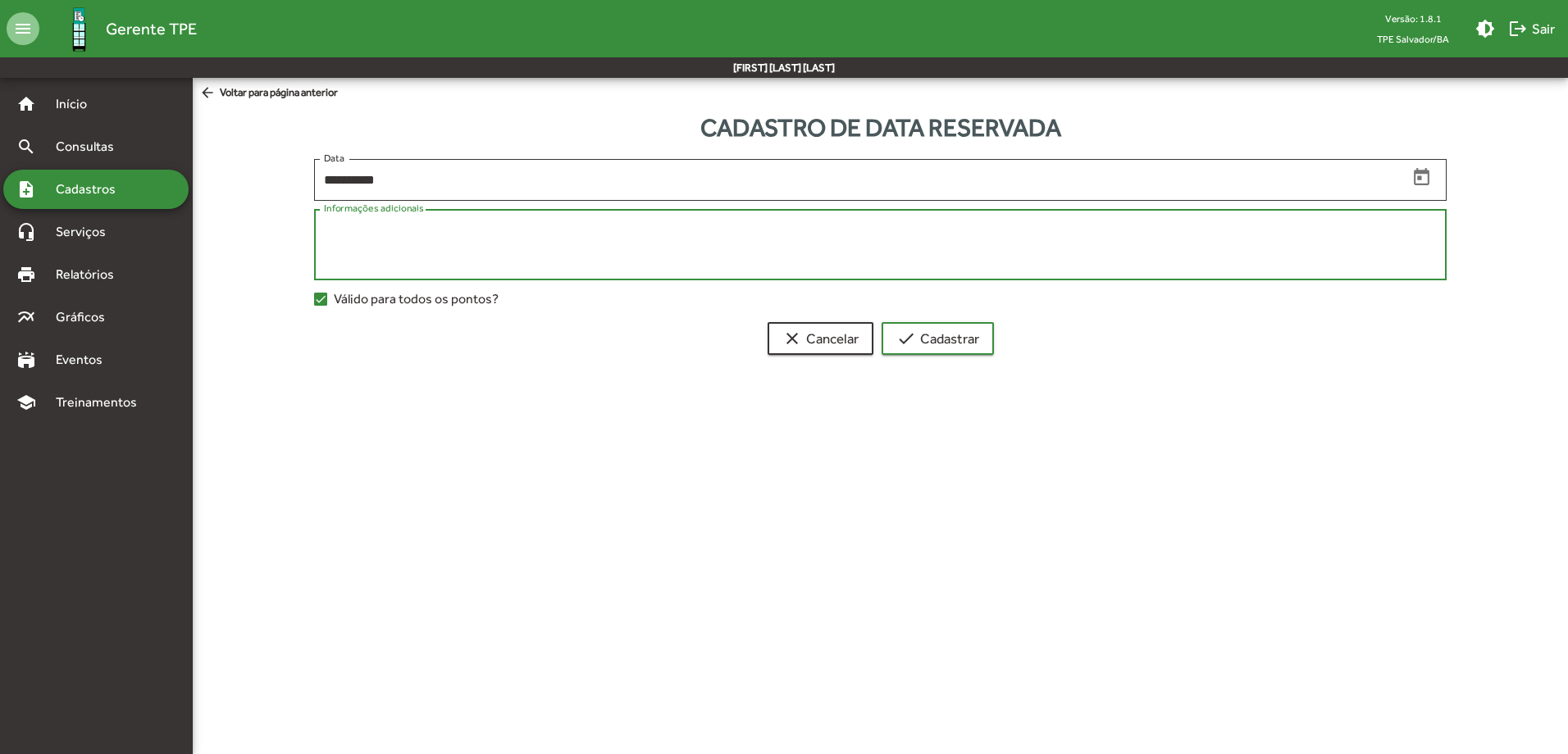 paste on "**********" 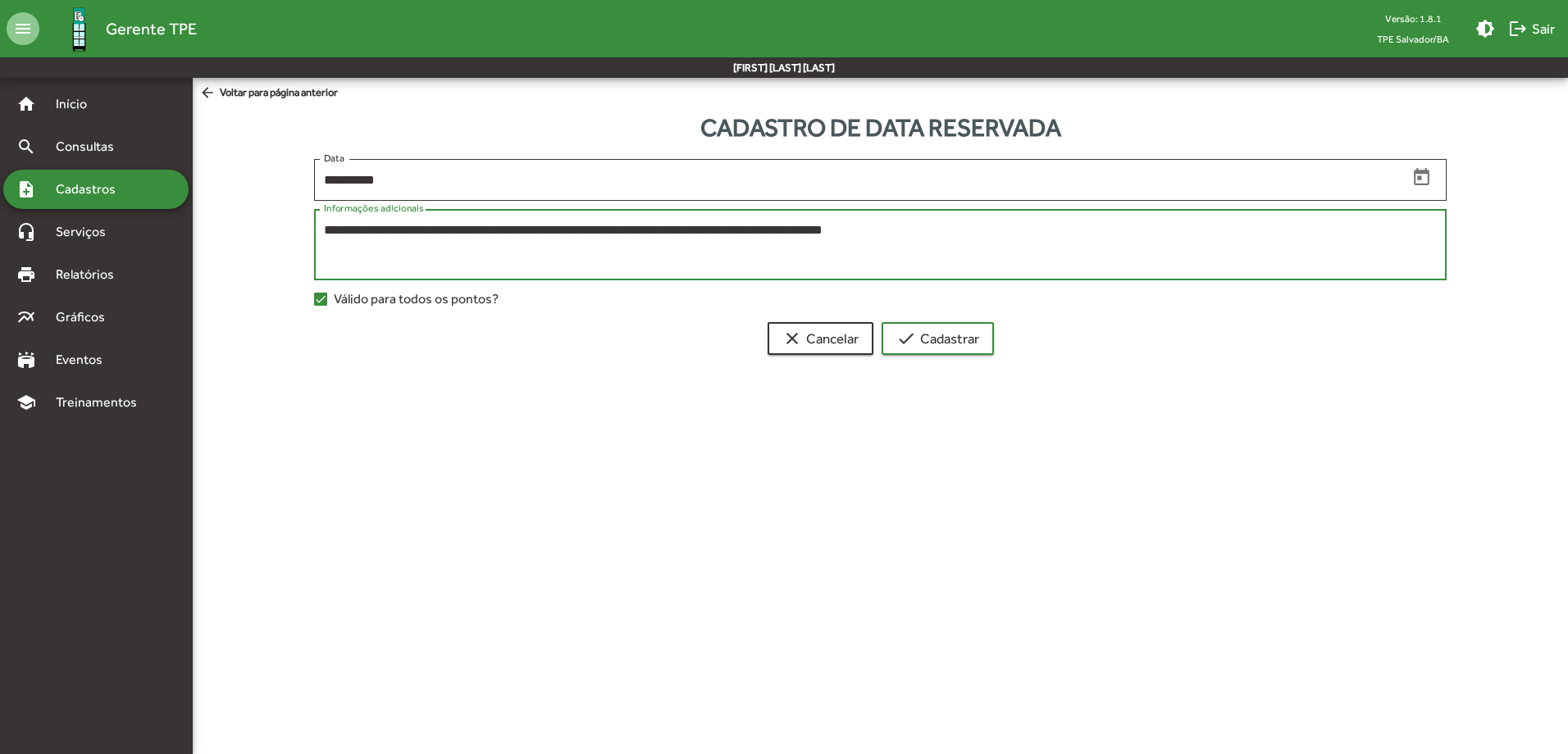 type on "**********" 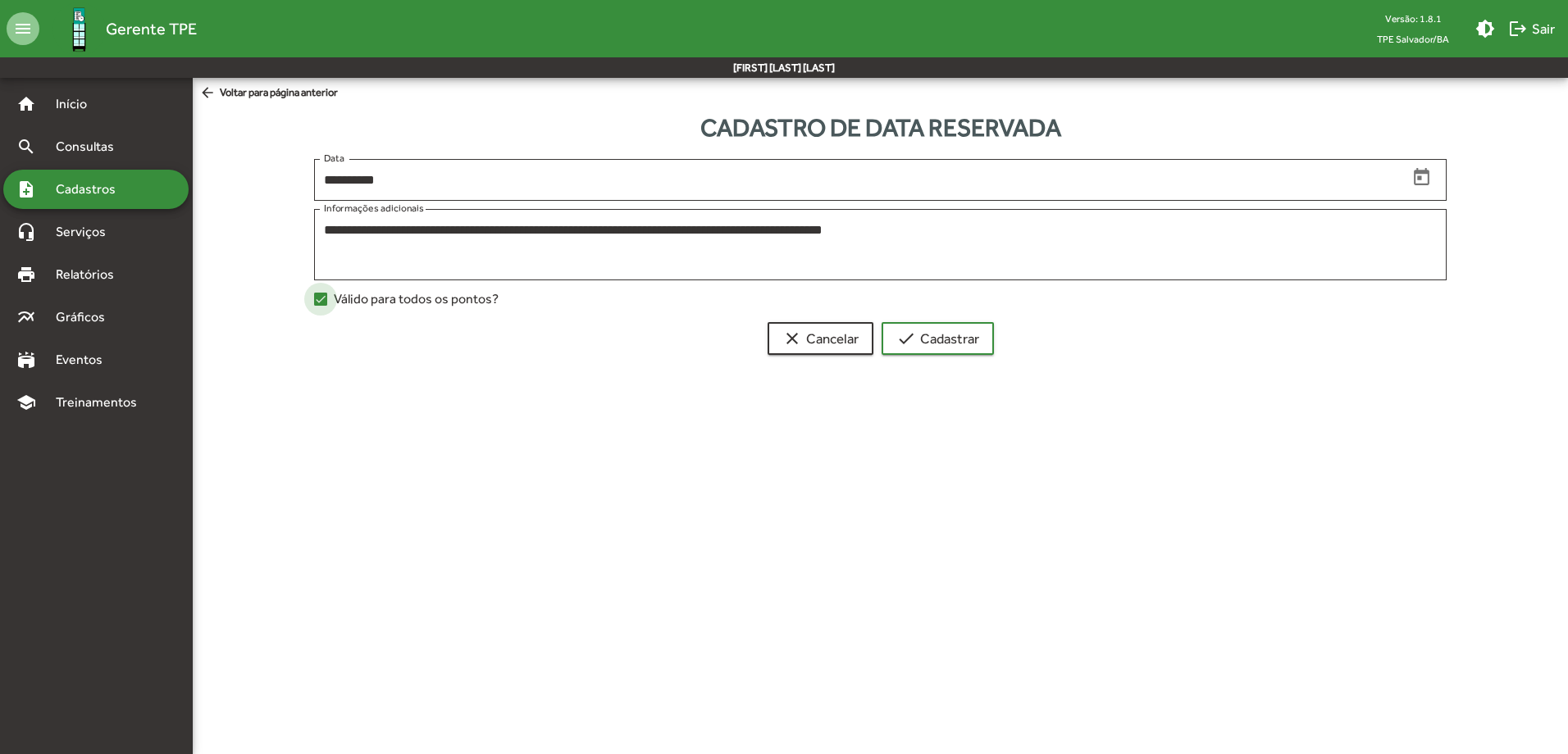 drag, startPoint x: 378, startPoint y: 293, endPoint x: 403, endPoint y: 323, distance: 39.051248 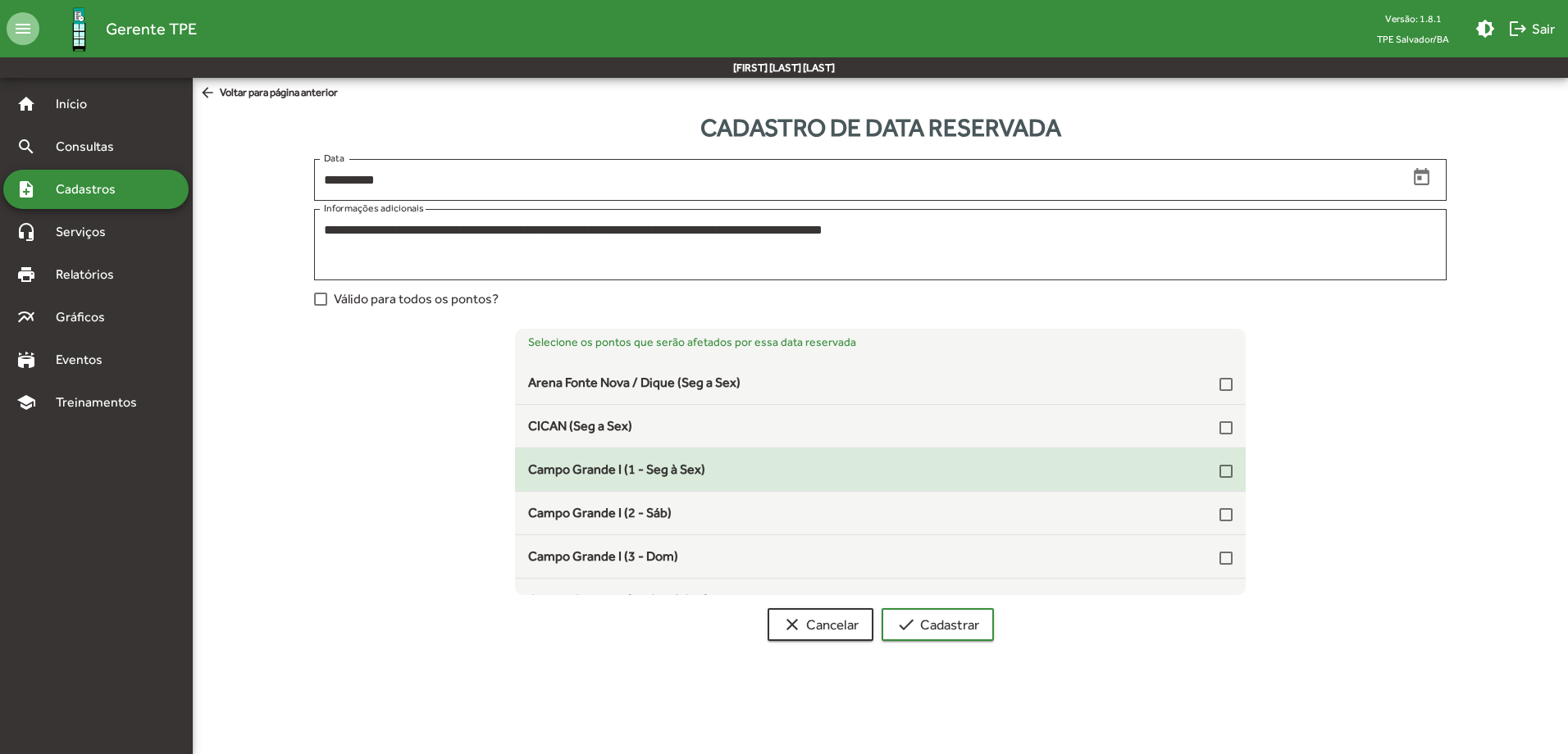 click on "Campo Grande I (1 - Seg à Sex)" 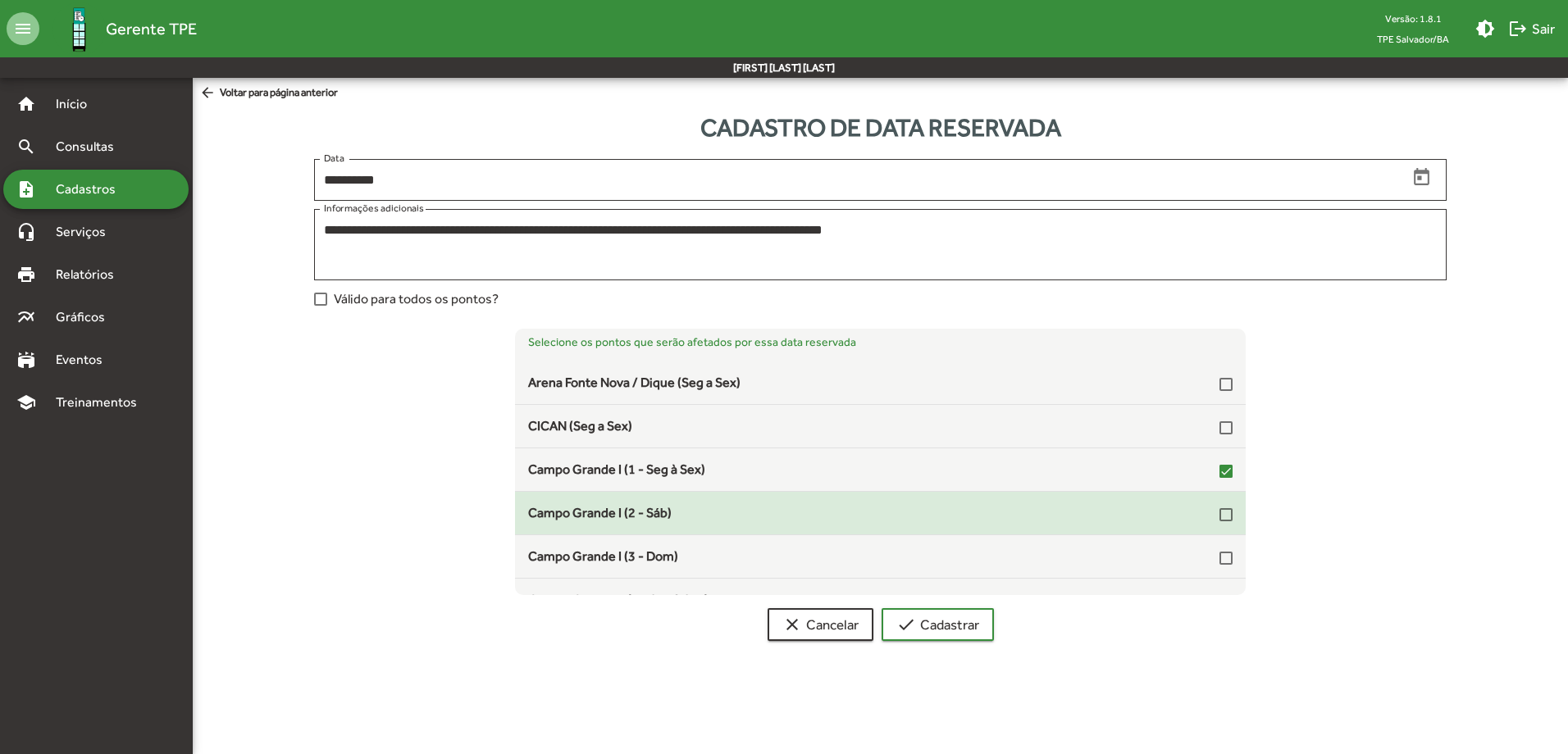 click on "Campo Grande I (2 - Sáb)" 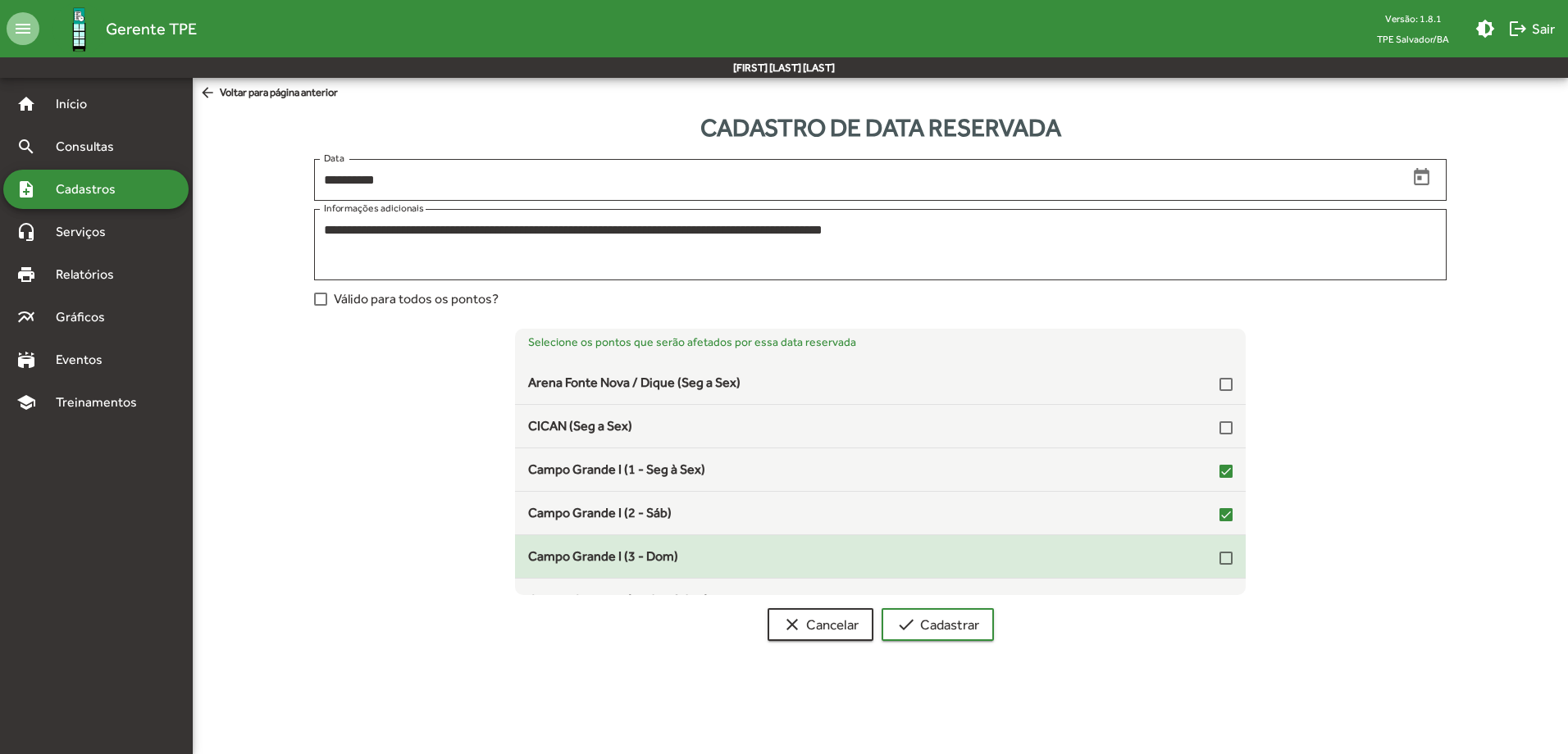 click on "Campo Grande I (3 - Dom)" 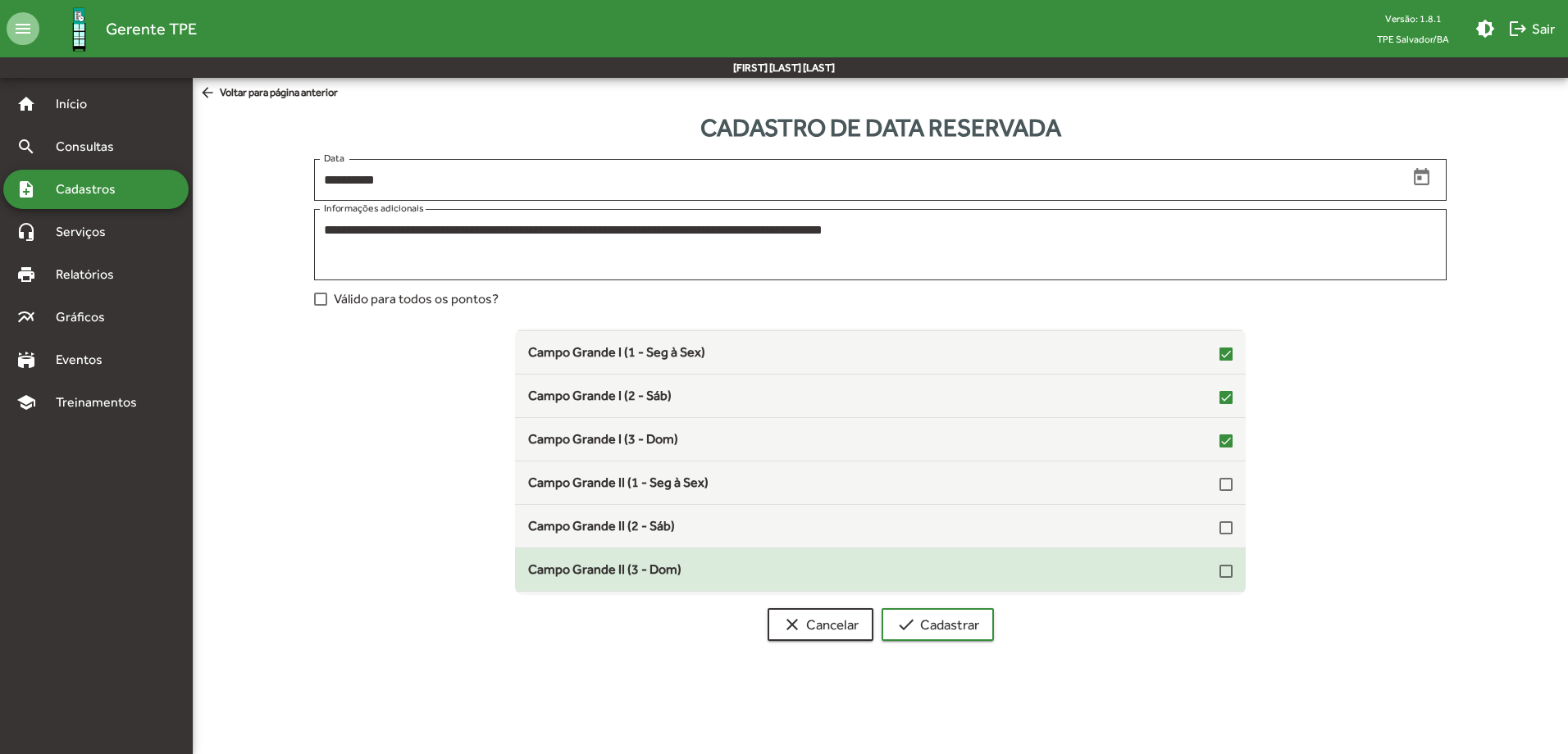 scroll, scrollTop: 164, scrollLeft: 0, axis: vertical 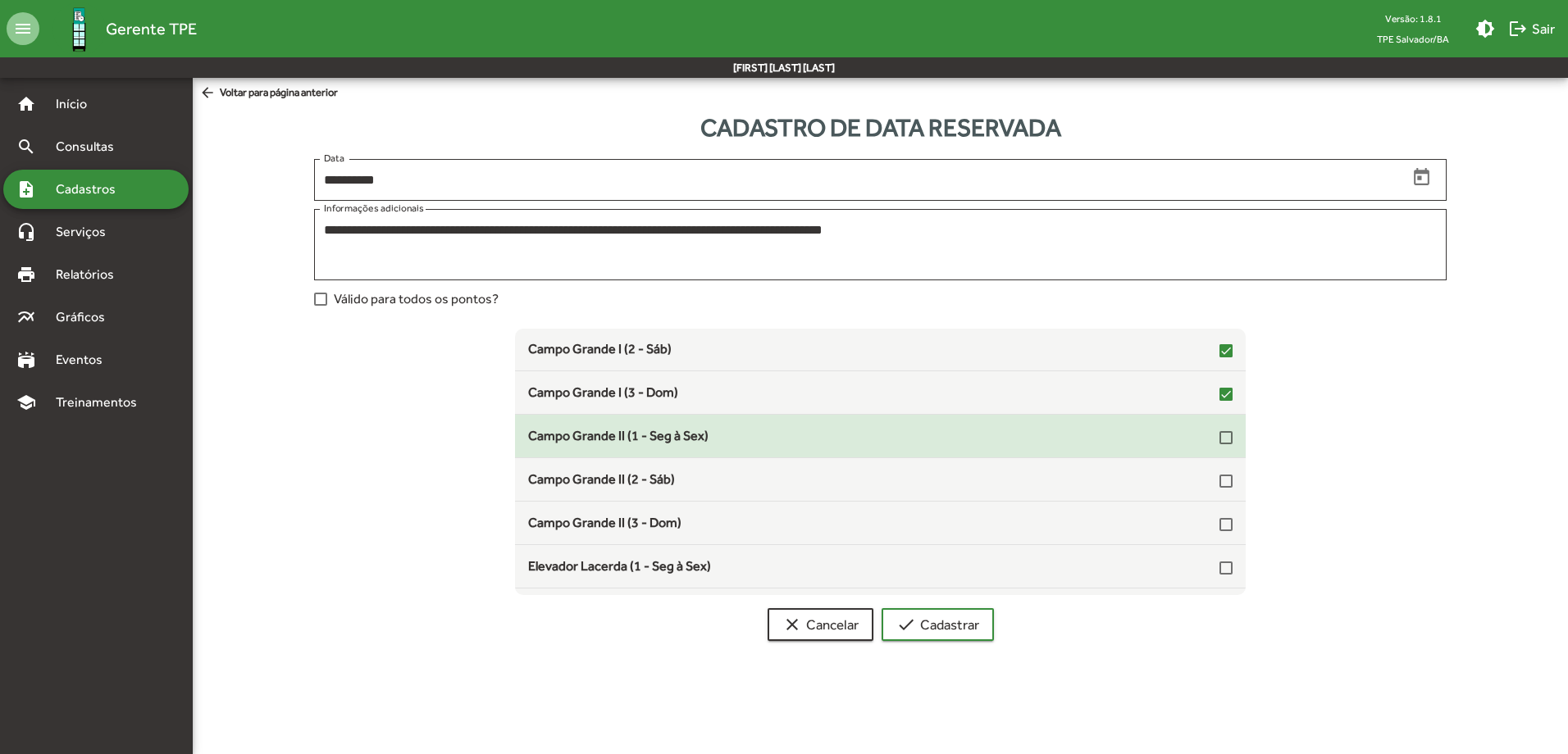 click on "Campo Grande II (1 - Seg à Sex)" 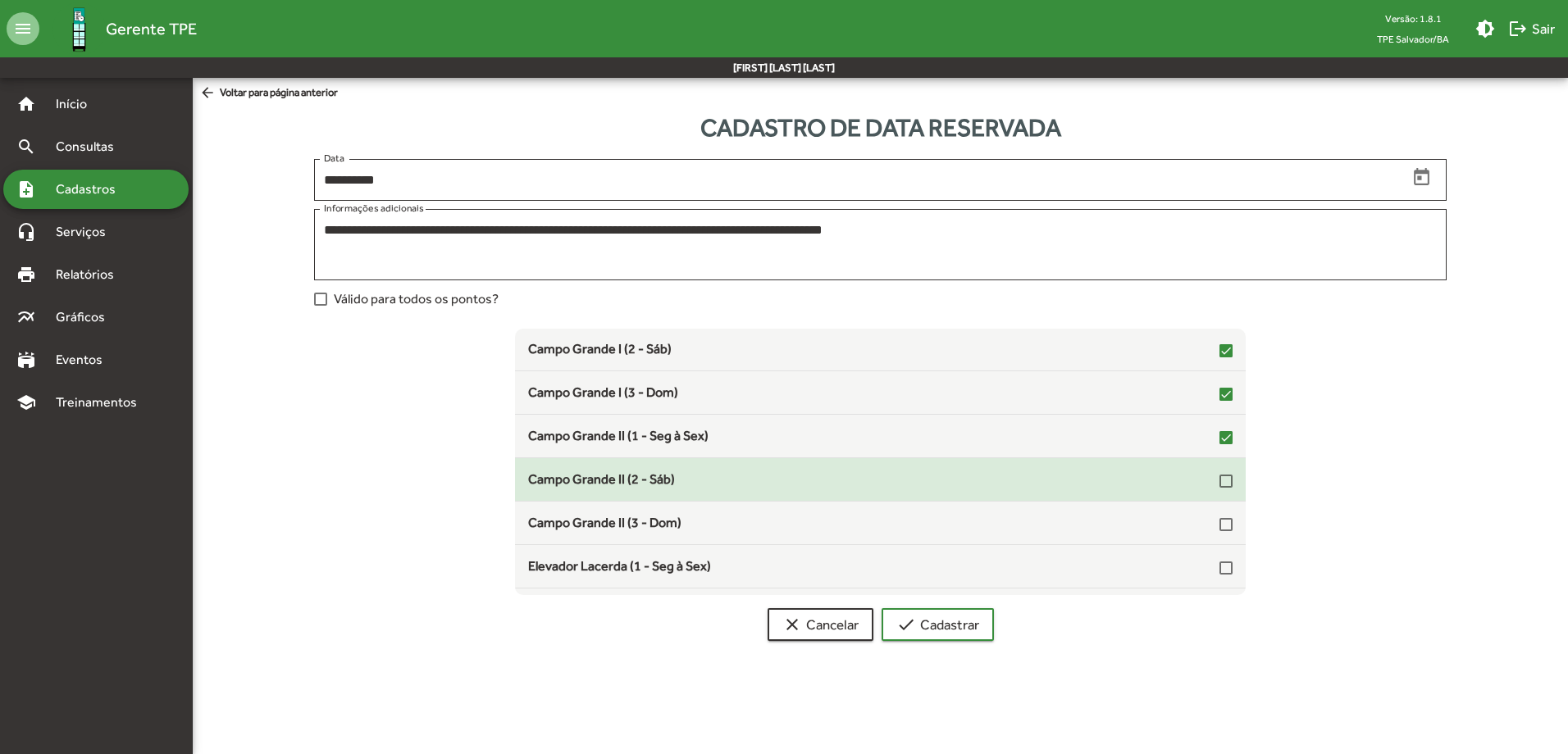 click on "Campo Grande II (2 - Sáb)" 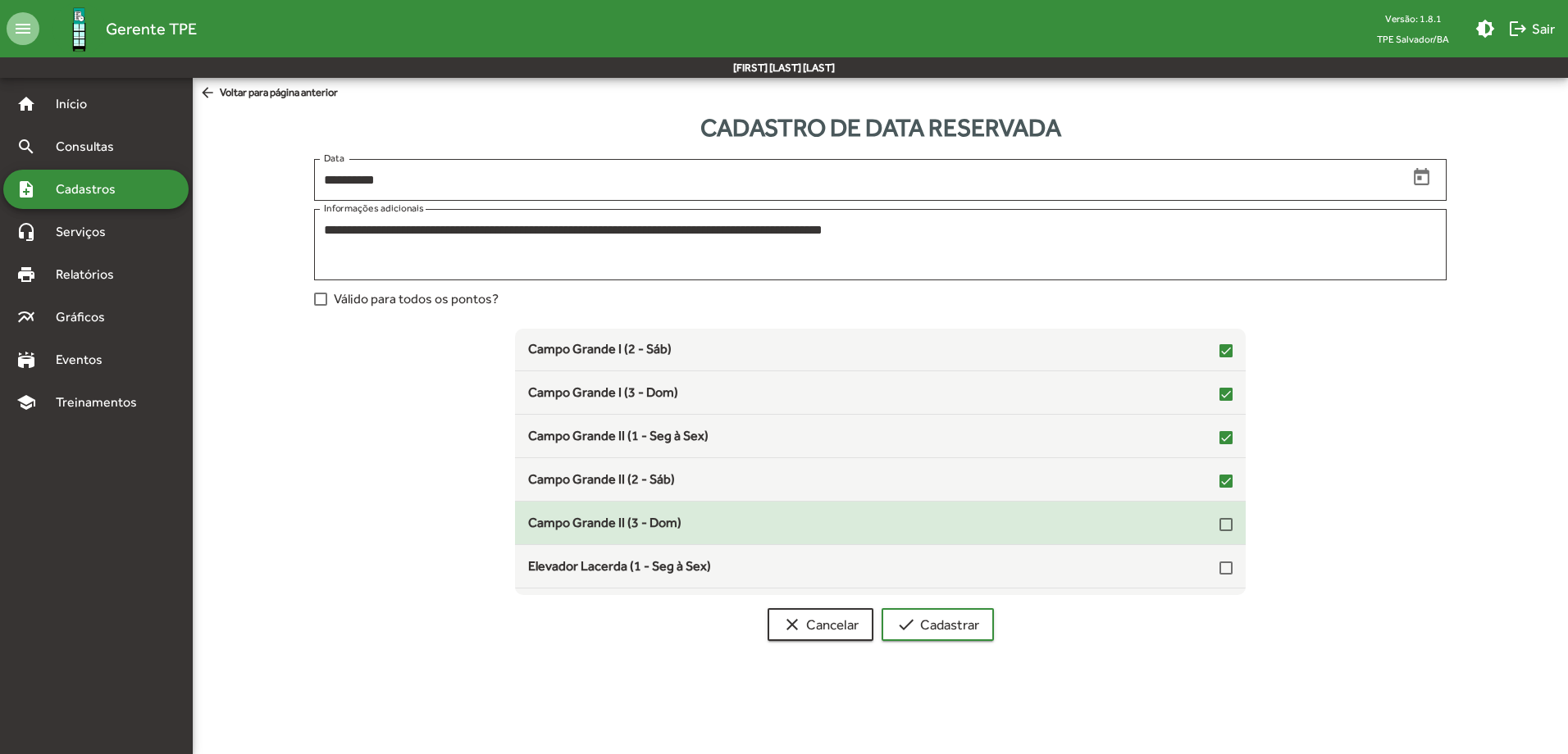 click on "Campo Grande II (3 - Dom)" 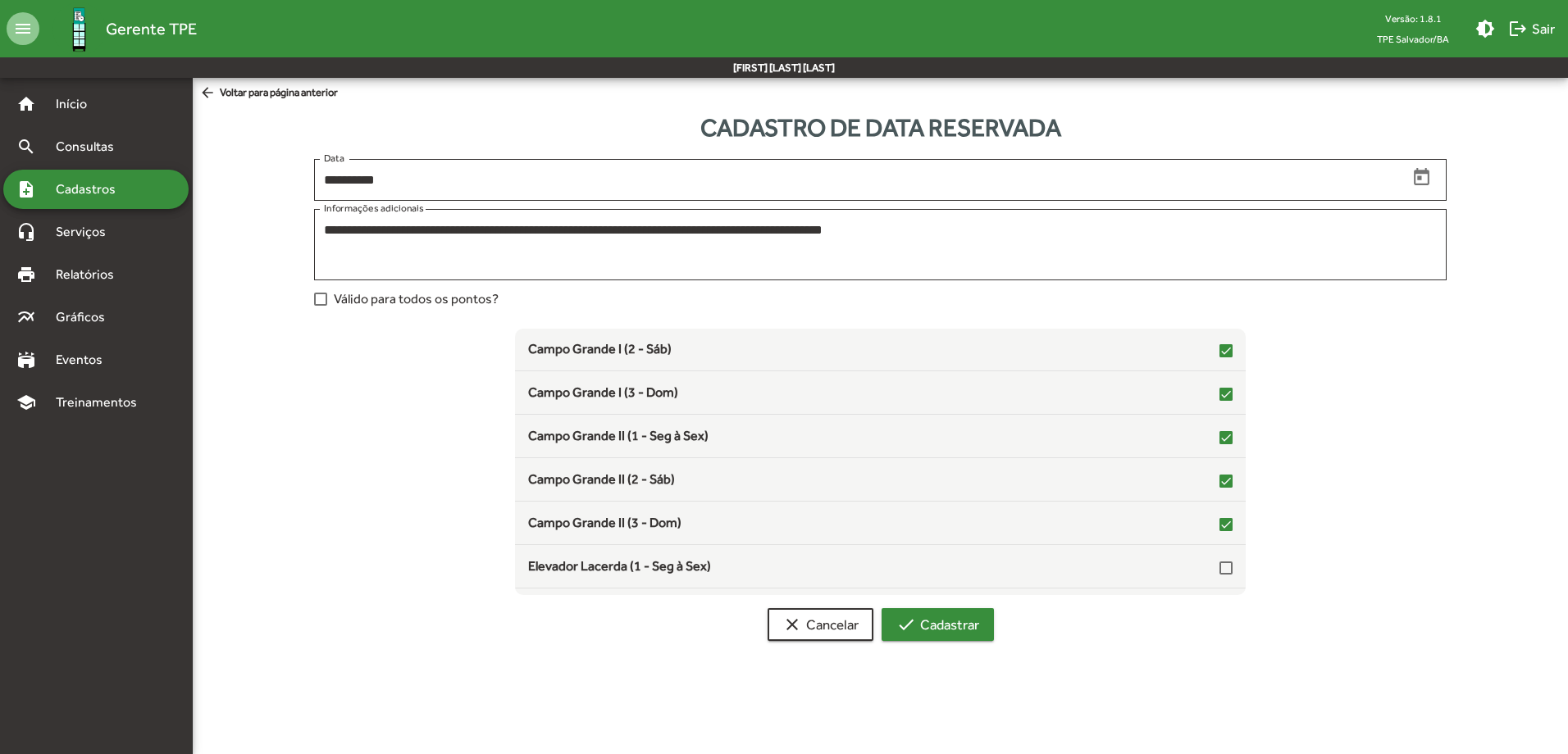 click on "check  Cadastrar" 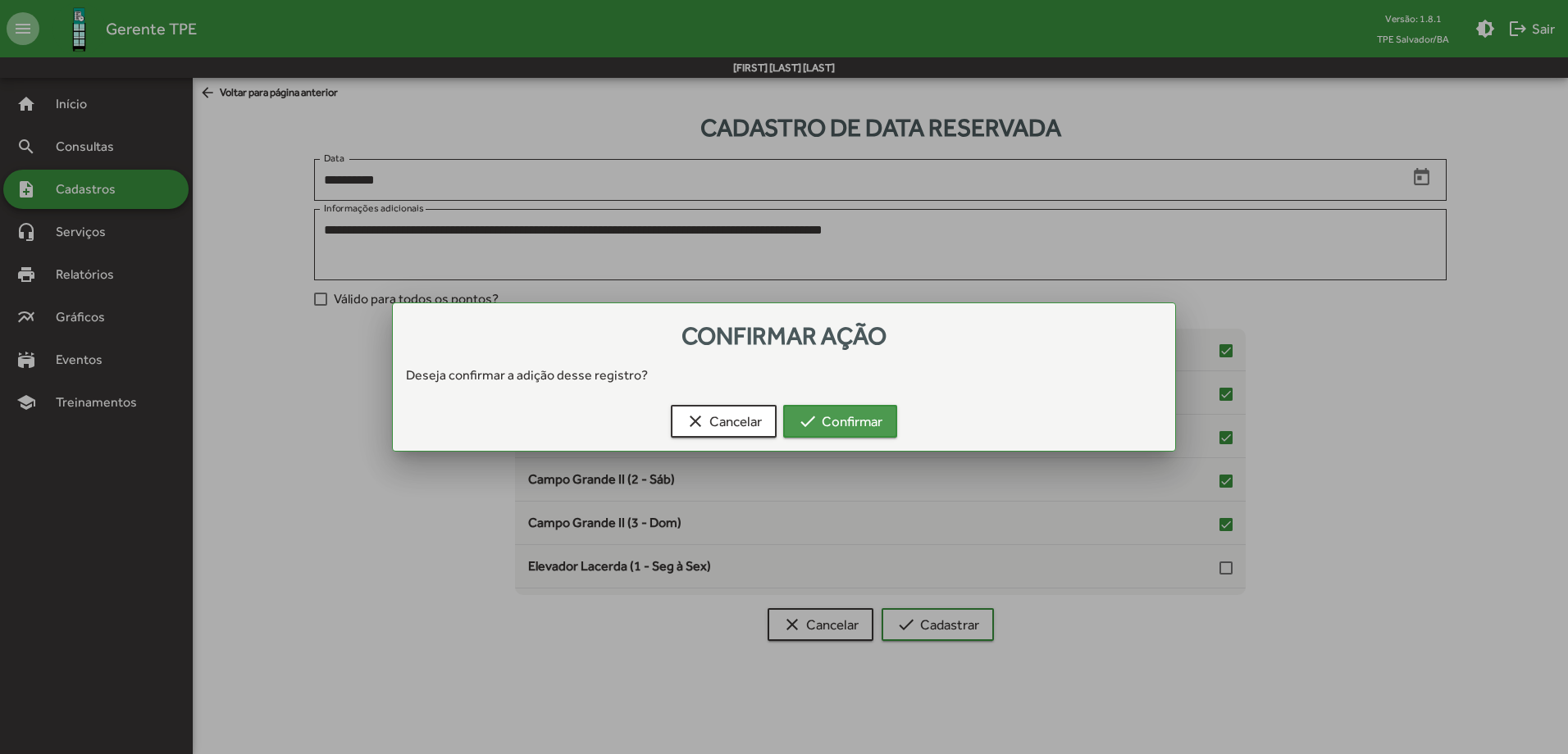 click on "check  Confirmar" at bounding box center [840, 421] 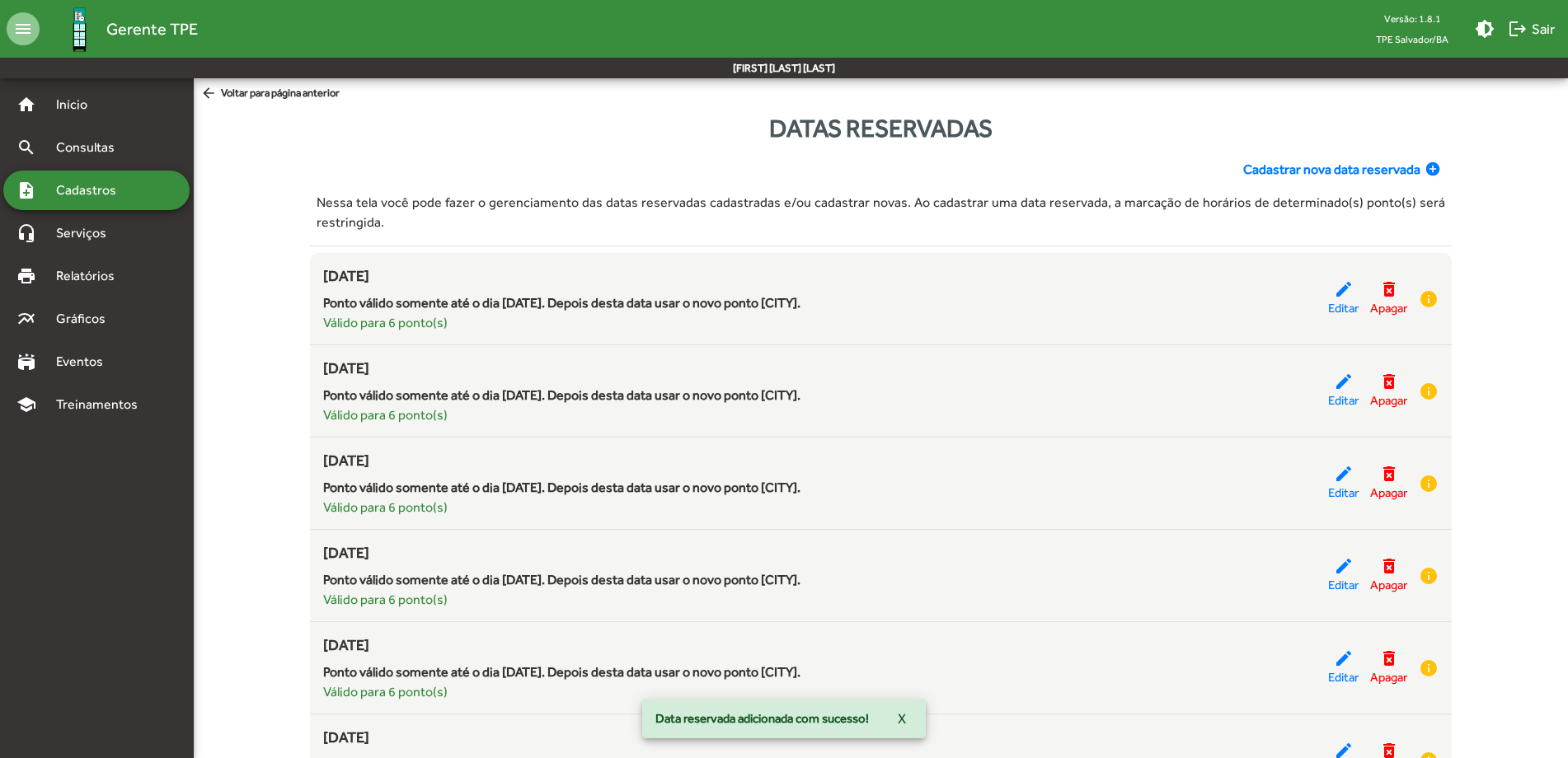 click on "Cadastrar nova data reservada" 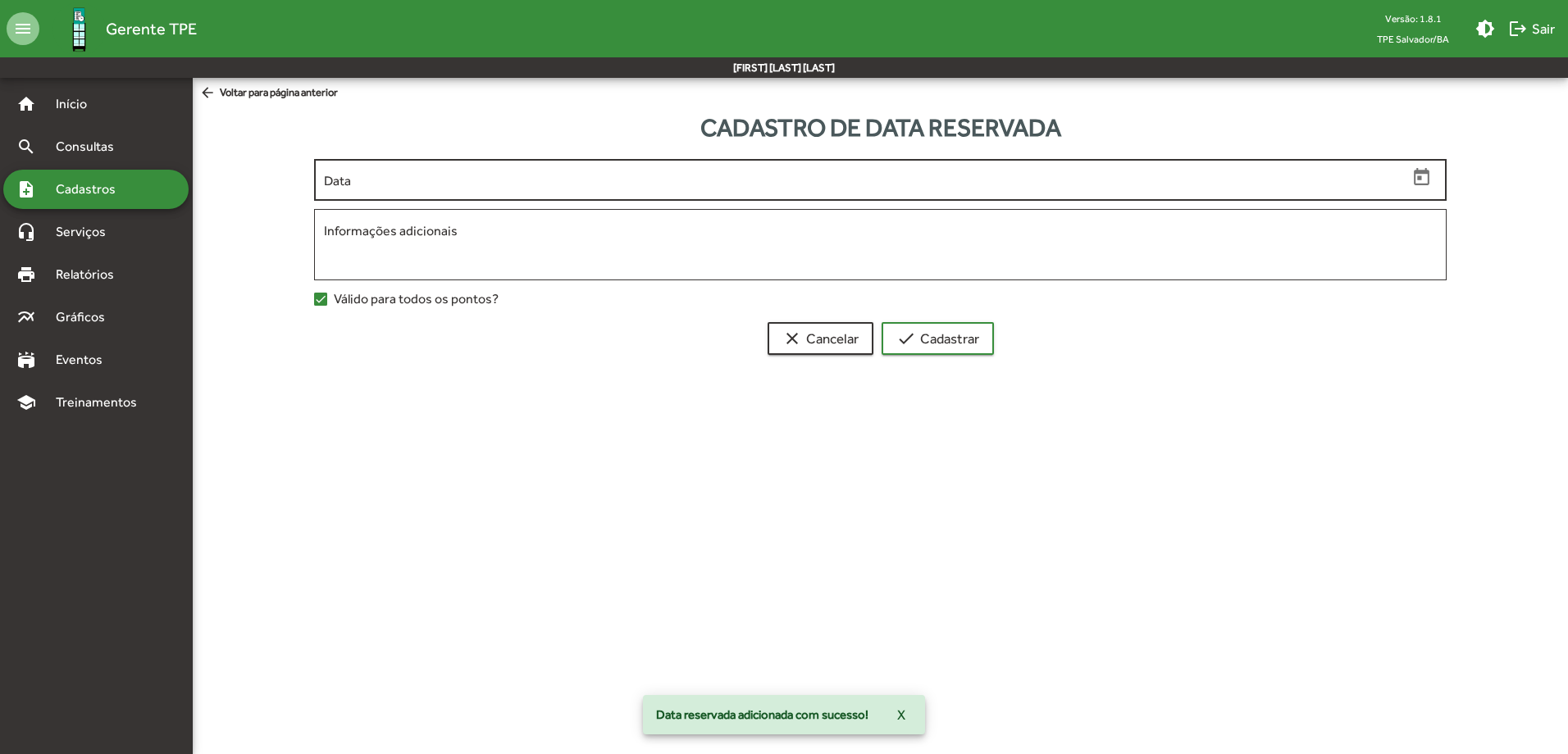 click on "Data" at bounding box center [865, 180] 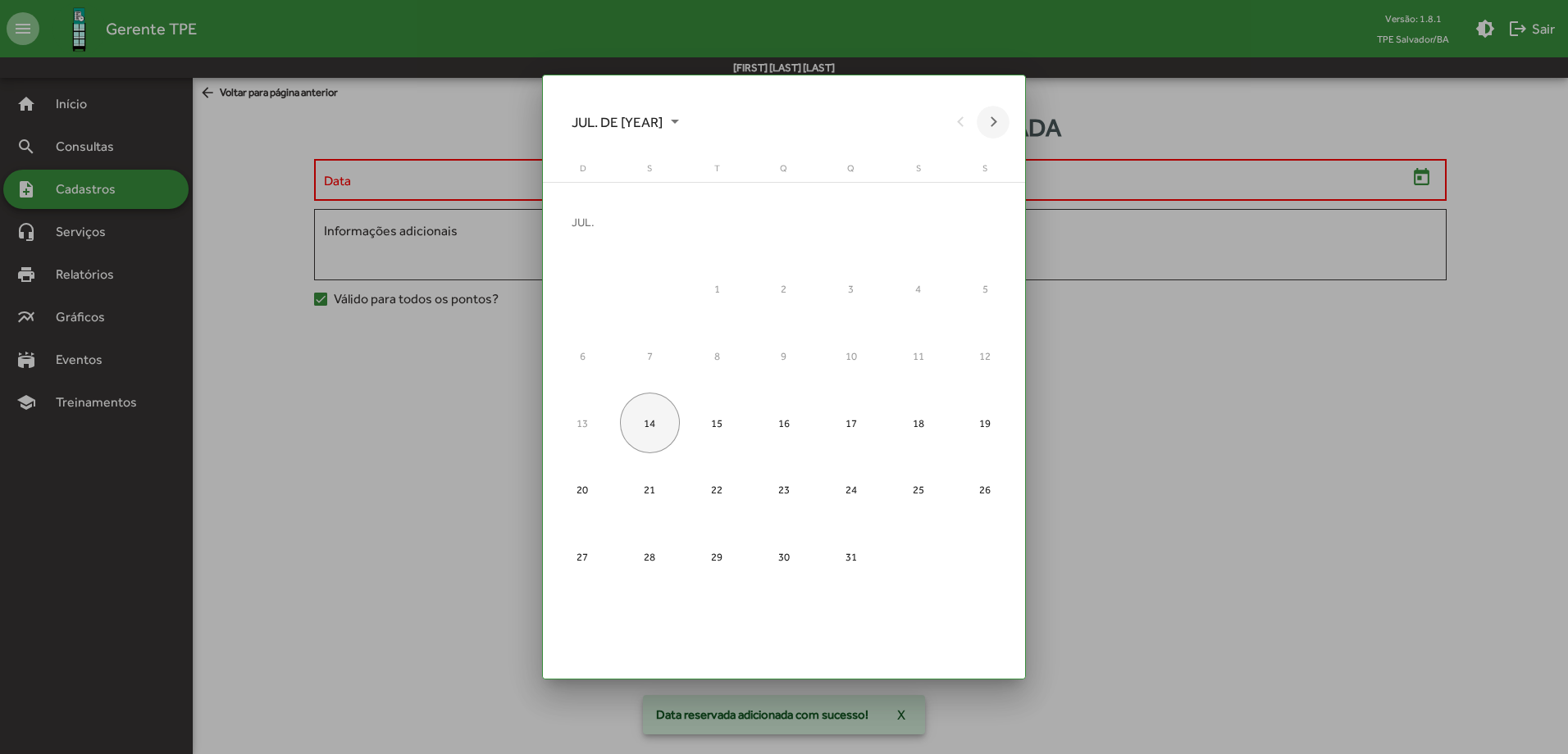 click at bounding box center (993, 122) 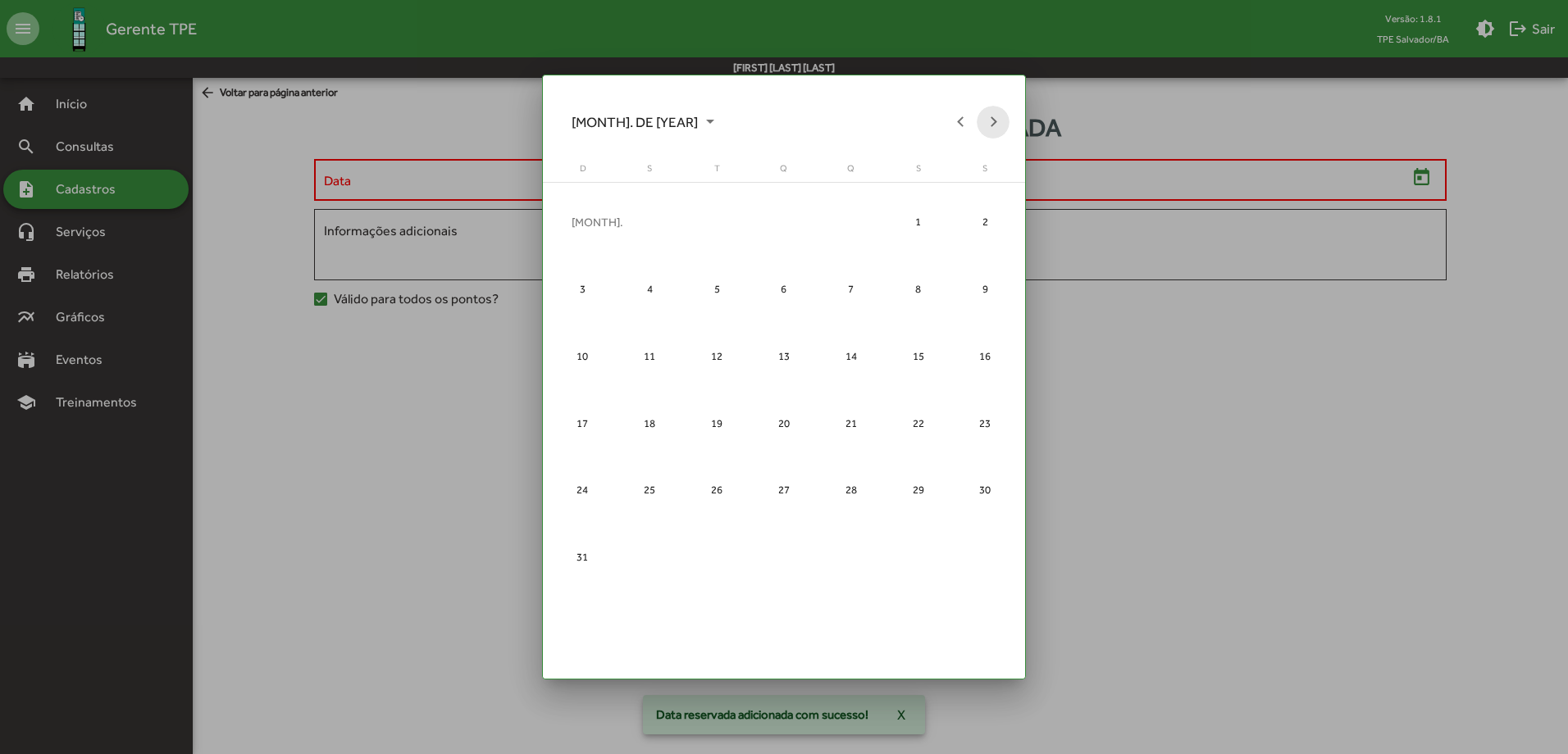 click at bounding box center [993, 122] 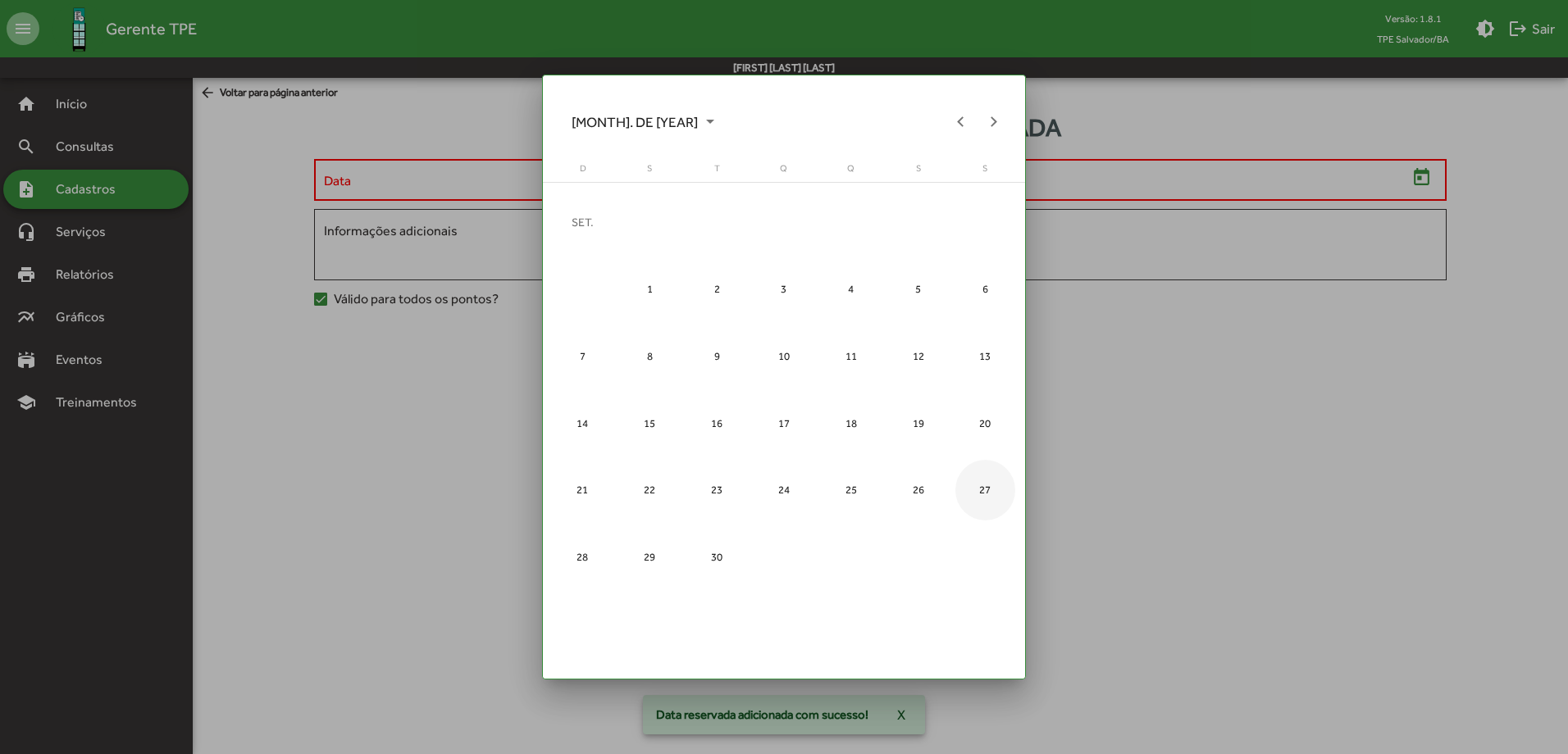 click on "27" at bounding box center (986, 490) 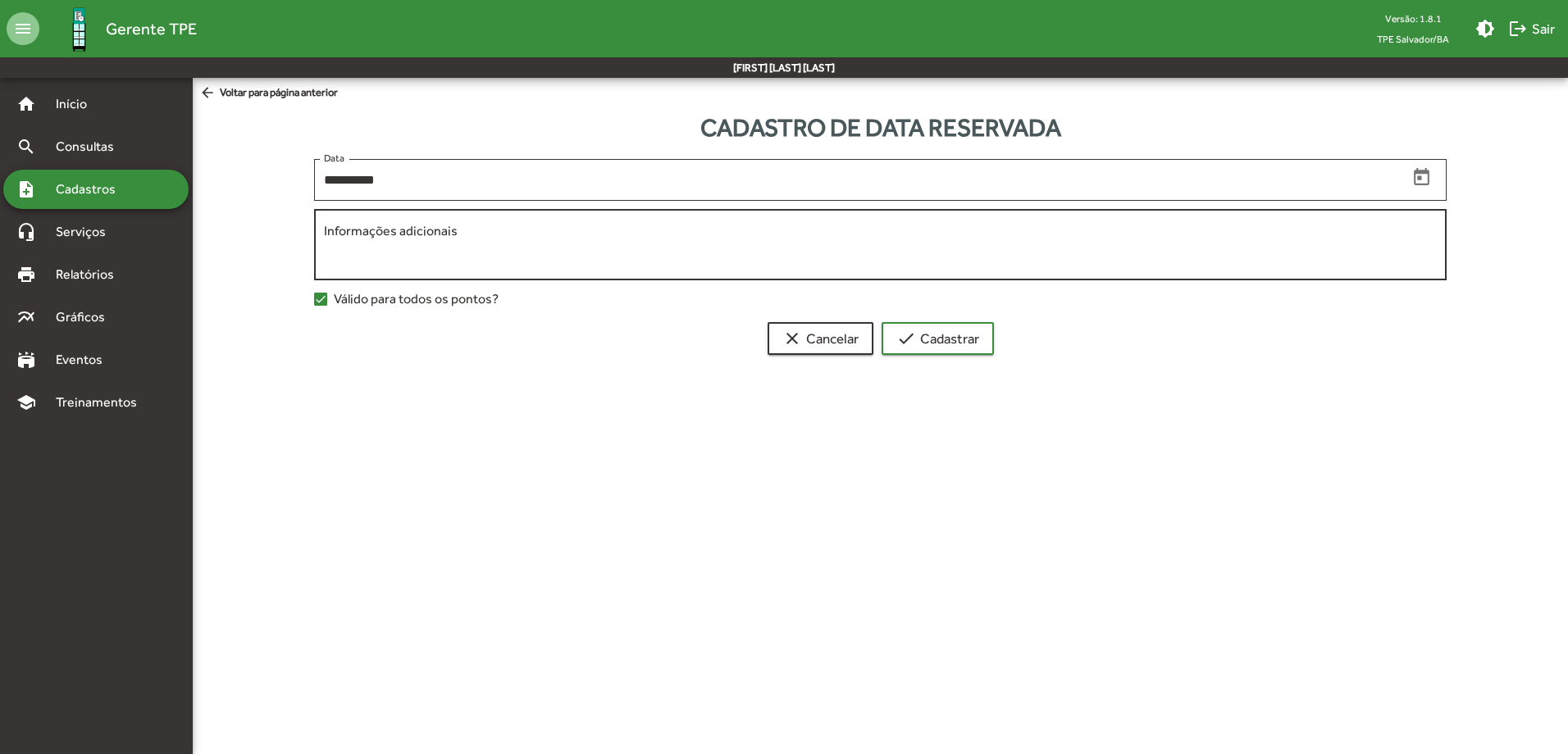 click on "Informações adicionais" at bounding box center (880, 245) 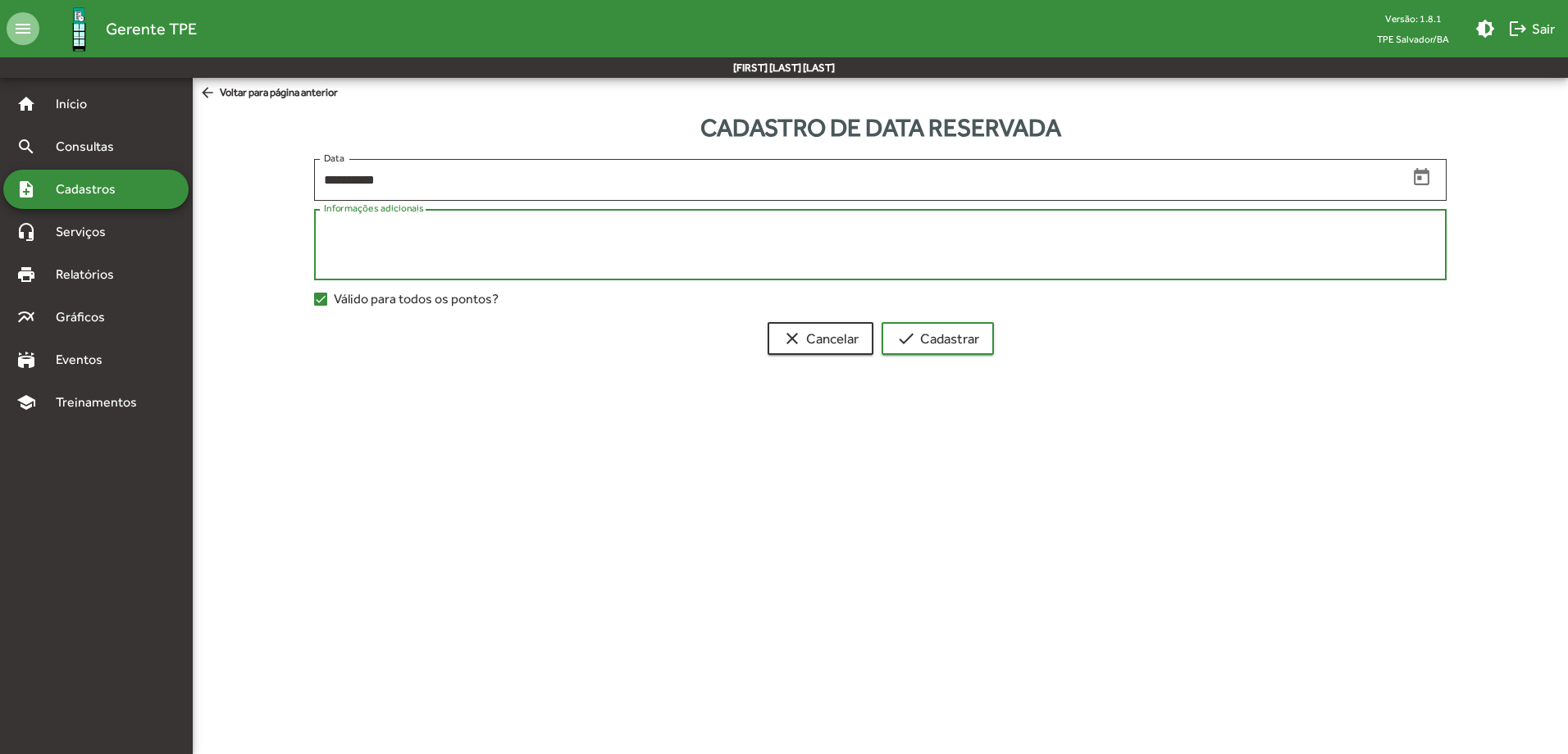 paste on "**********" 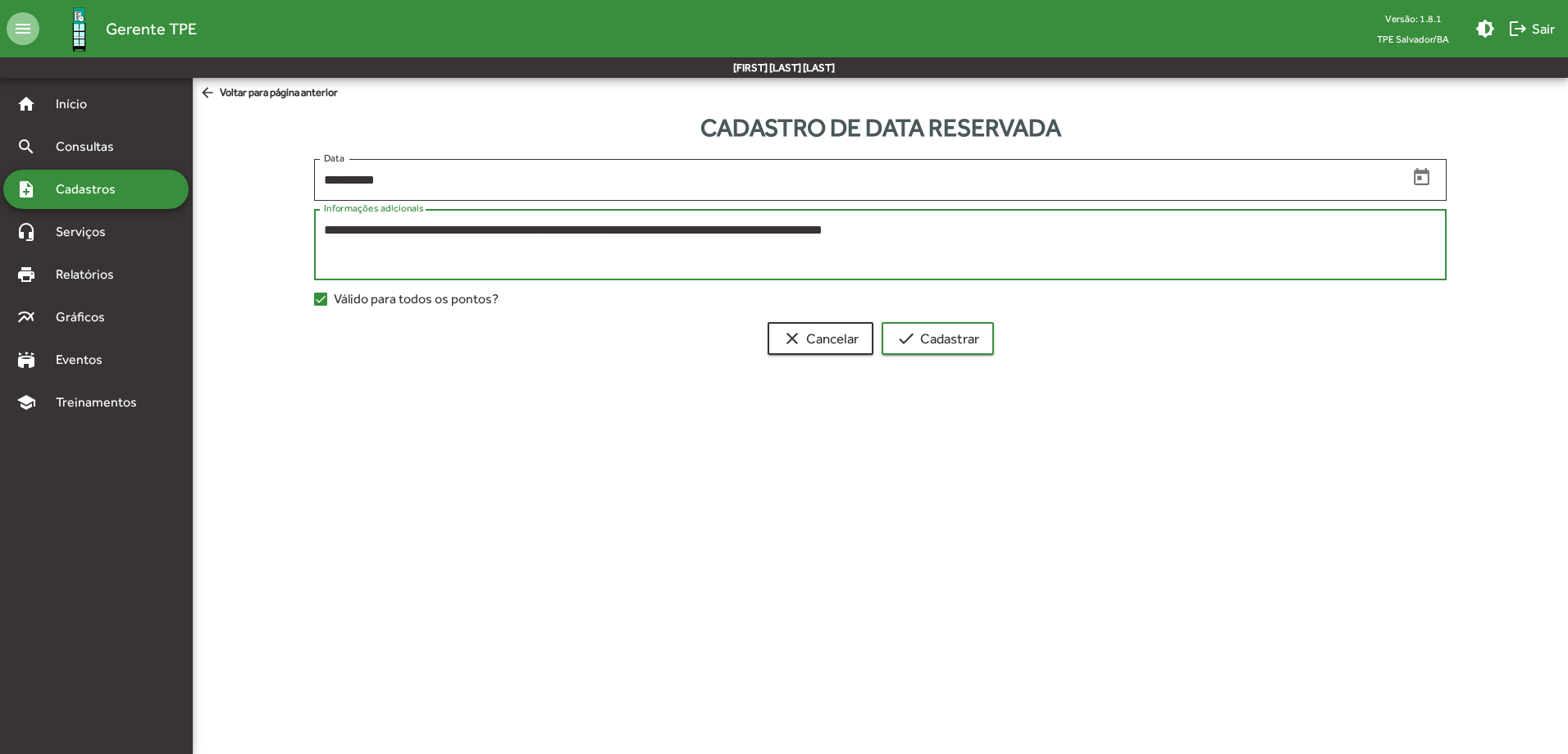 type on "**********" 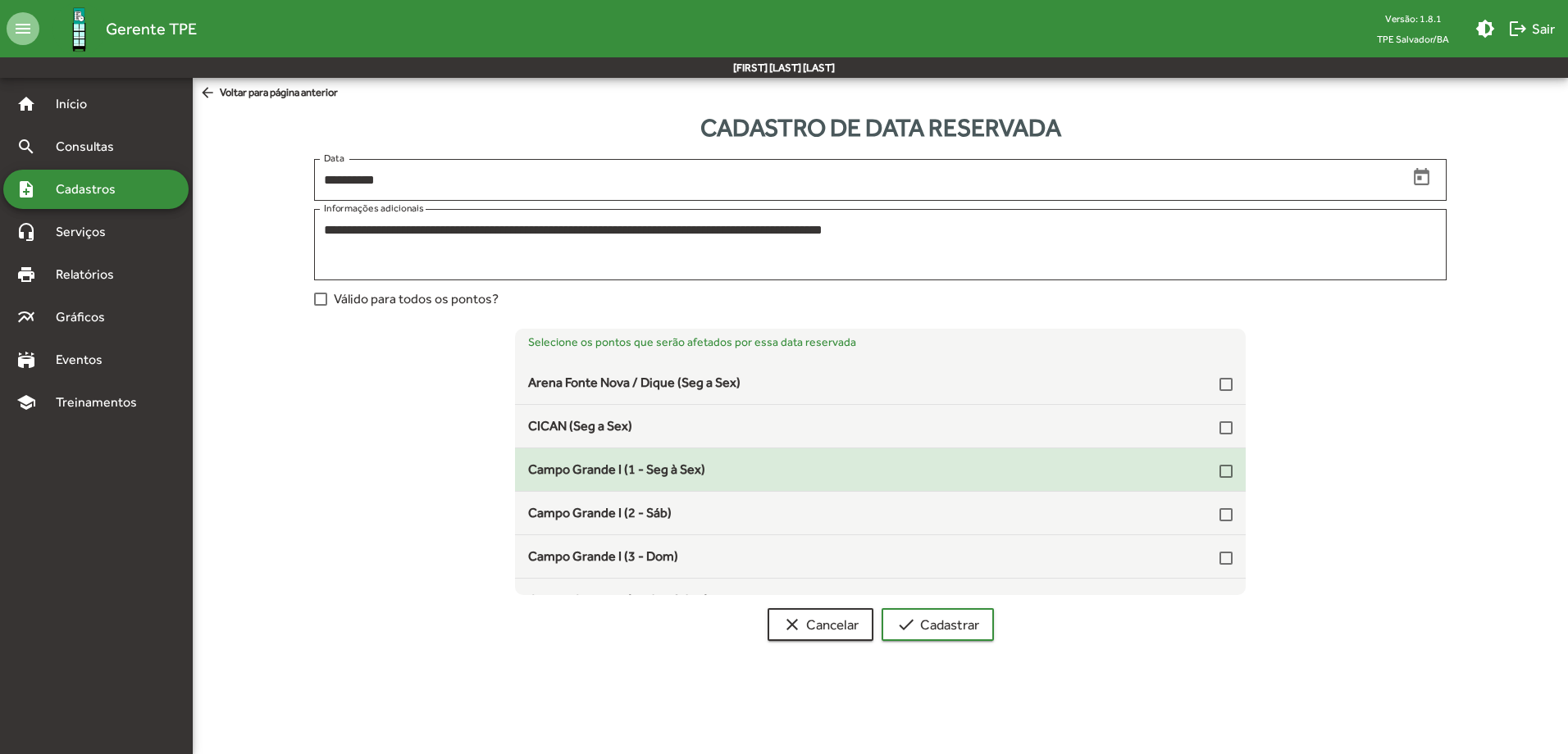 click on "Campo Grande I (1 - Seg à Sex)" 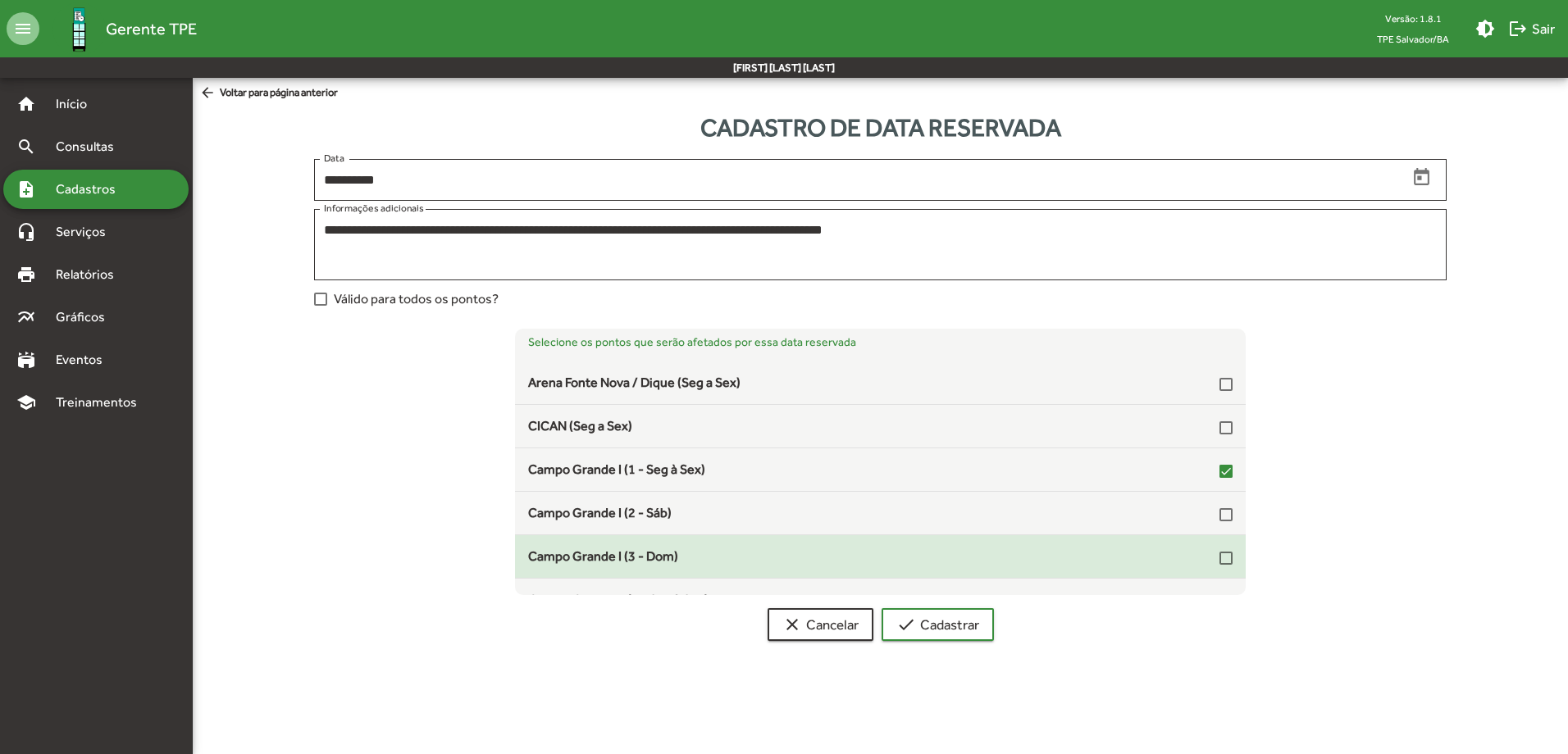 drag, startPoint x: 589, startPoint y: 518, endPoint x: 596, endPoint y: 557, distance: 39.62323 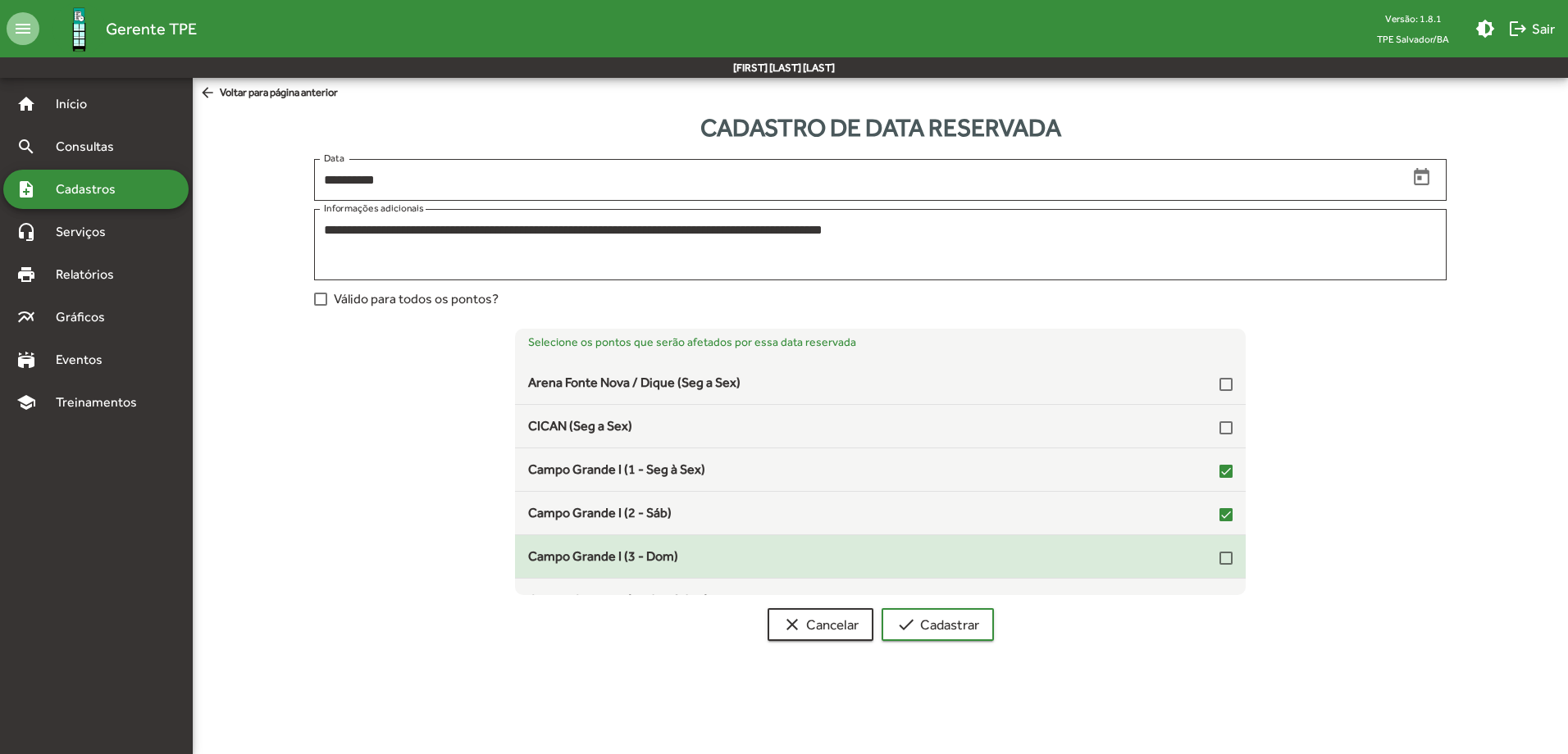 drag, startPoint x: 597, startPoint y: 562, endPoint x: 650, endPoint y: 543, distance: 56.30275 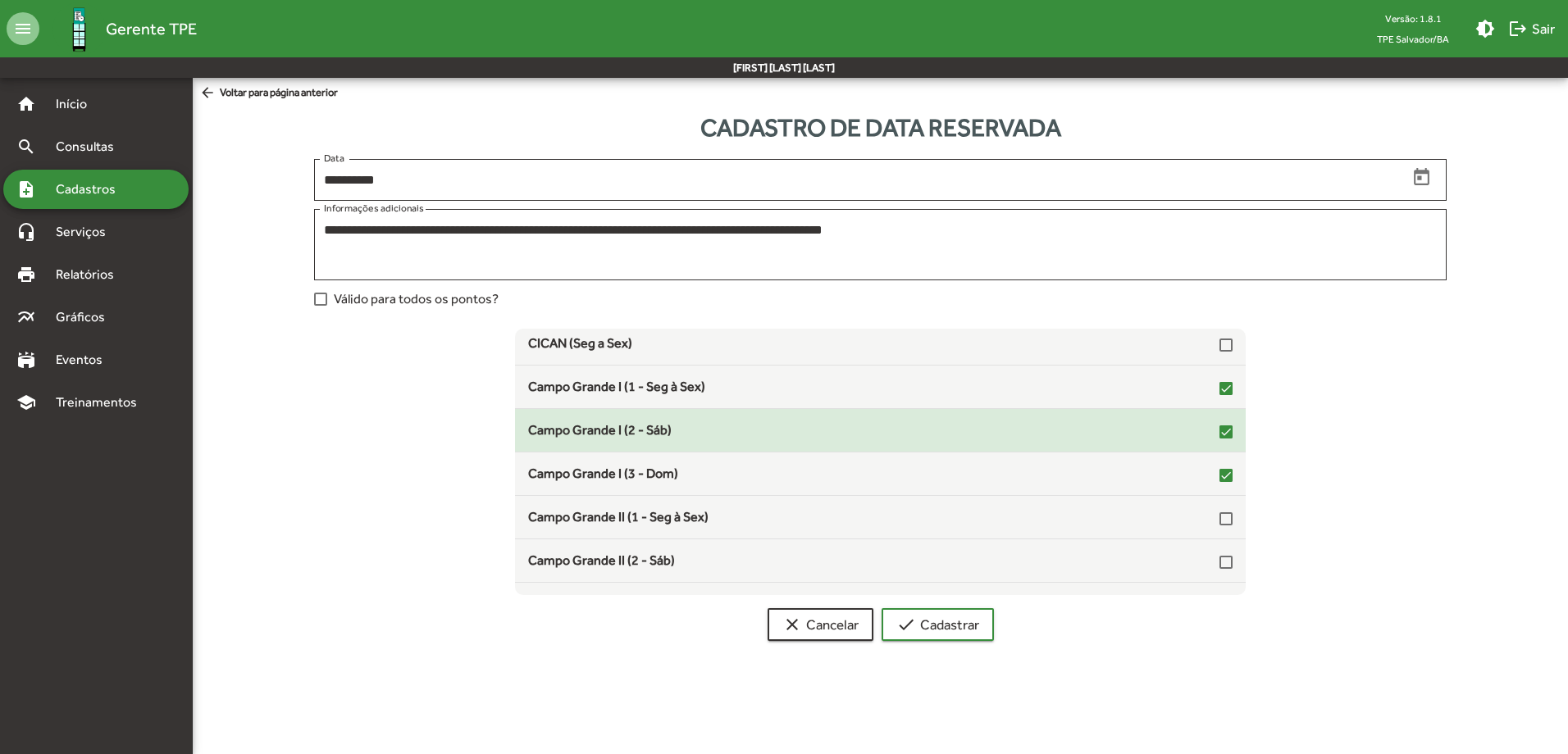 scroll, scrollTop: 164, scrollLeft: 0, axis: vertical 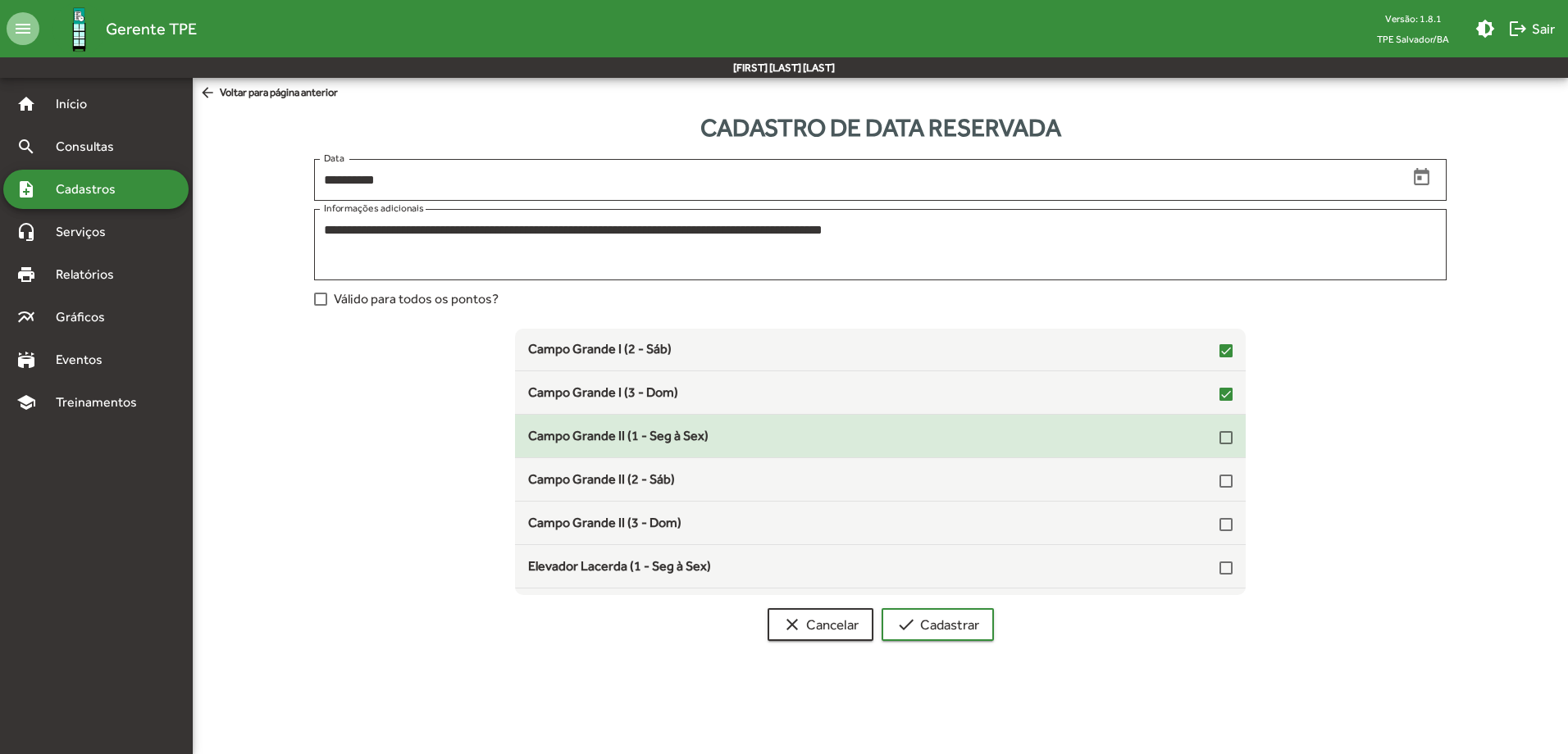 click on "Campo Grande II (1 - Seg à Sex)" 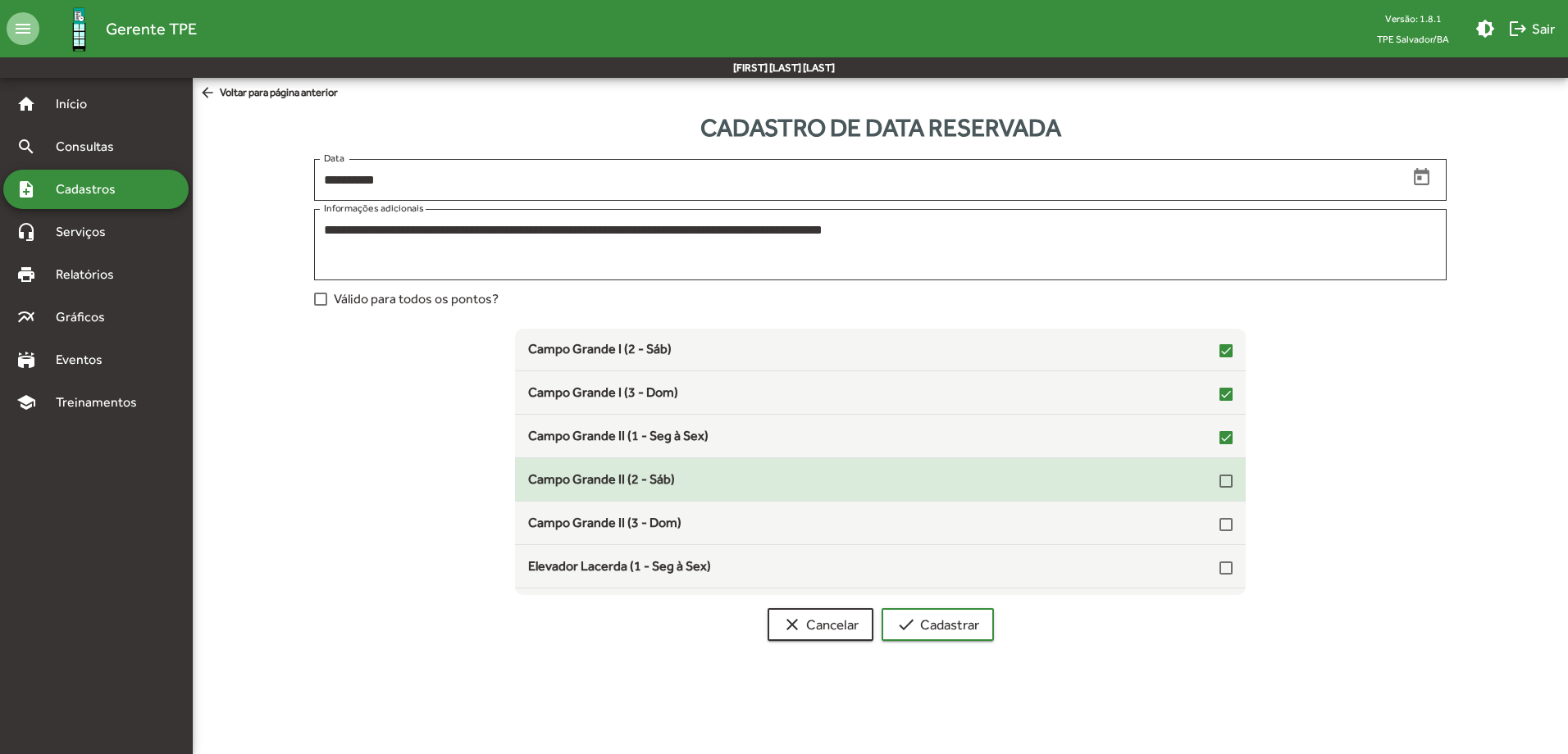 click on "Campo Grande II (2 - Sáb)" 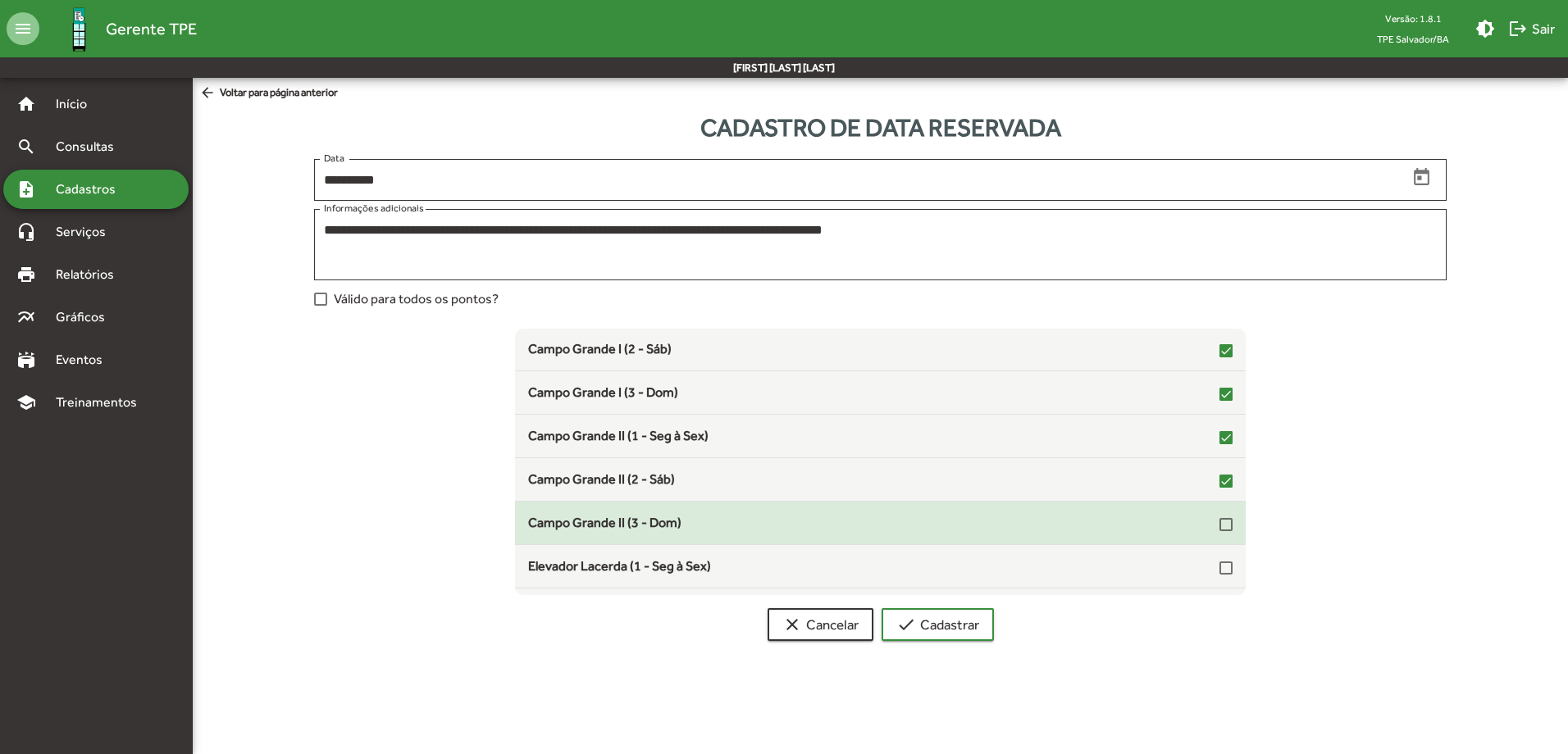 click on "Campo Grande II (3 - Dom)" 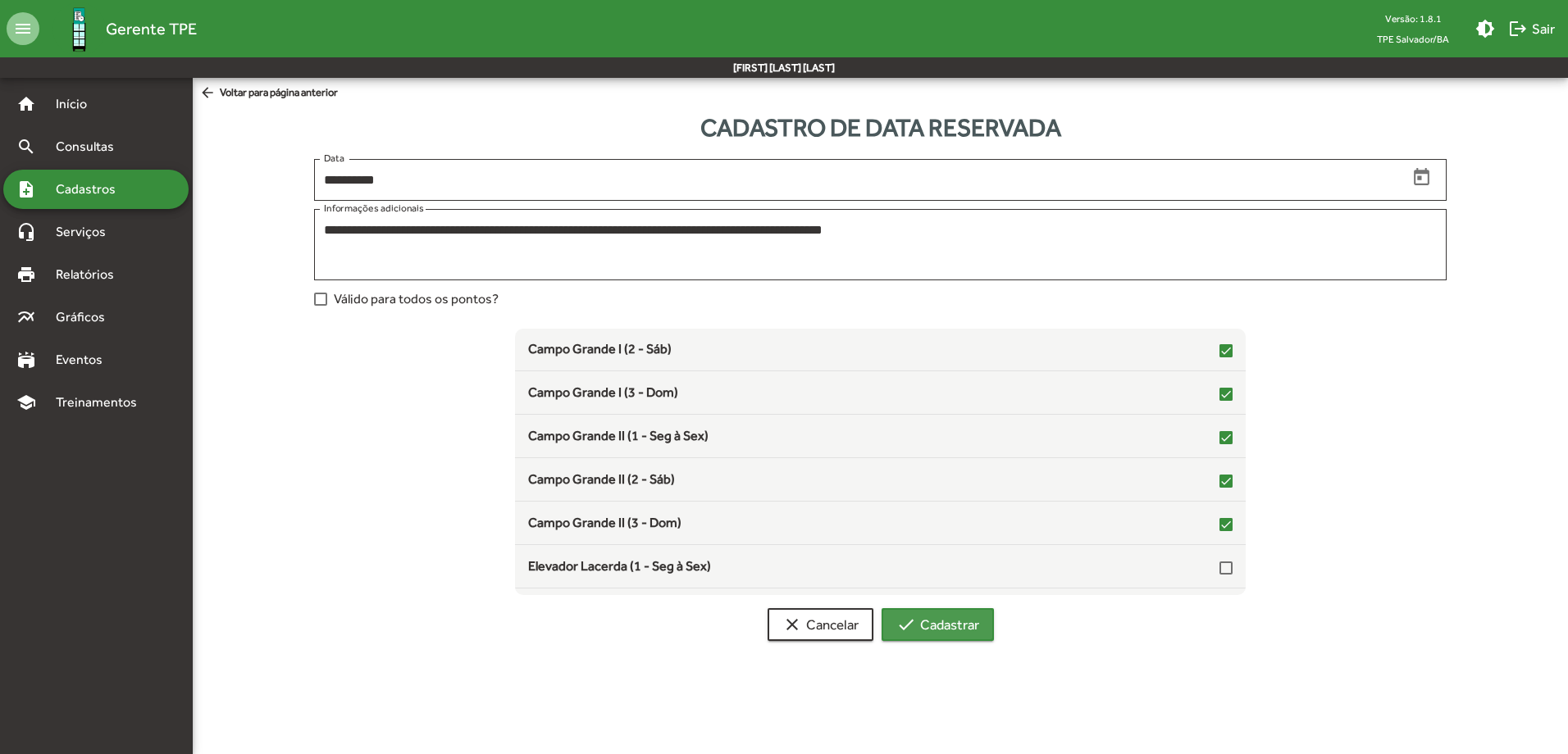 click on "check  Cadastrar" 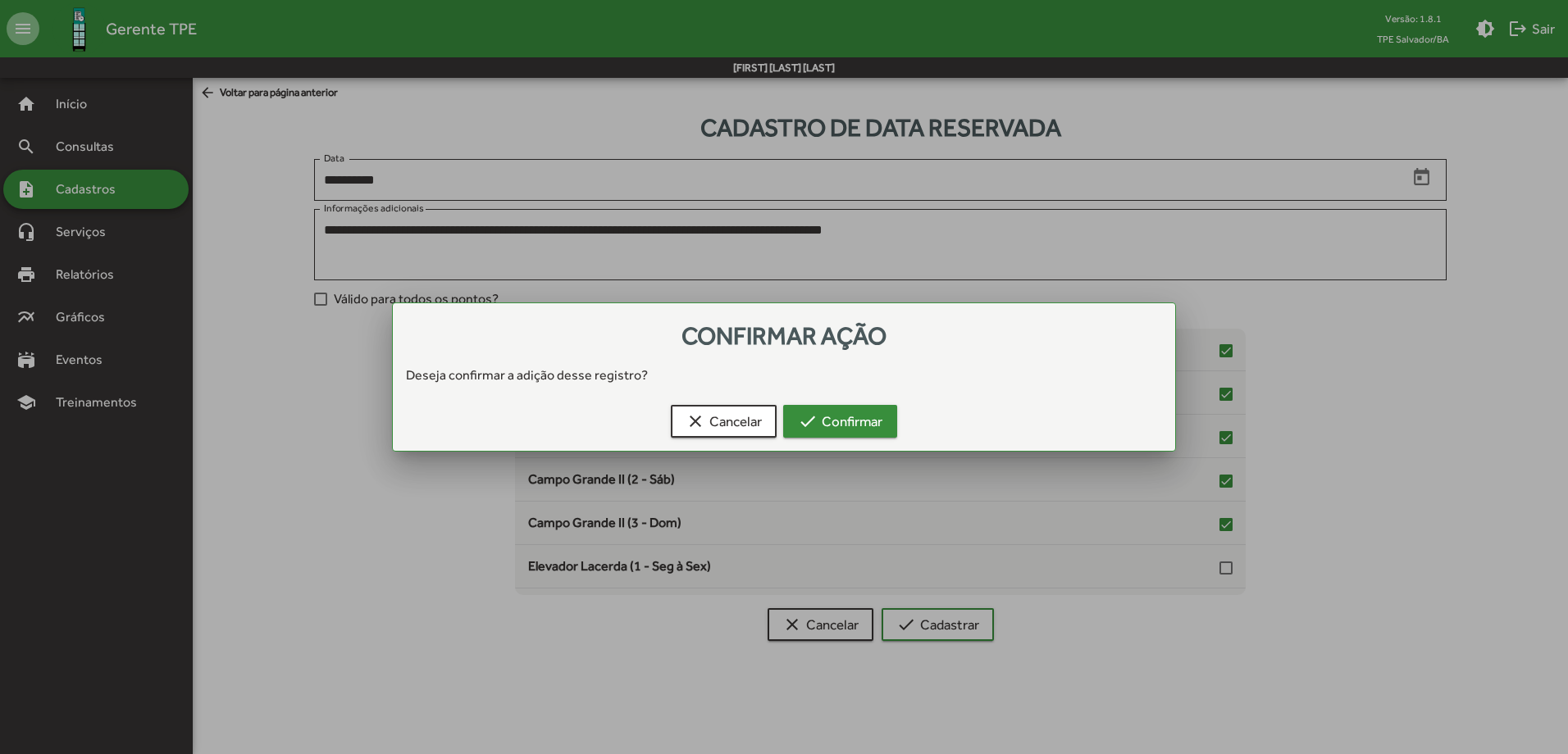 click on "check  Confirmar" at bounding box center (840, 421) 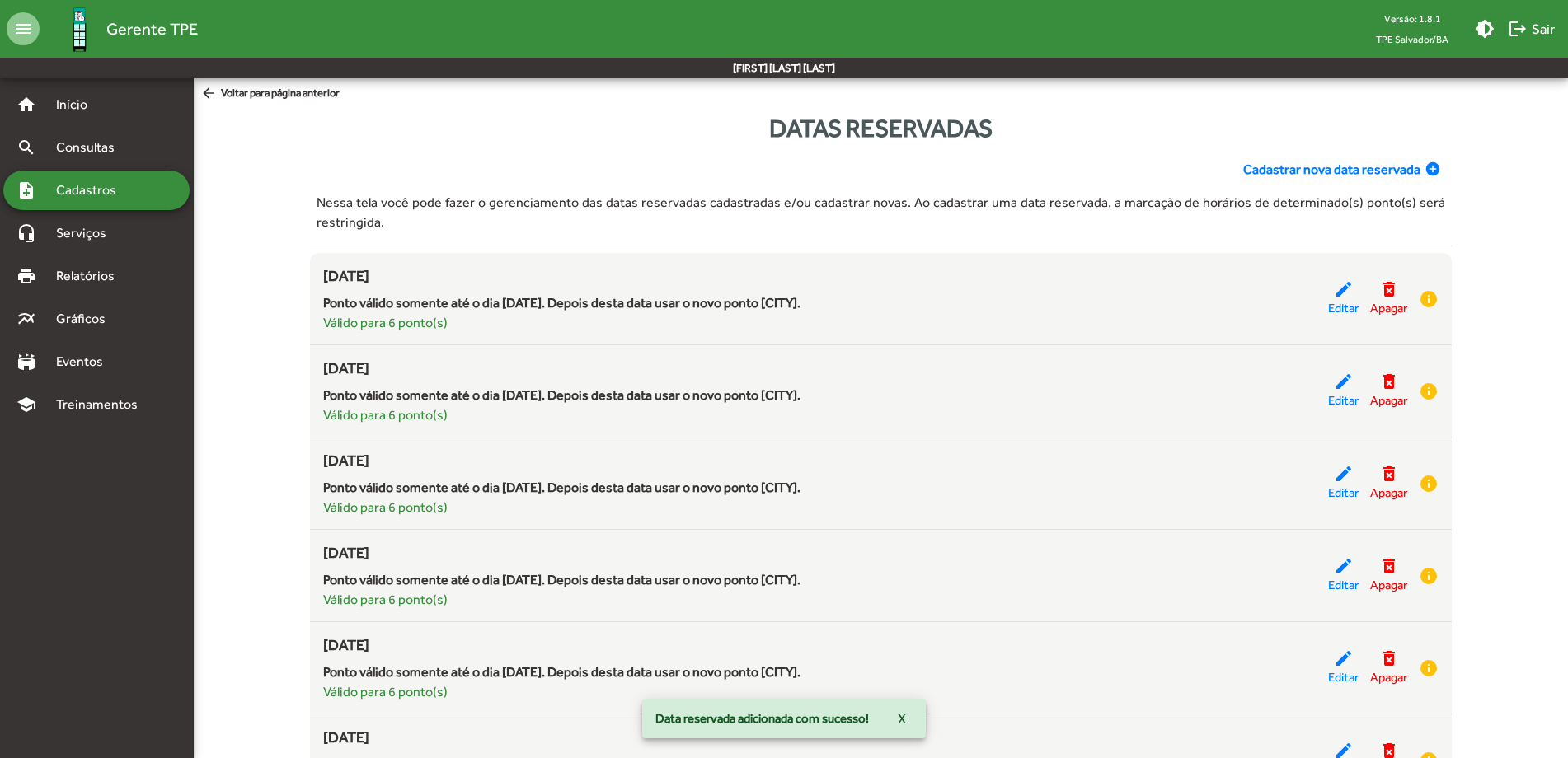 click on "Cadastrar nova data reservada" 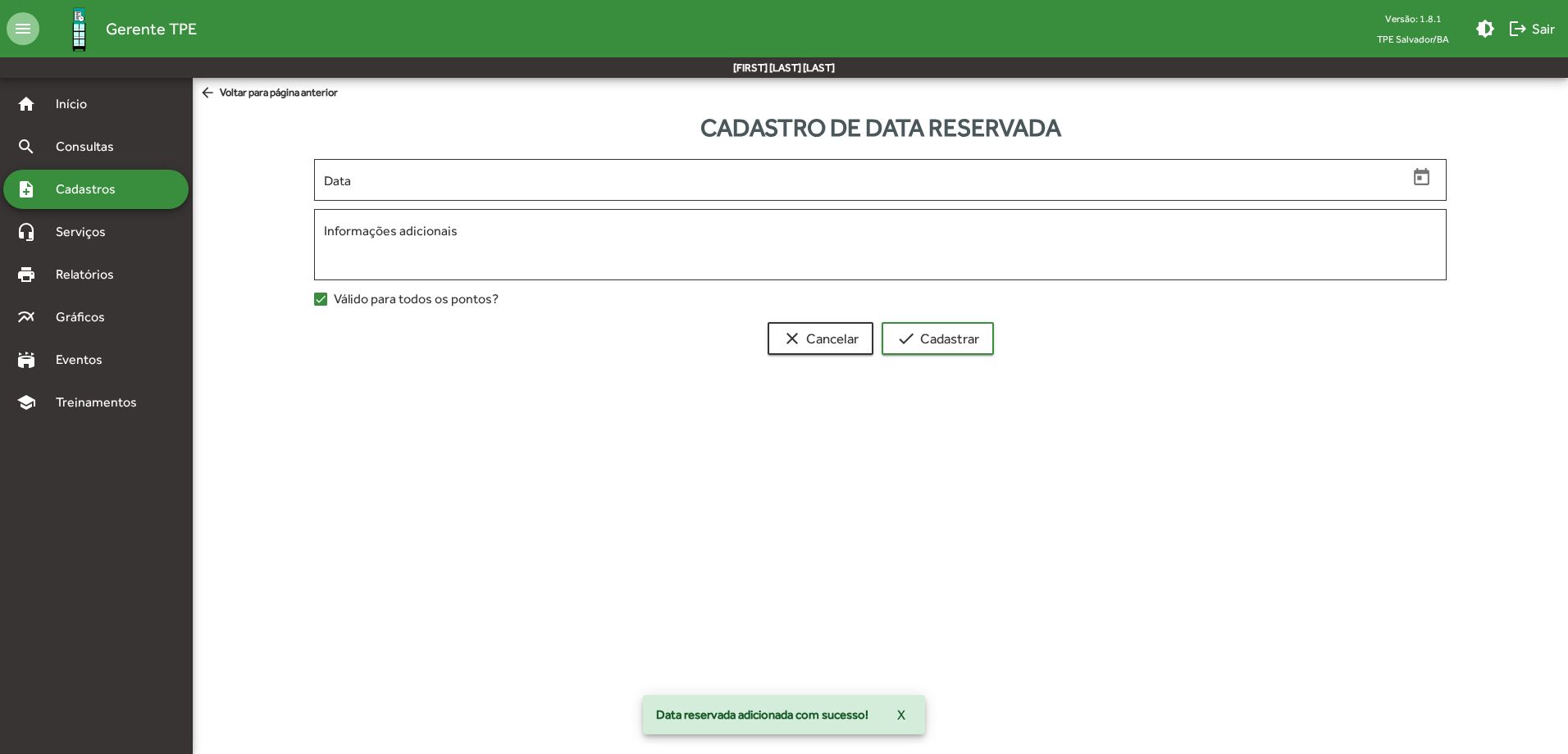 click on "Data" at bounding box center (865, 180) 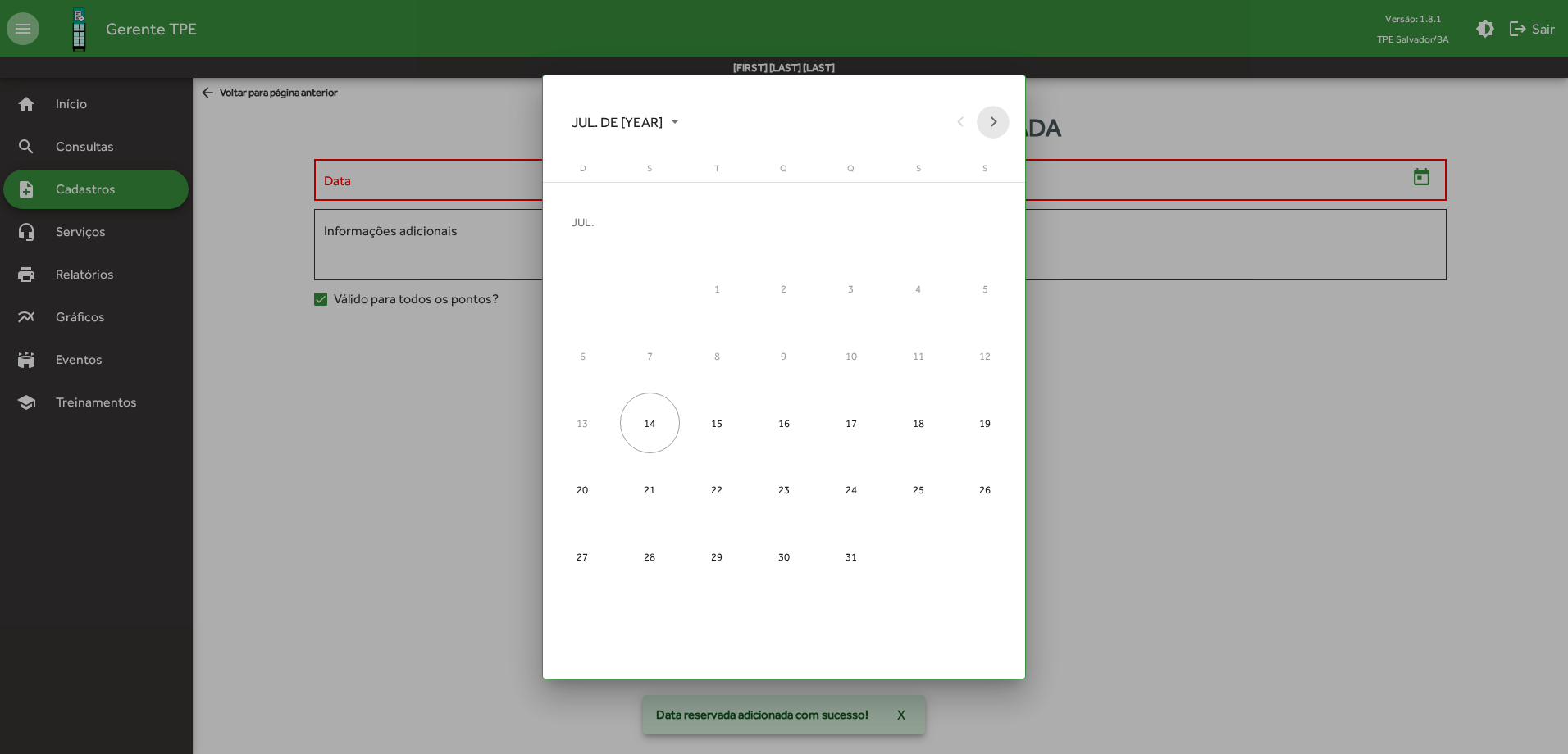 click at bounding box center (993, 122) 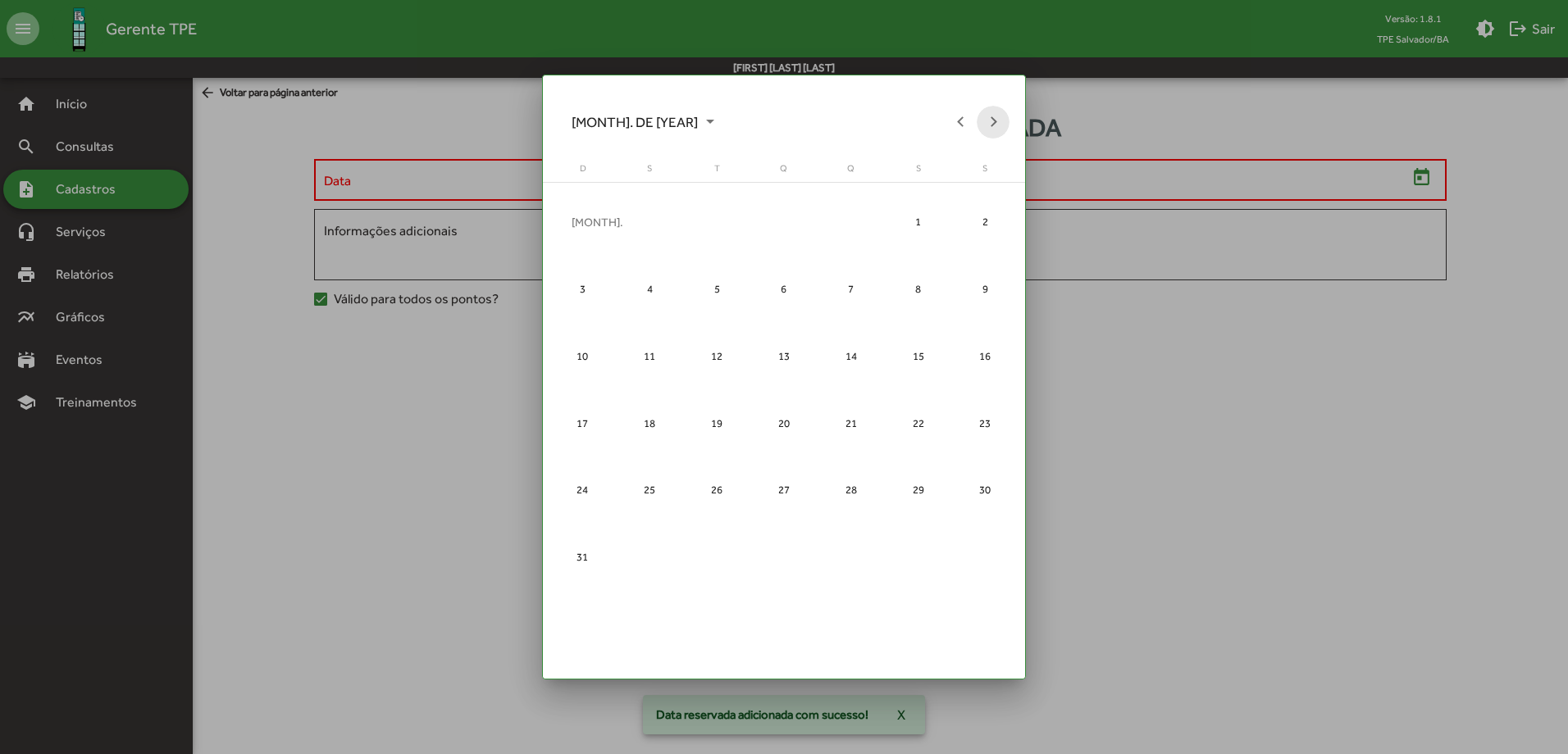 click at bounding box center [993, 122] 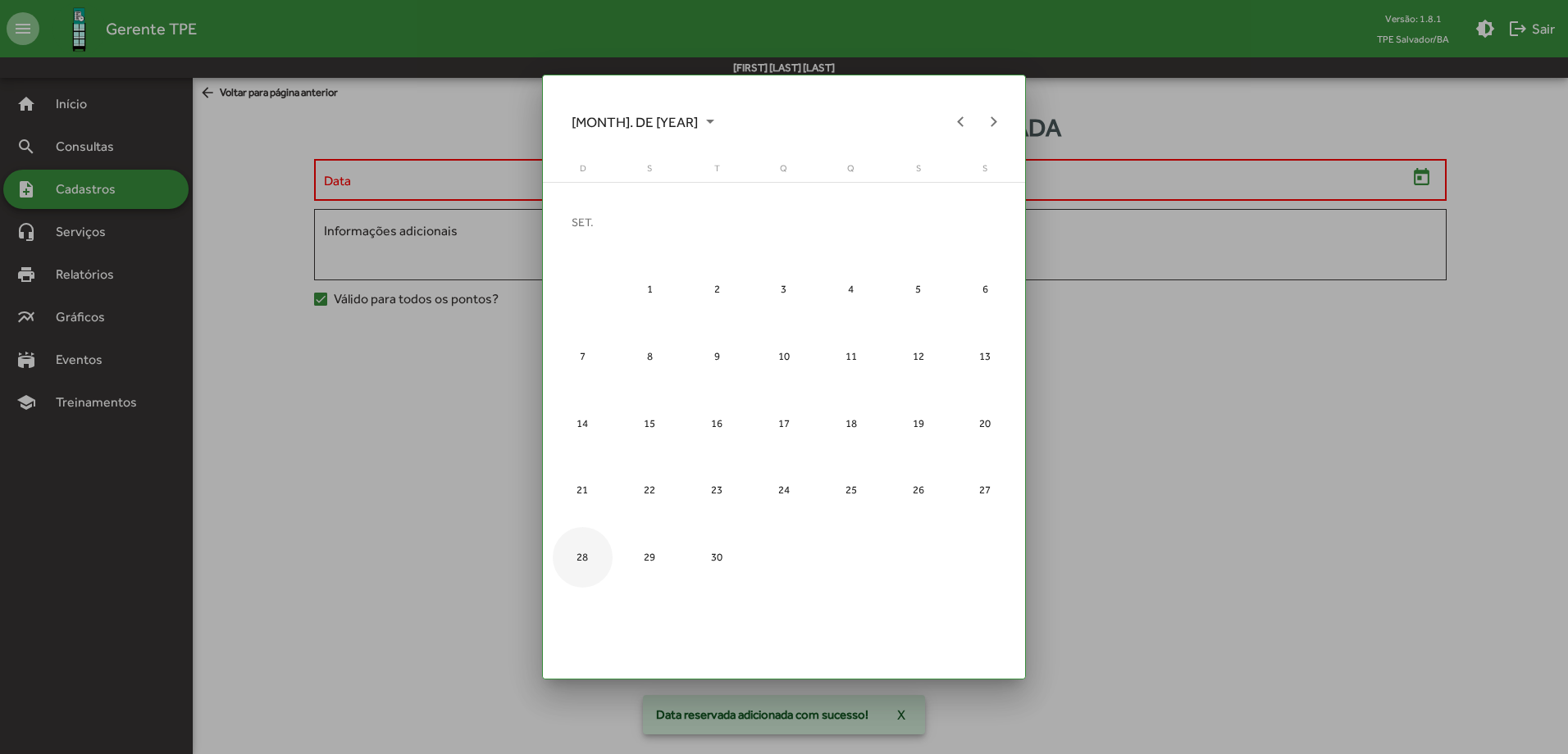 click on "28" at bounding box center [583, 557] 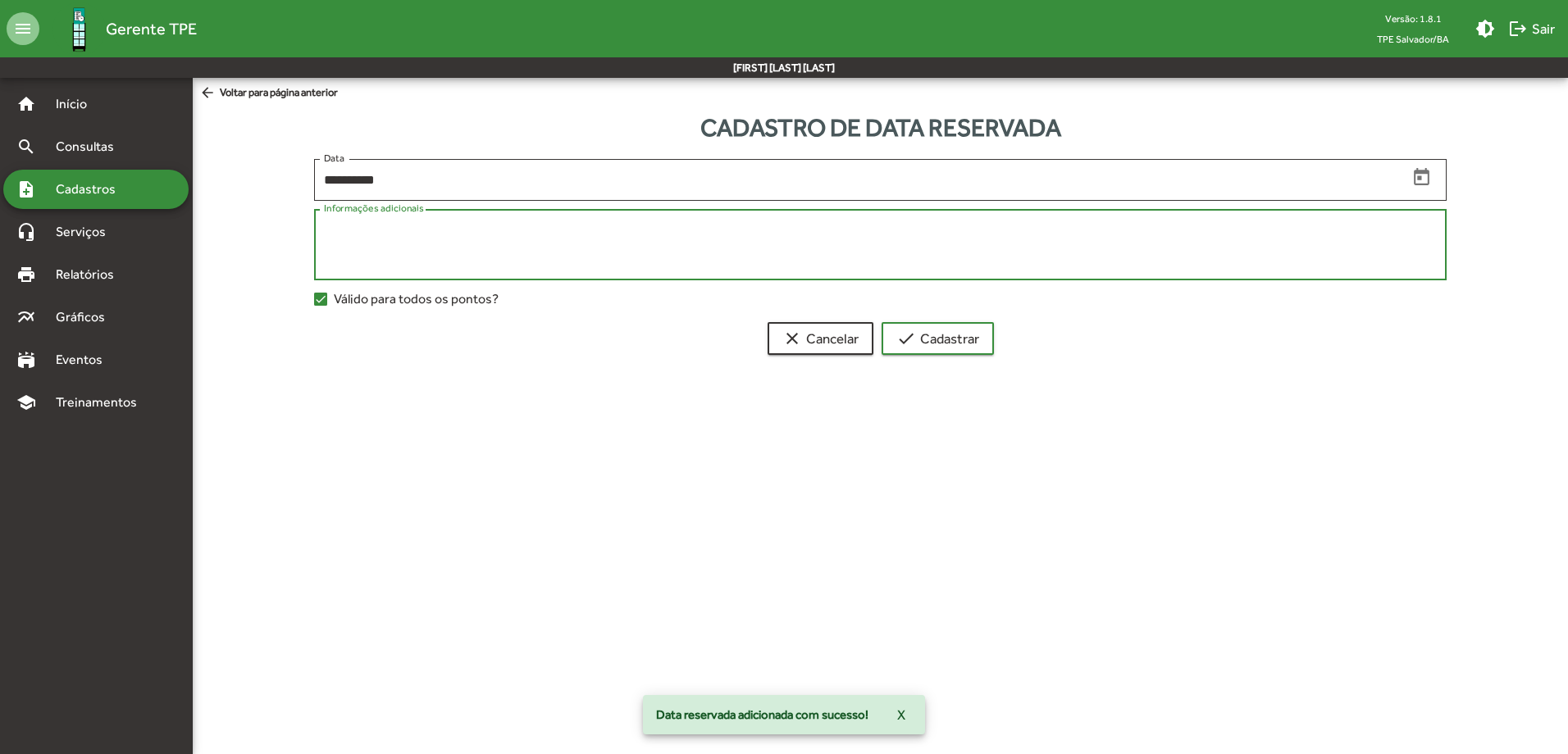 click on "Informações adicionais" at bounding box center [880, 245] 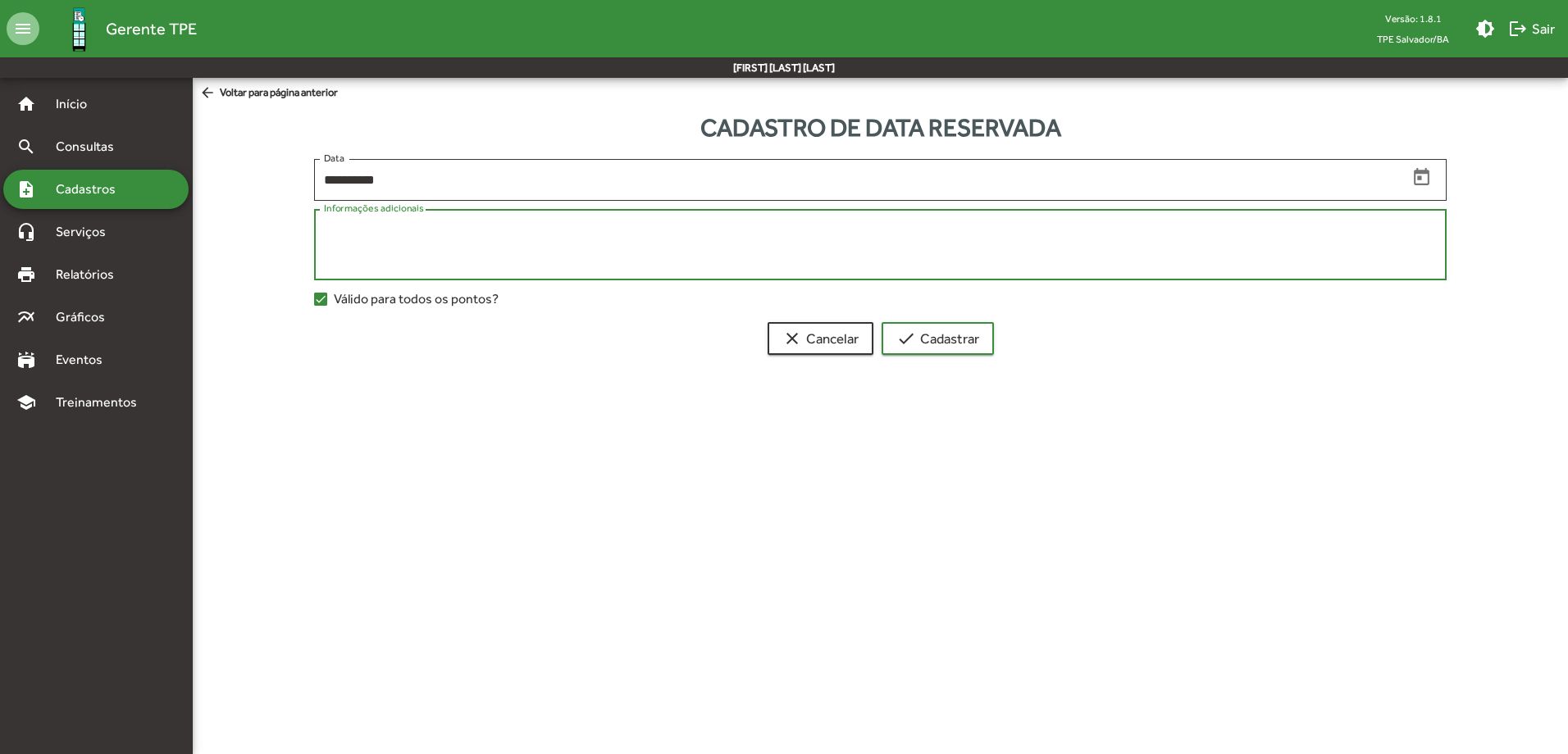 paste on "**********" 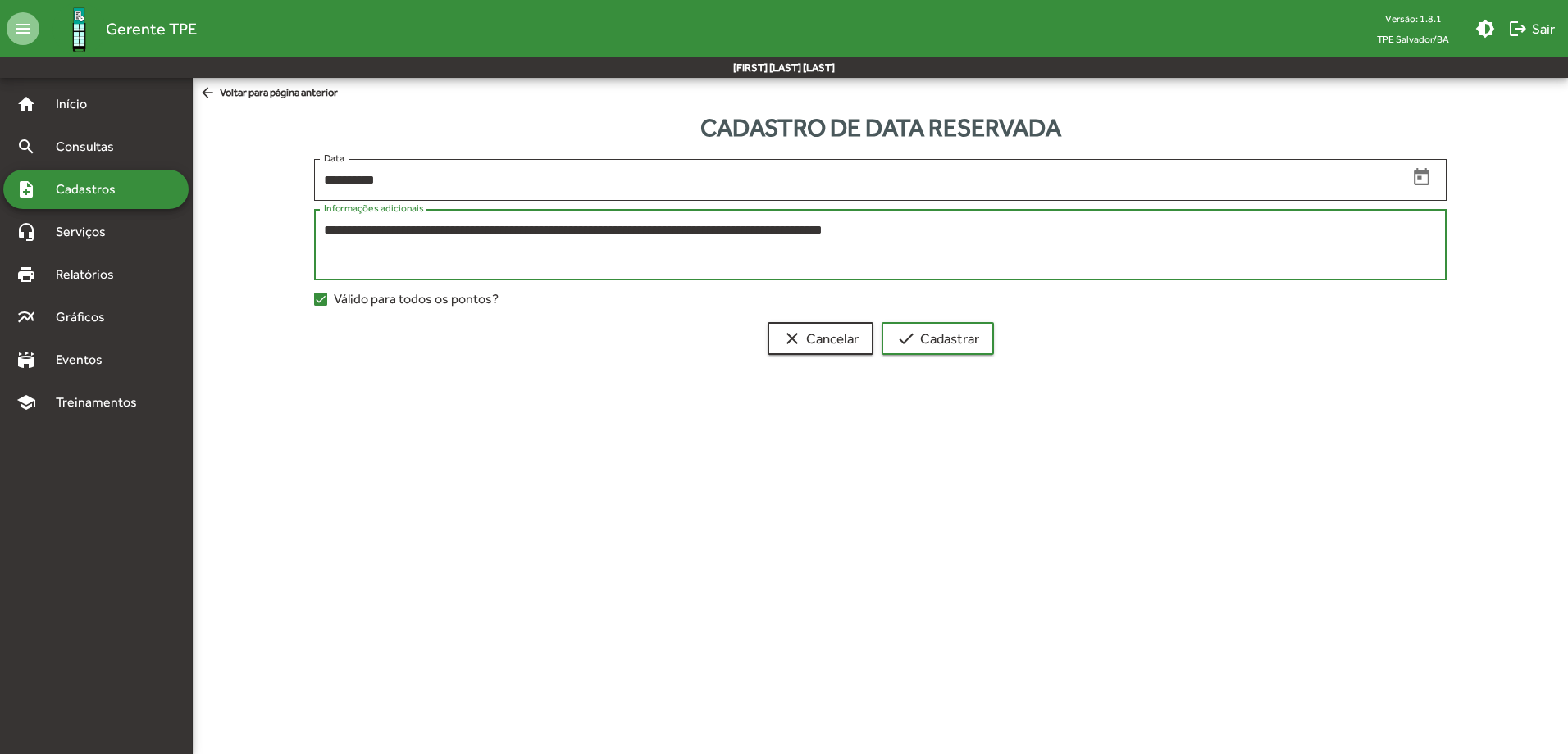 type on "**********" 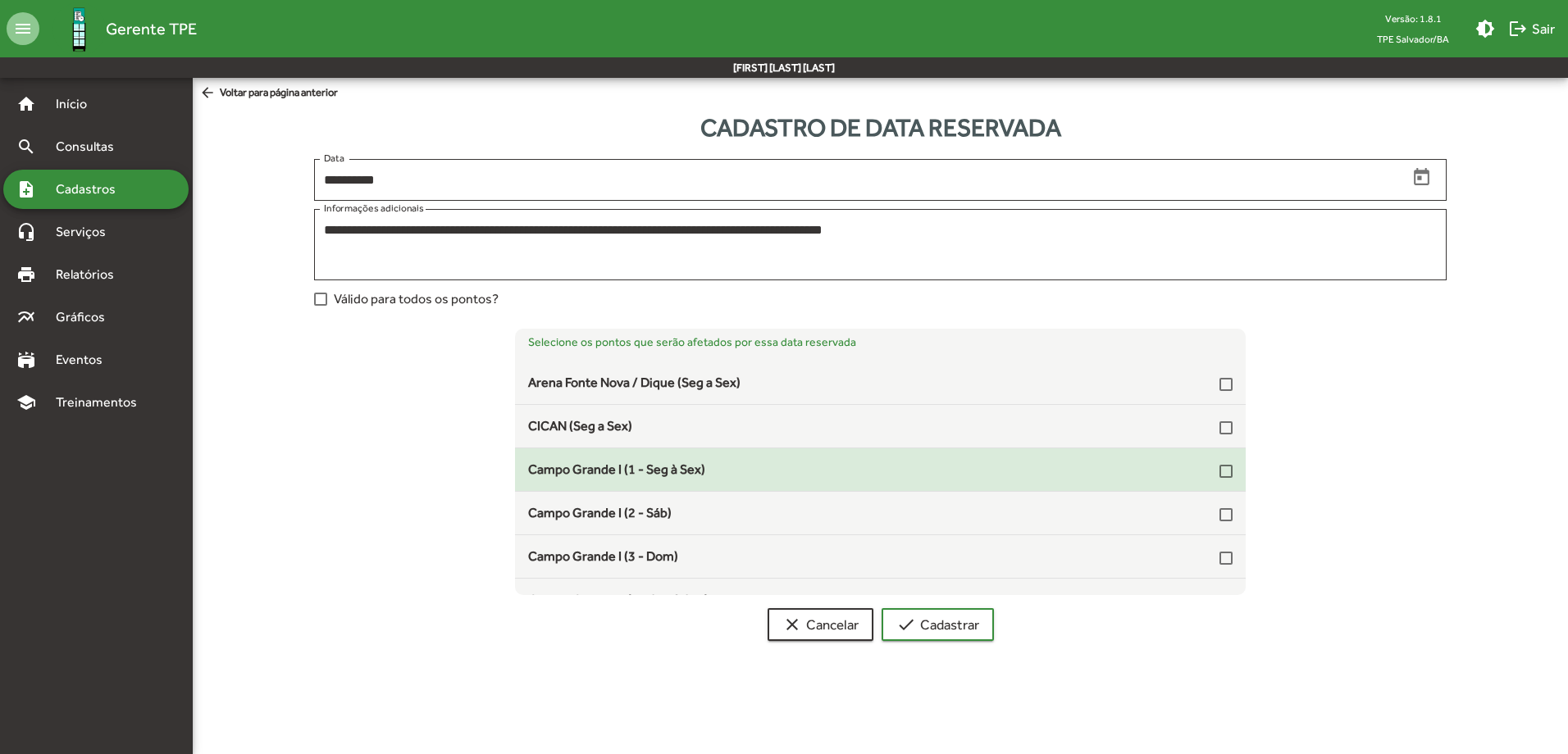 click on "Campo Grande I (1 - Seg à Sex)" 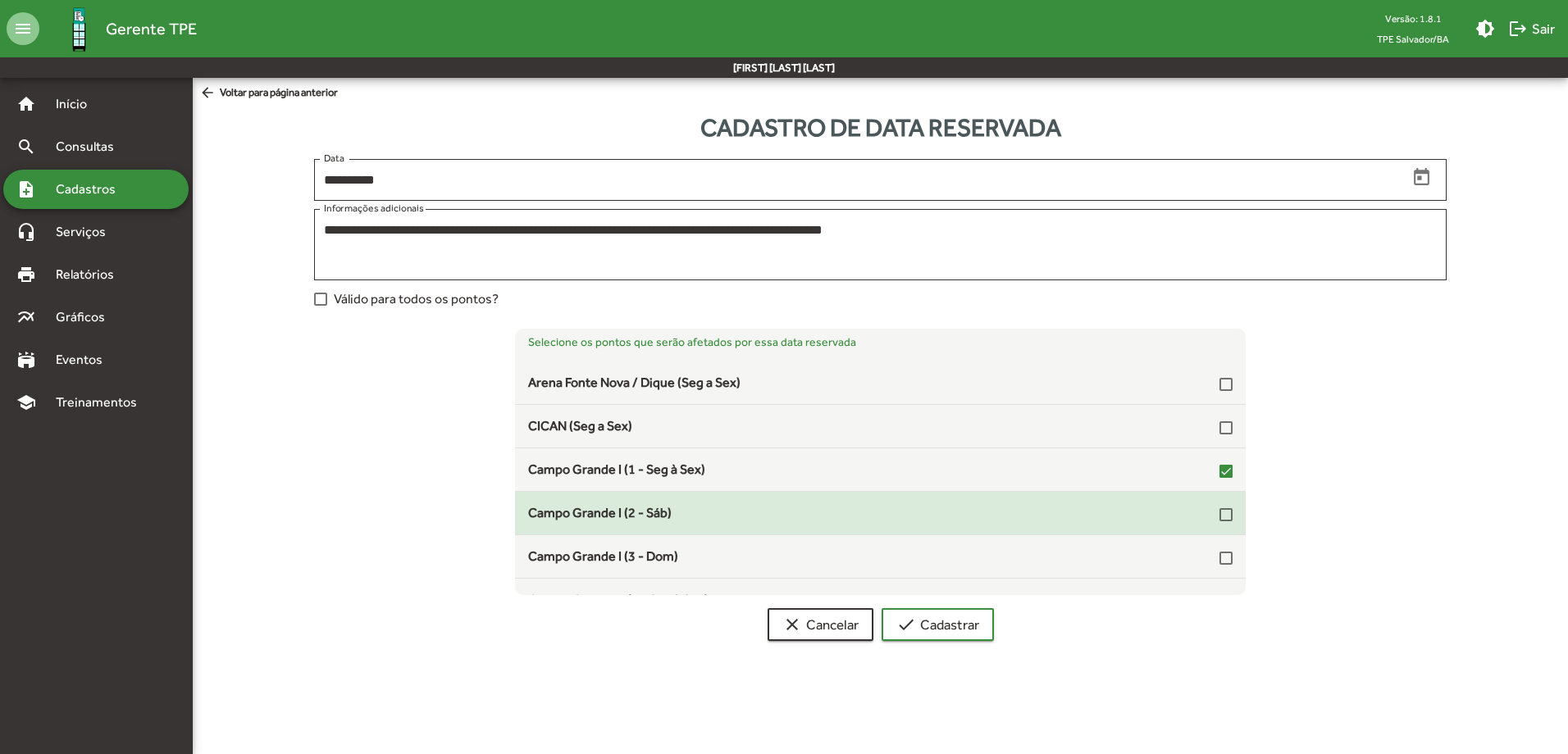 click on "Campo Grande I (2 - Sáb)" 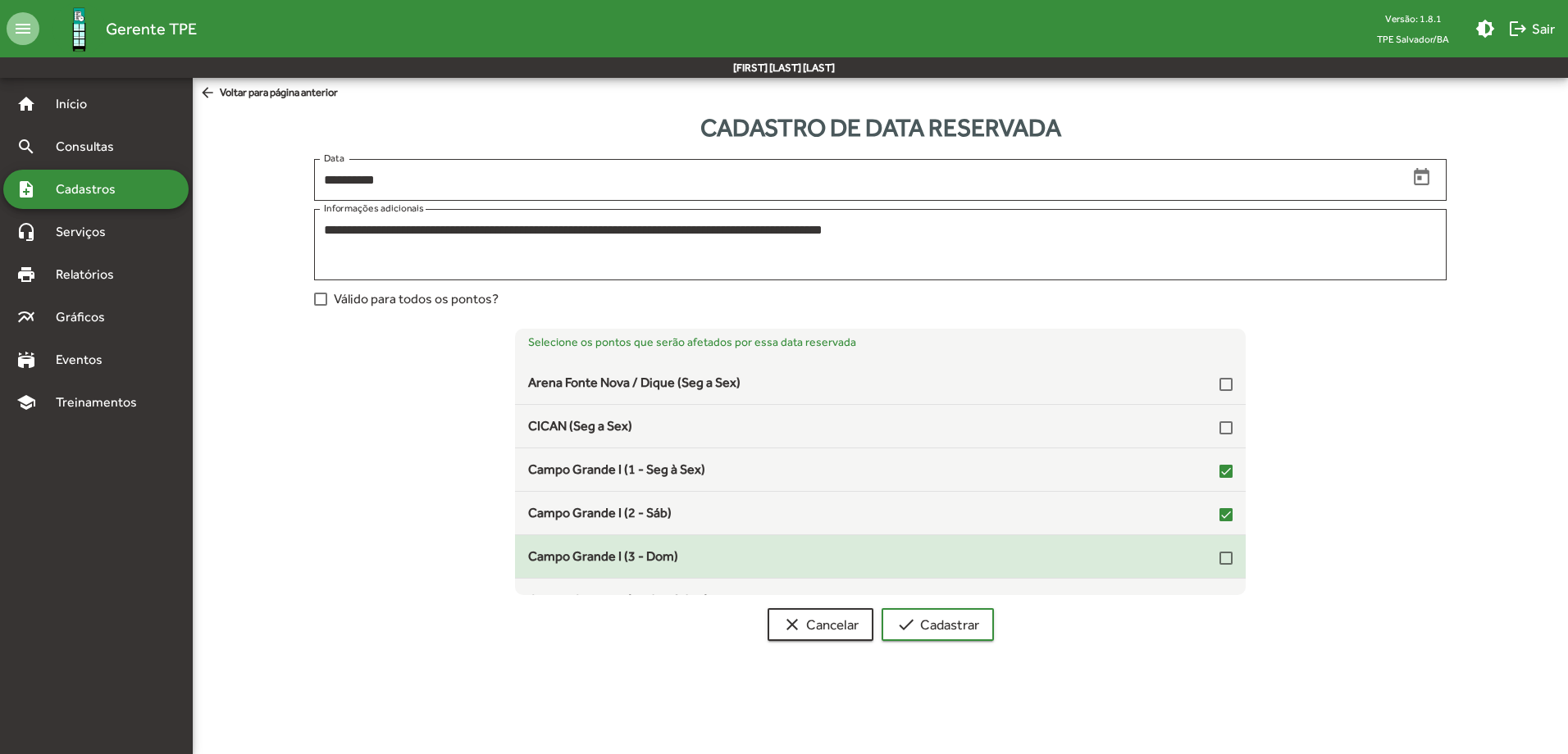 click on "Campo Grande I (3 - Dom)" 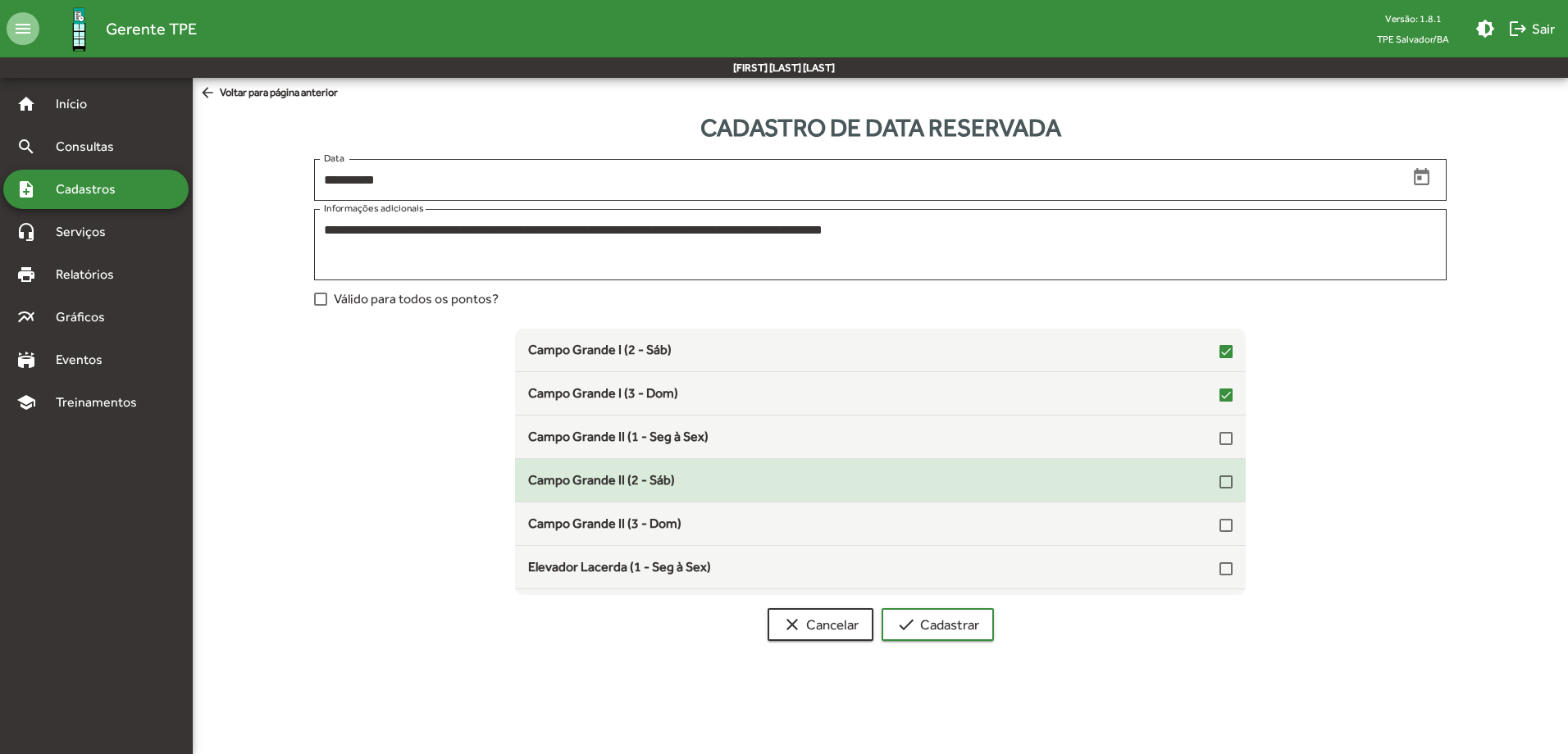 scroll, scrollTop: 164, scrollLeft: 0, axis: vertical 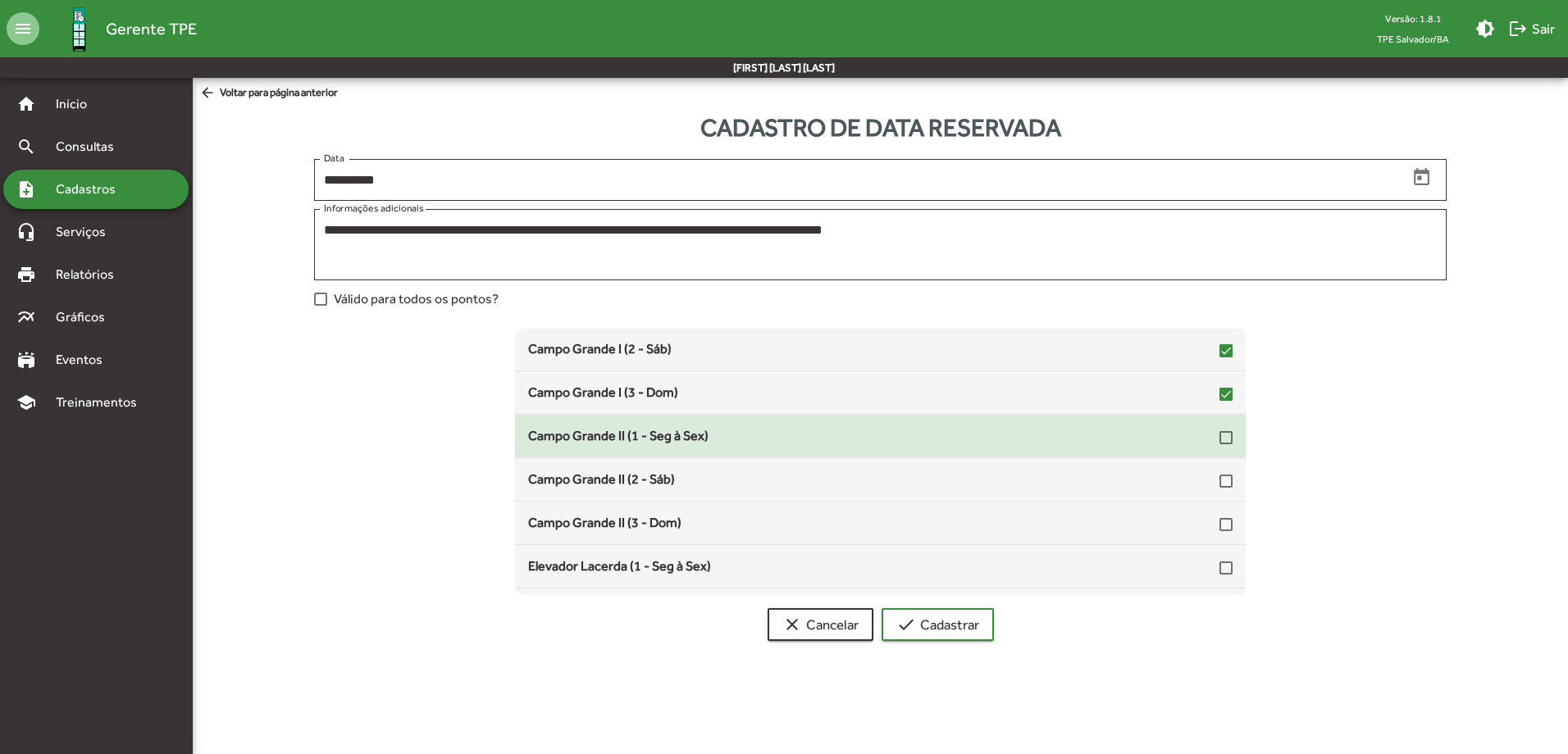 click on "Campo Grande II (1 - Seg à Sex)" 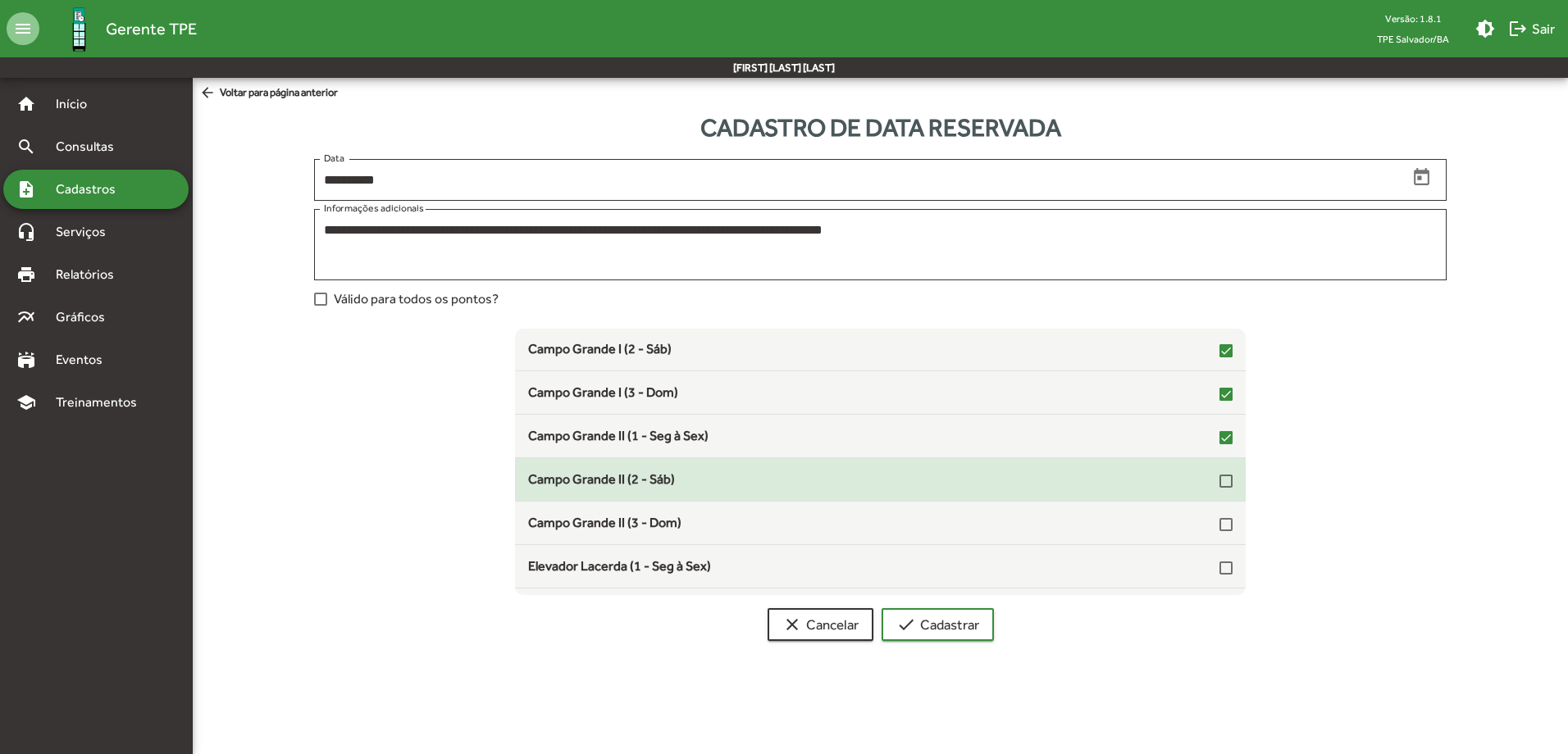 click on "Campo Grande II (2 - Sáb)" 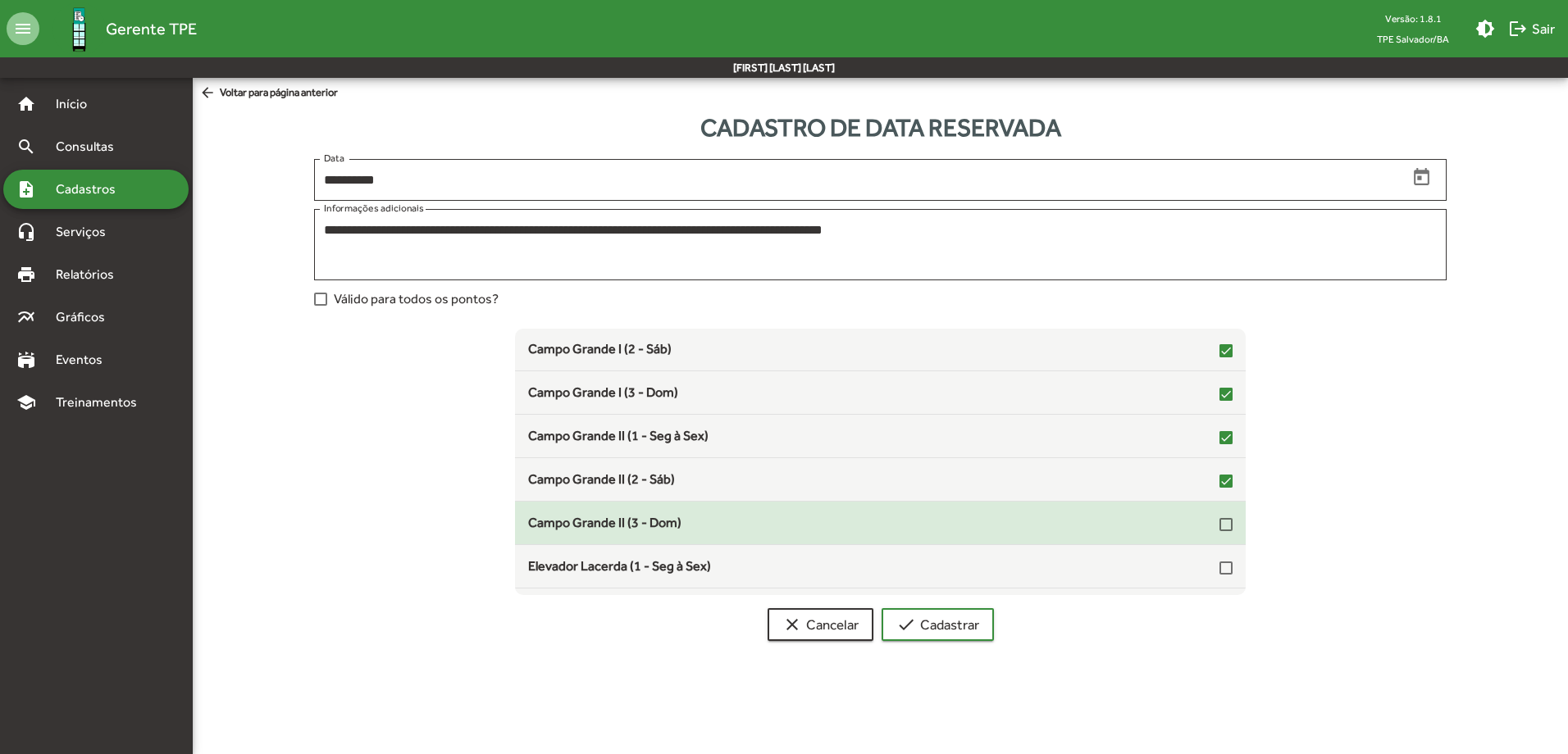 click on "Campo Grande II (3 - Dom)" 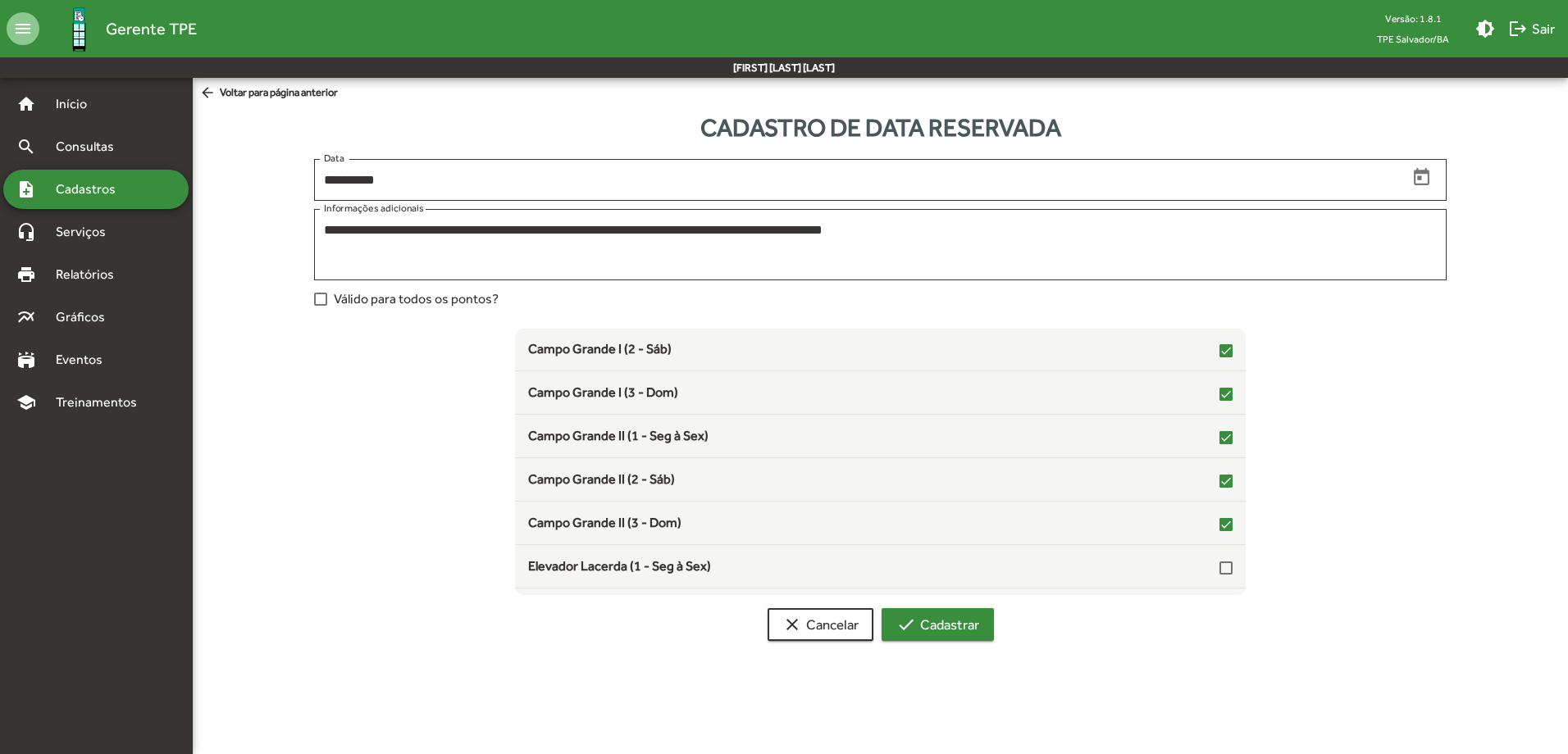 click on "check  Cadastrar" 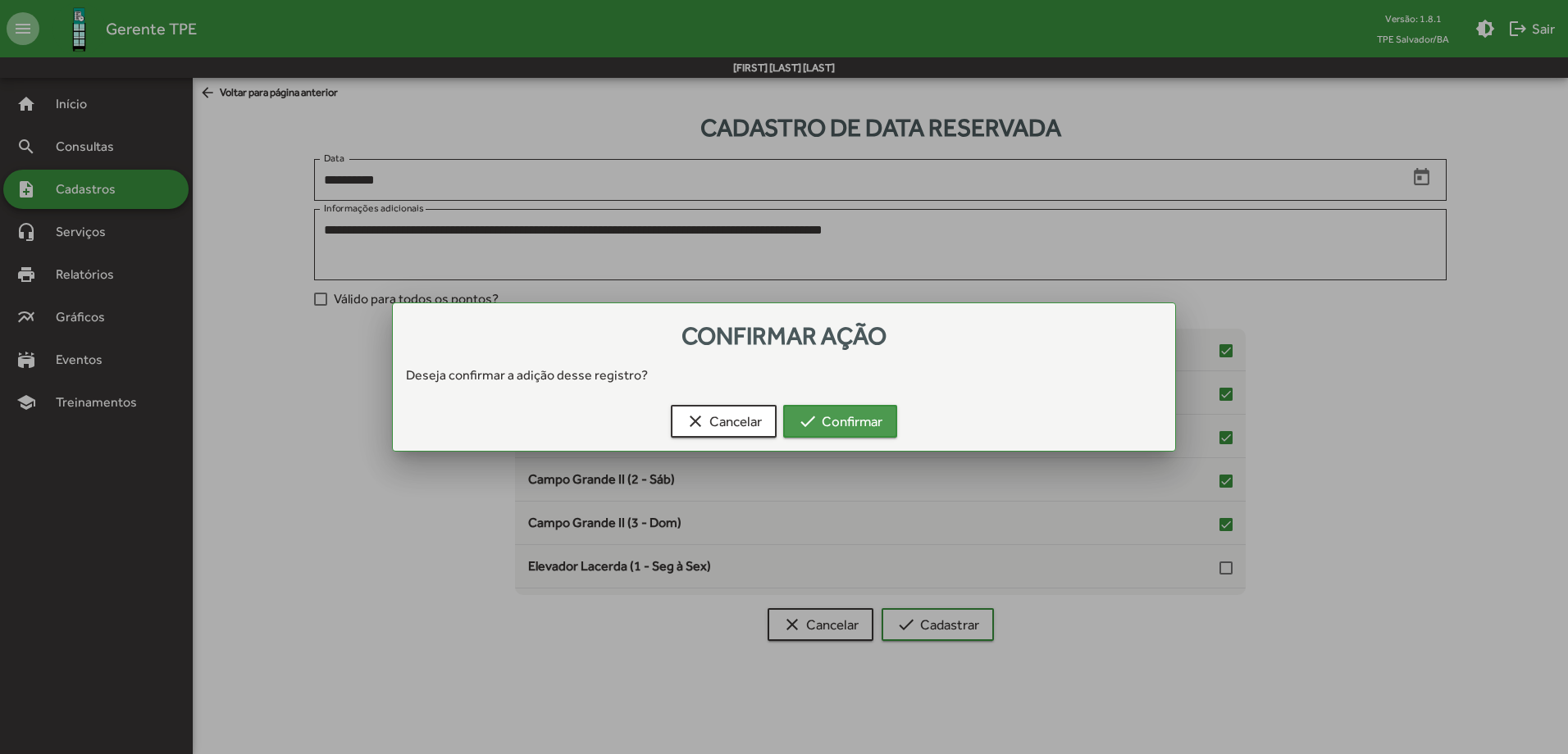 click on "check  Confirmar" at bounding box center [840, 421] 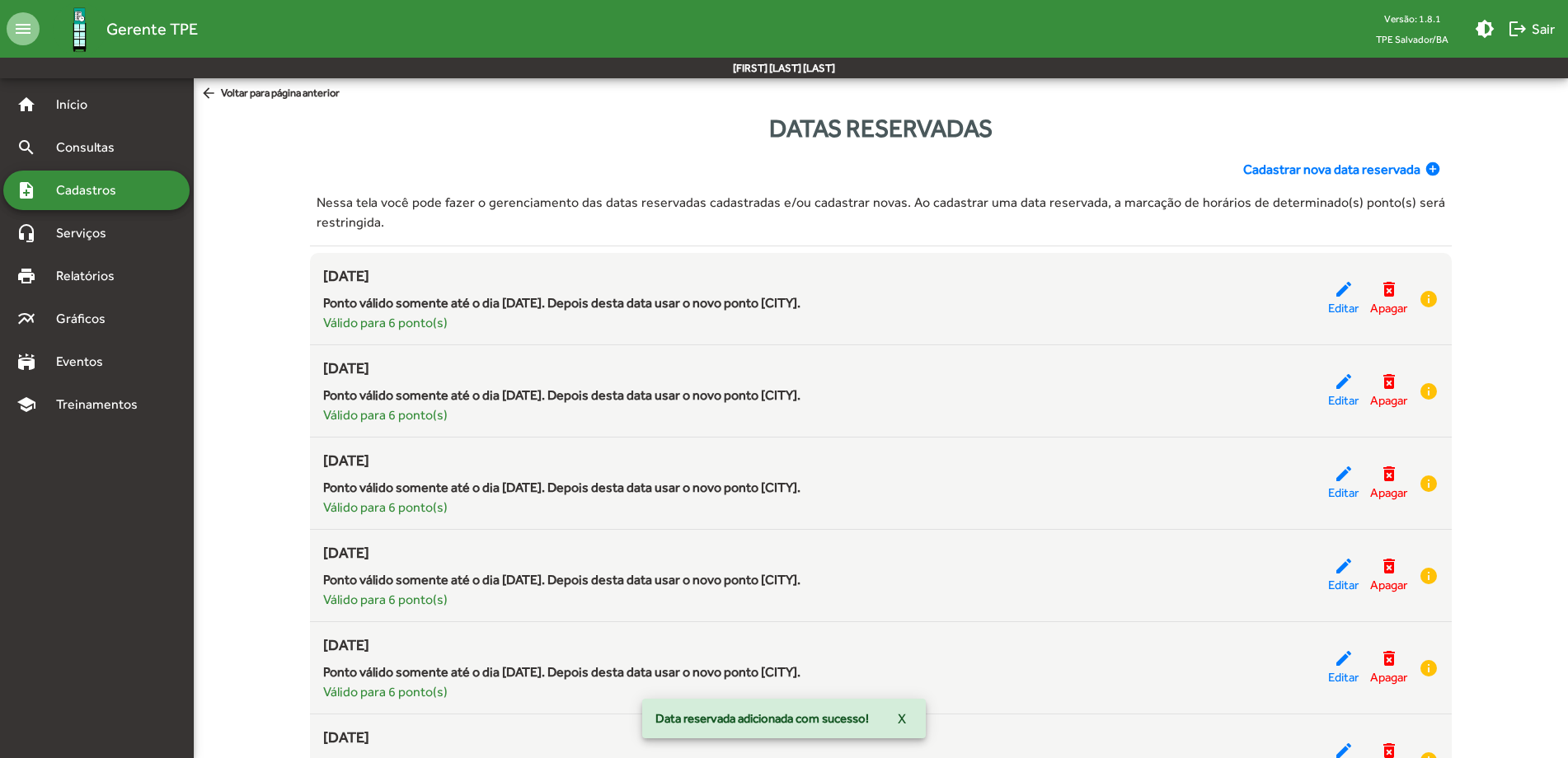 click on "Cadastrar nova data reservada" 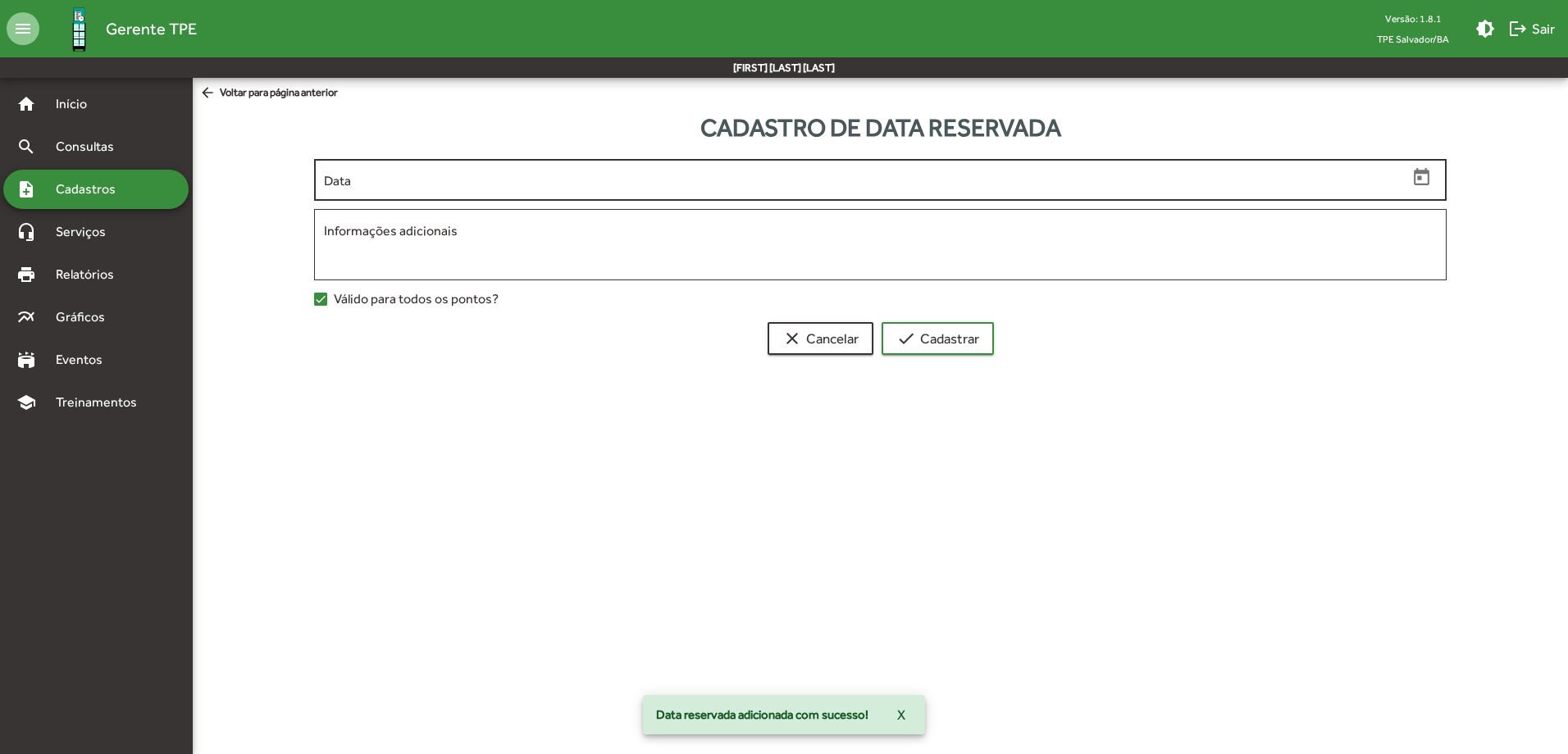 click on "Data" at bounding box center [865, 180] 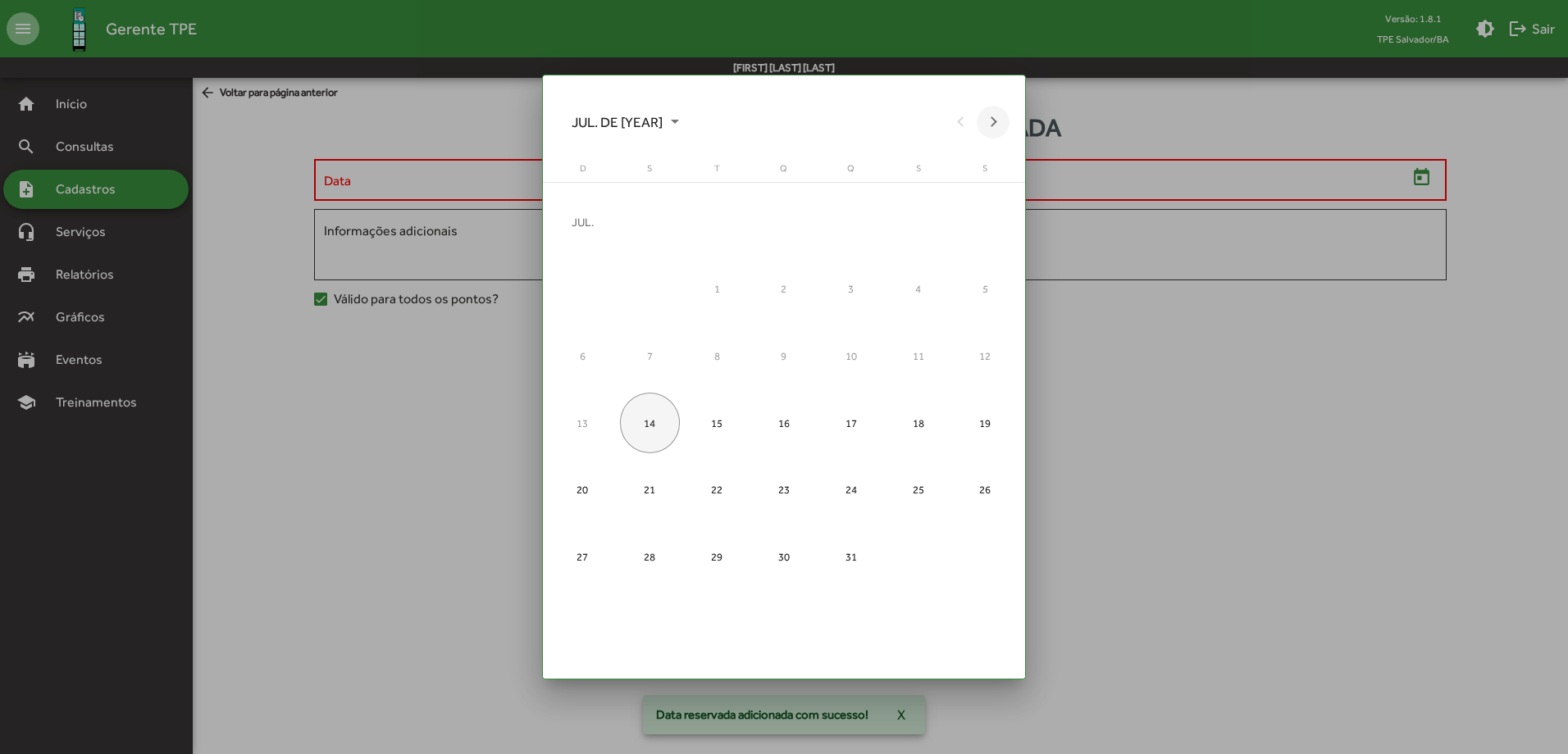 click at bounding box center [993, 122] 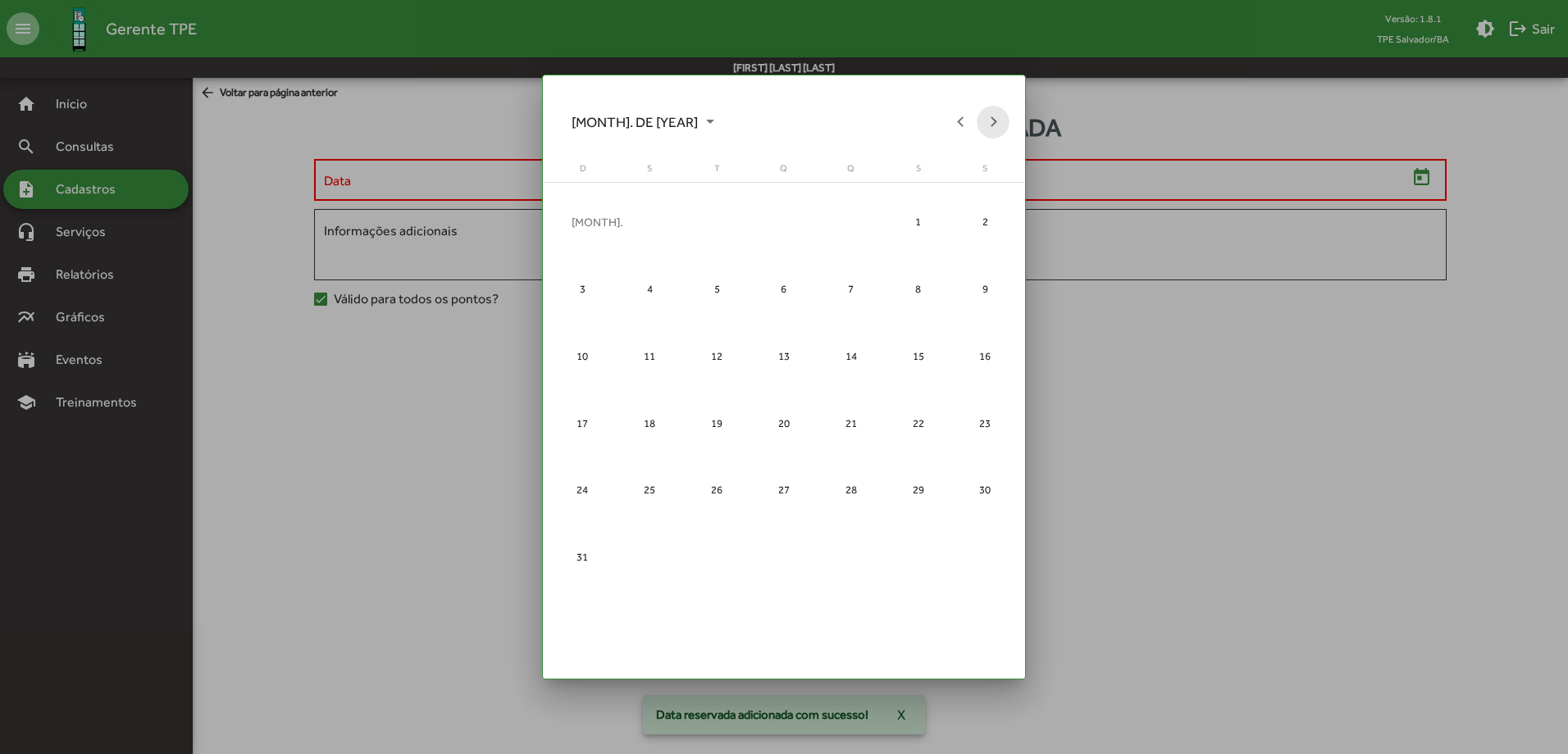 click at bounding box center [993, 122] 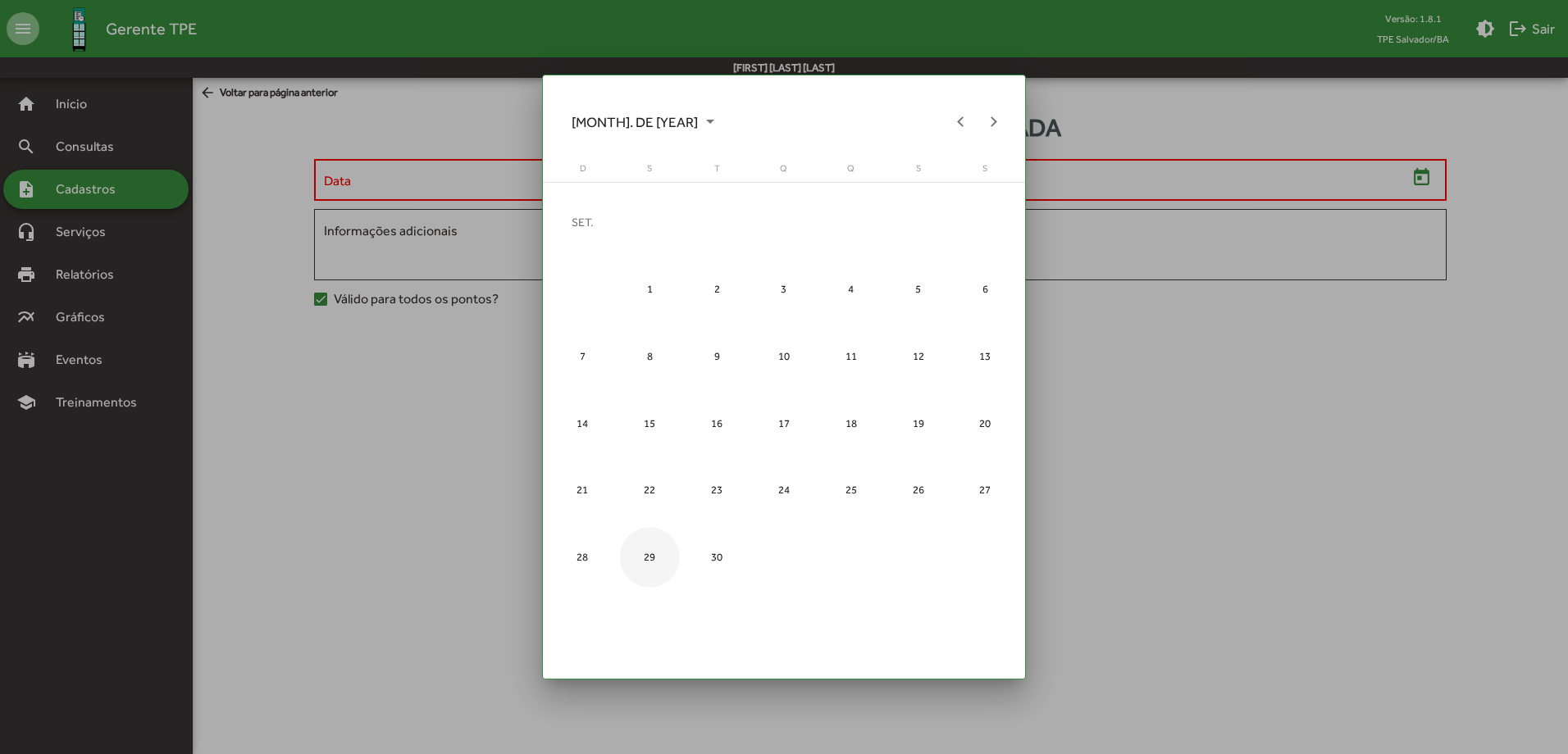click on "29" at bounding box center (650, 557) 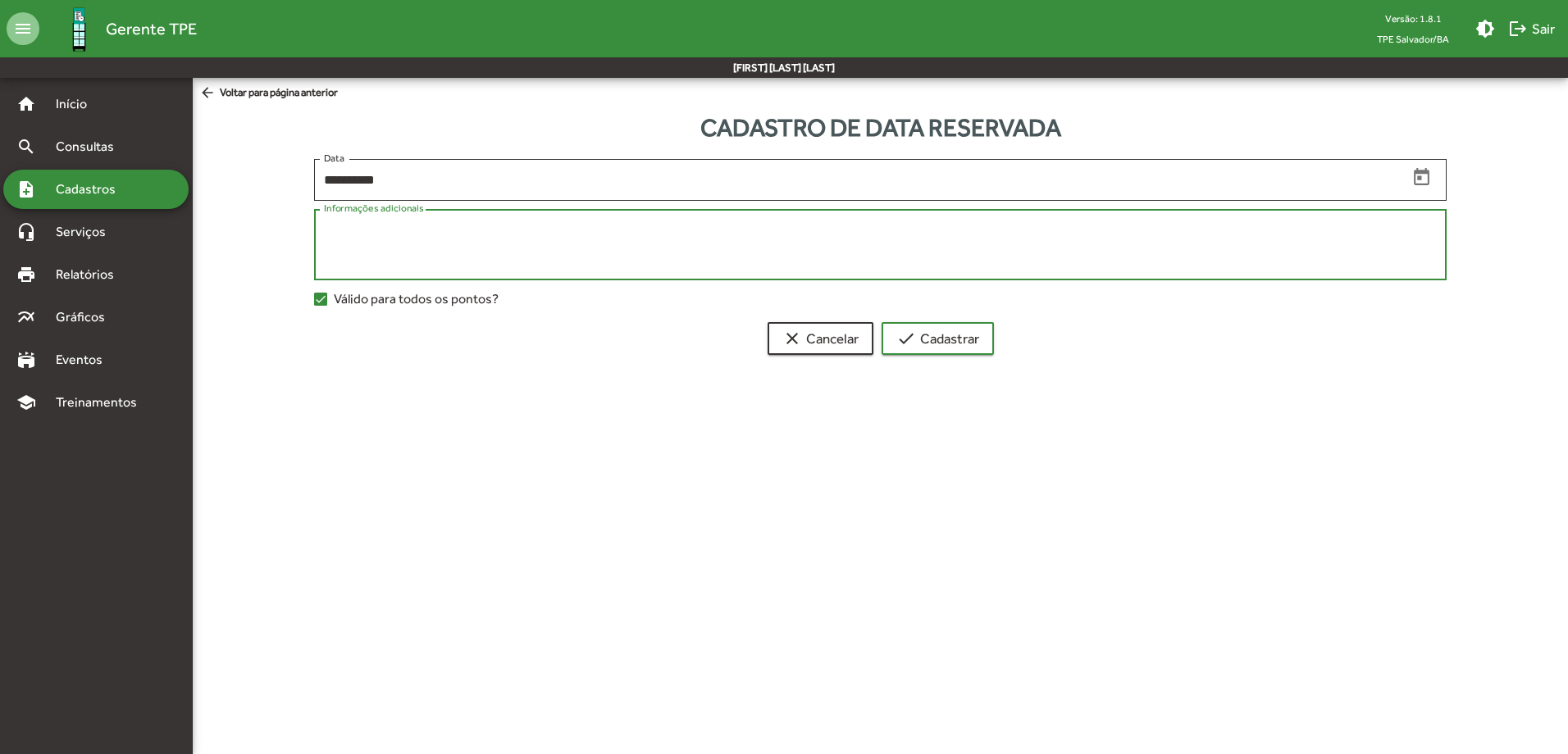 click on "Informações adicionais" at bounding box center [880, 245] 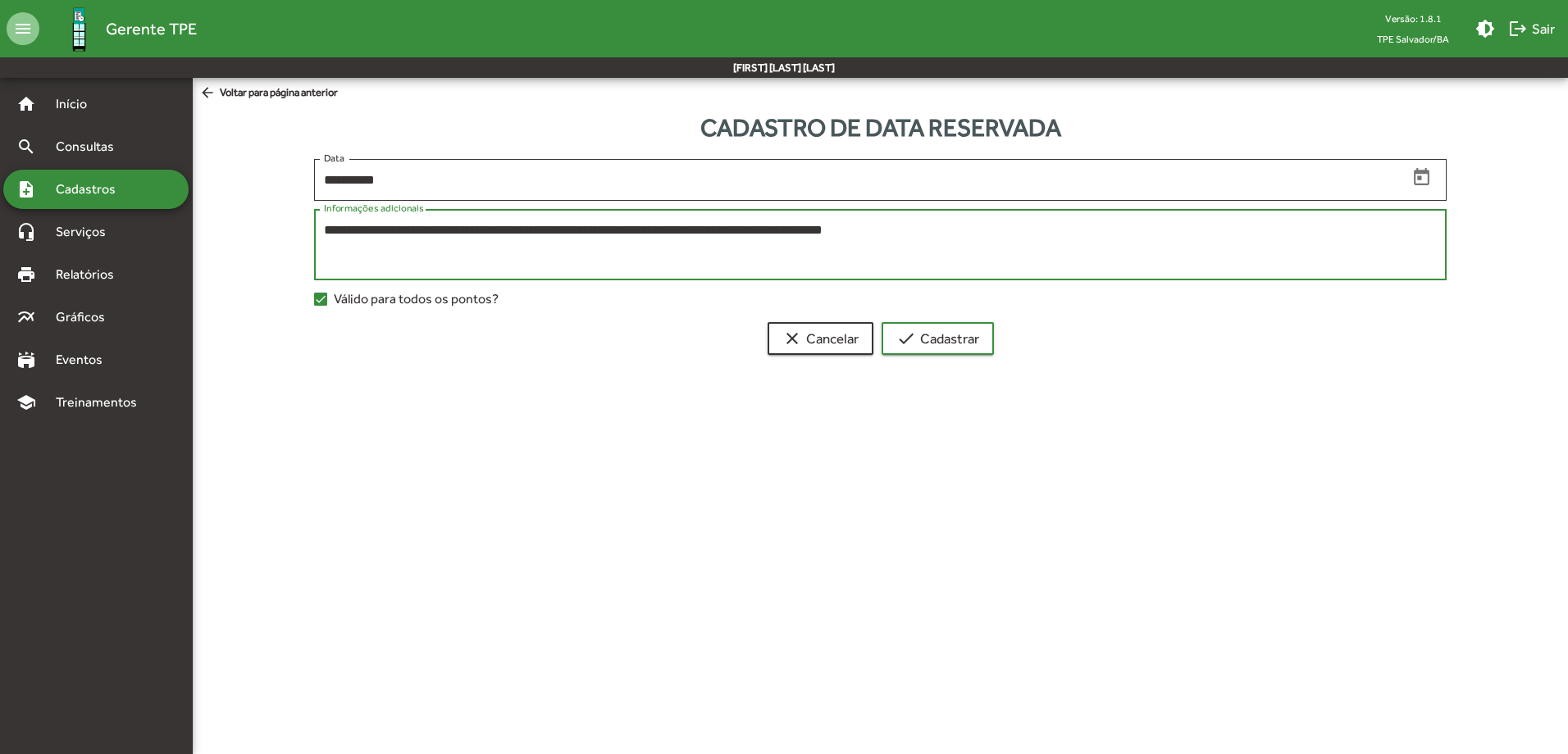 type on "**********" 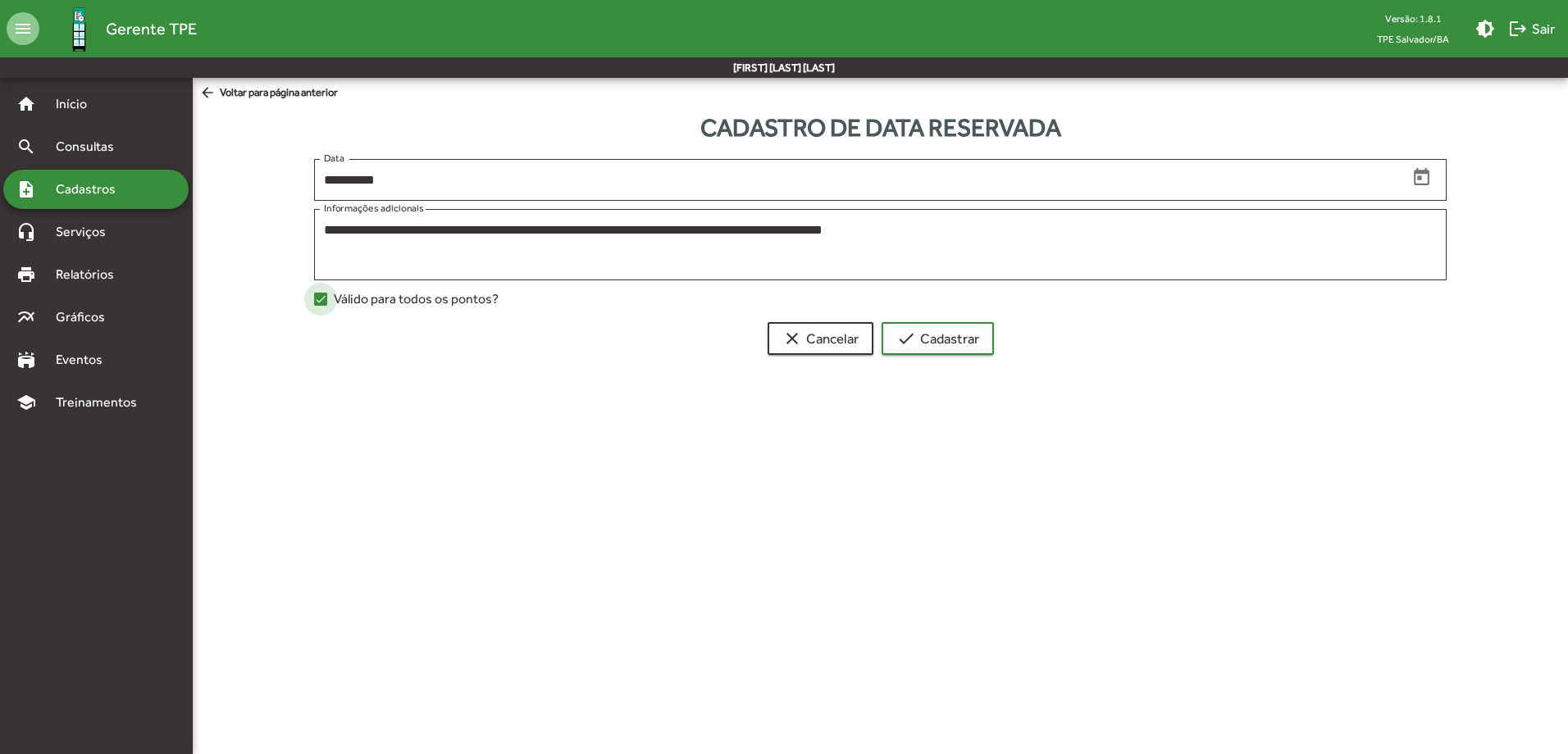 click on "Válido para todos os pontos?" at bounding box center [416, 299] 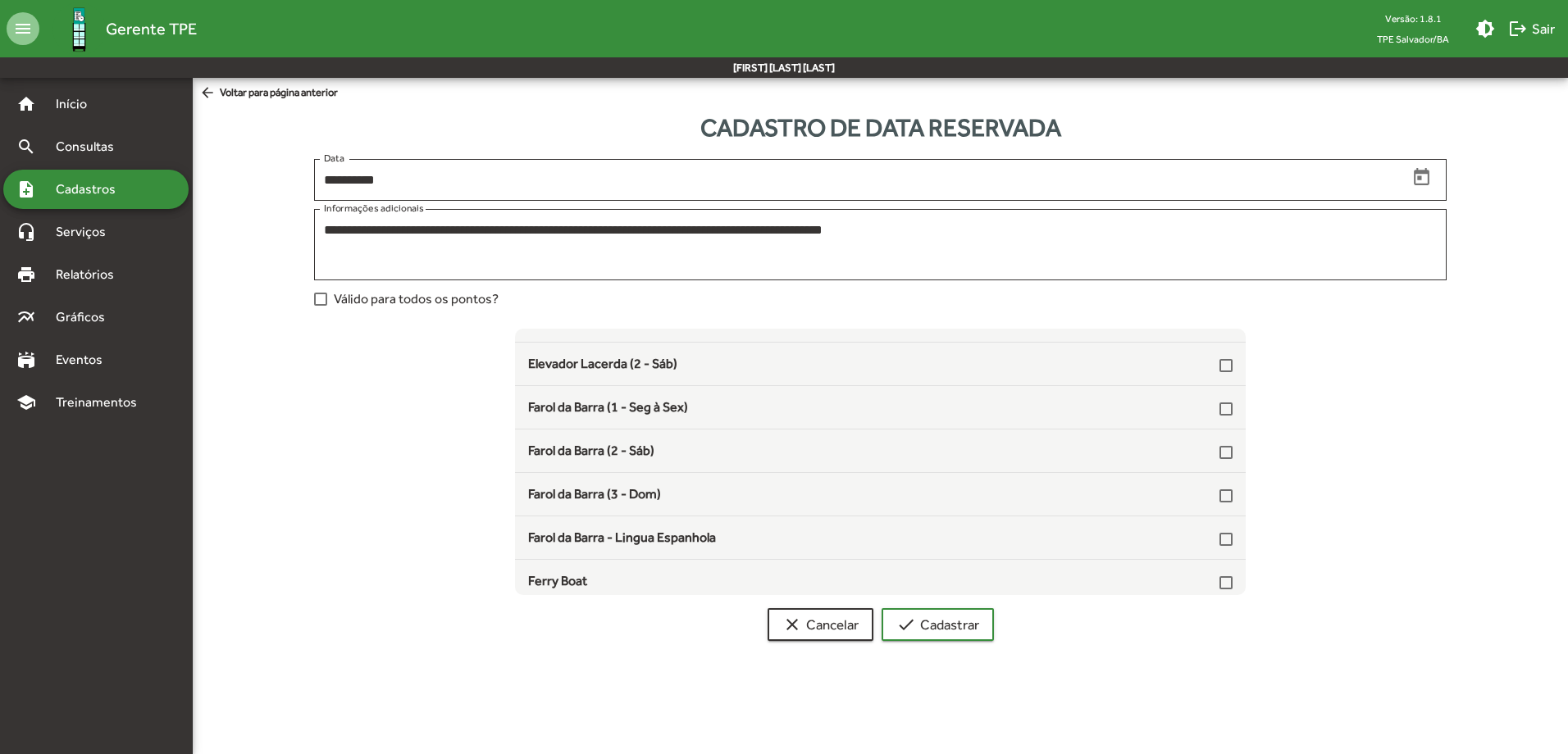 scroll, scrollTop: 0, scrollLeft: 0, axis: both 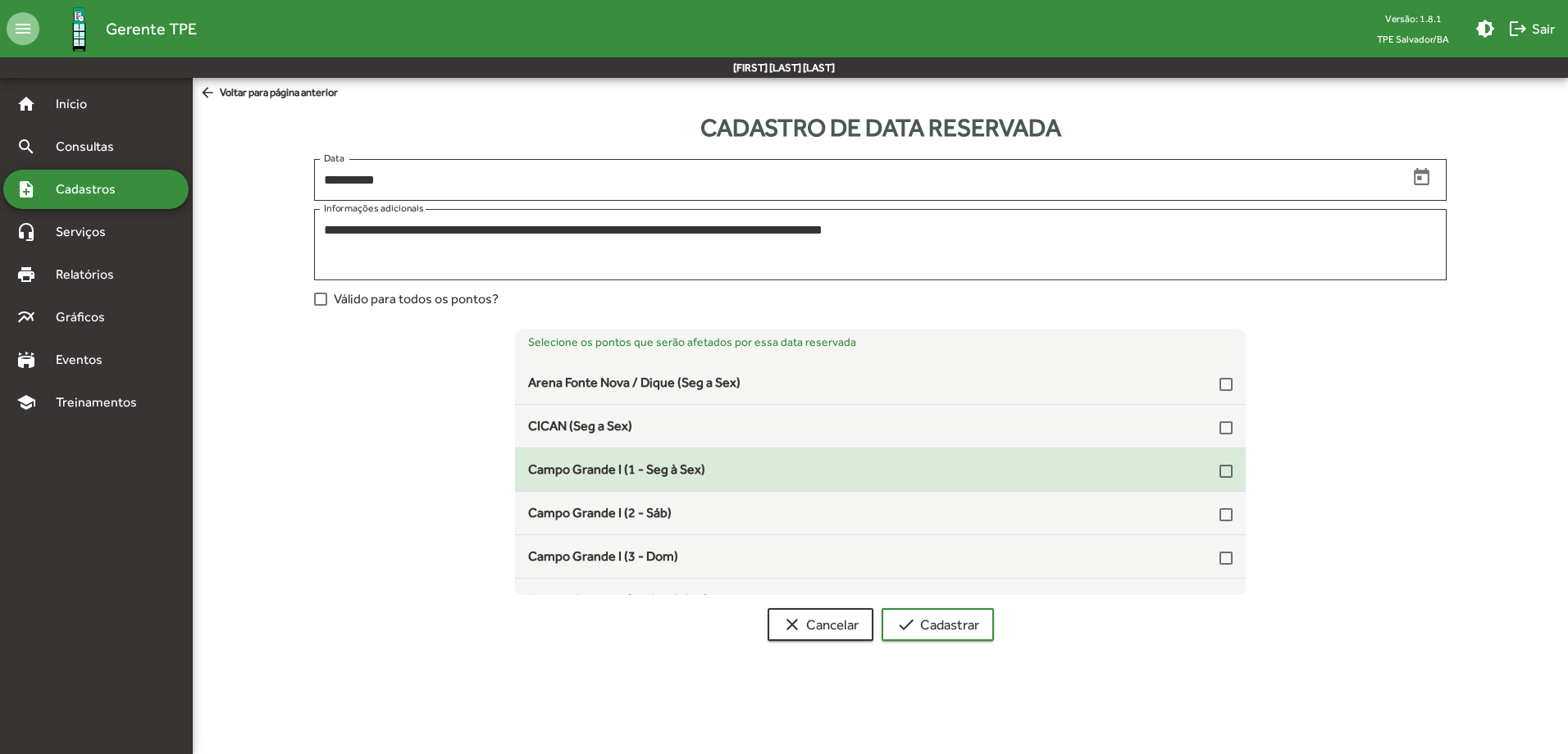 click on "Campo Grande I (1 - Seg à Sex)" 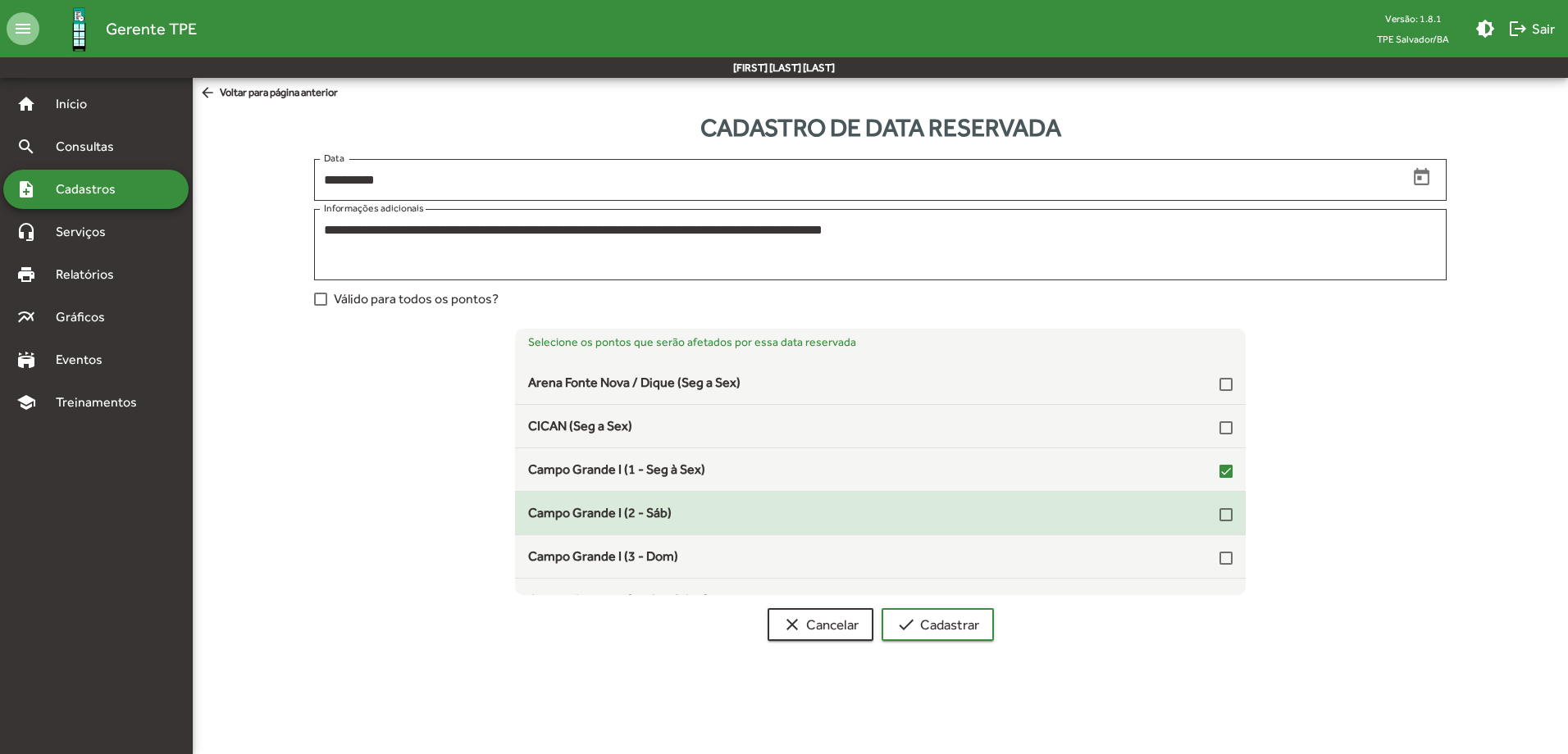 click on "Campo Grande I (2 - Sáb)" 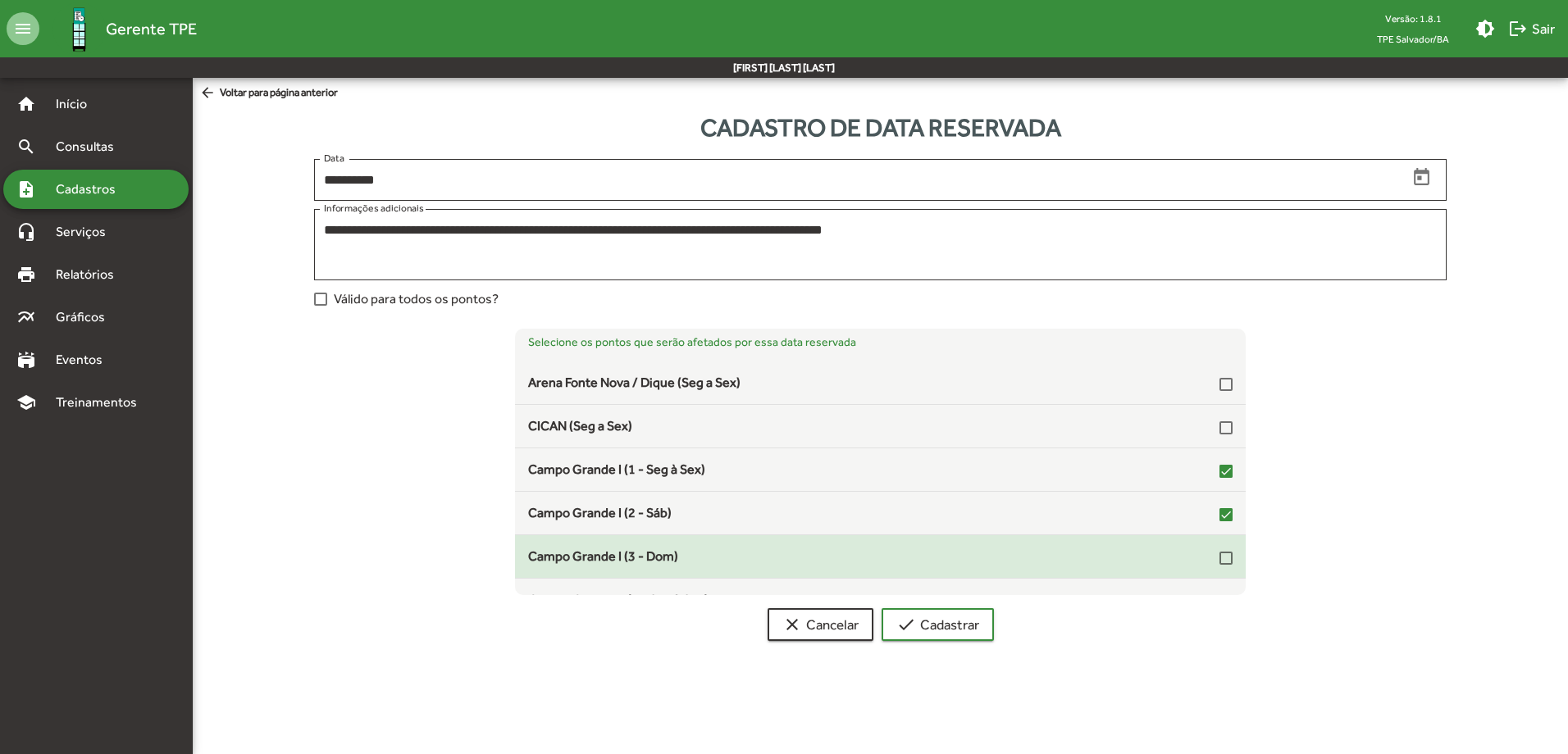 click on "Campo Grande I (3 - Dom)" 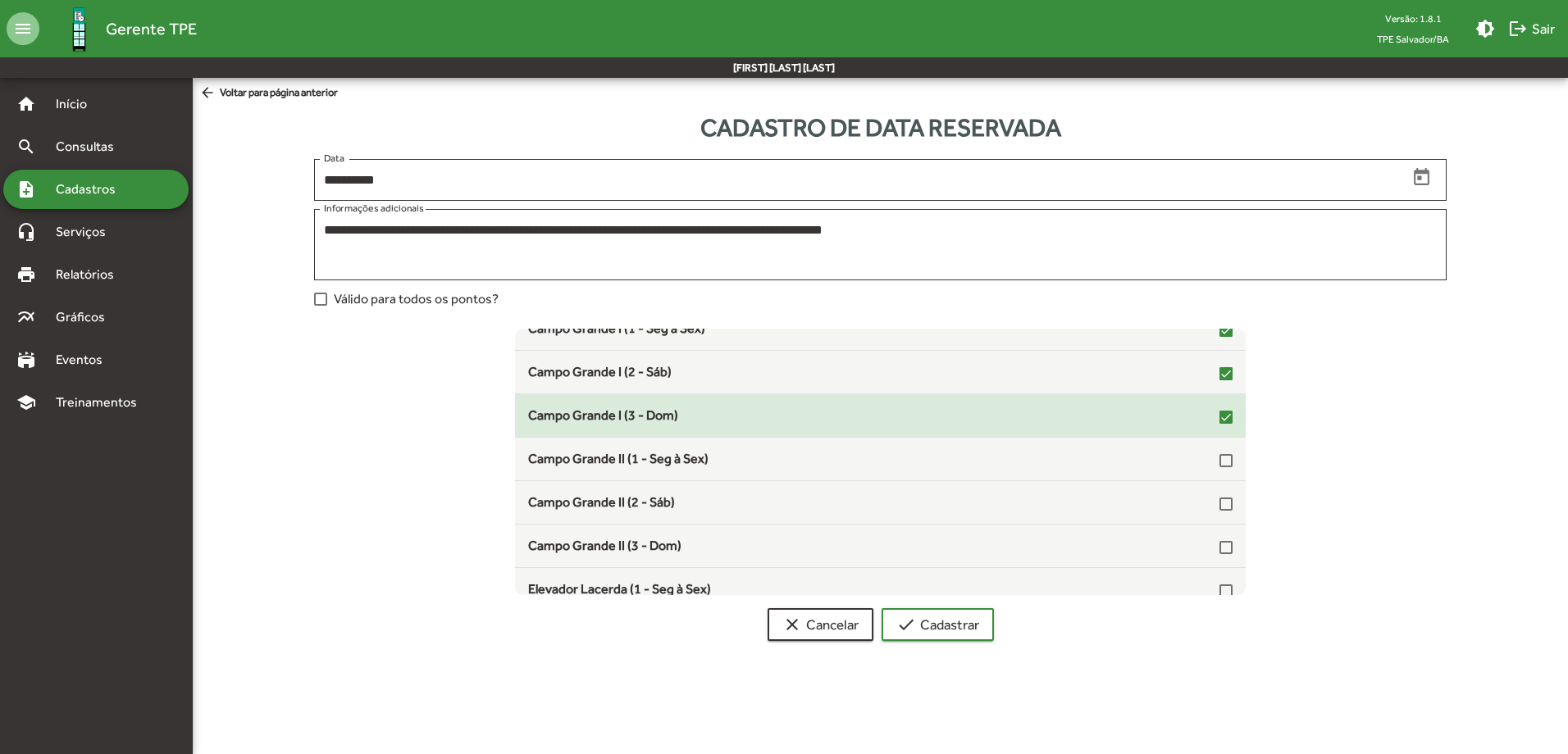 scroll, scrollTop: 164, scrollLeft: 0, axis: vertical 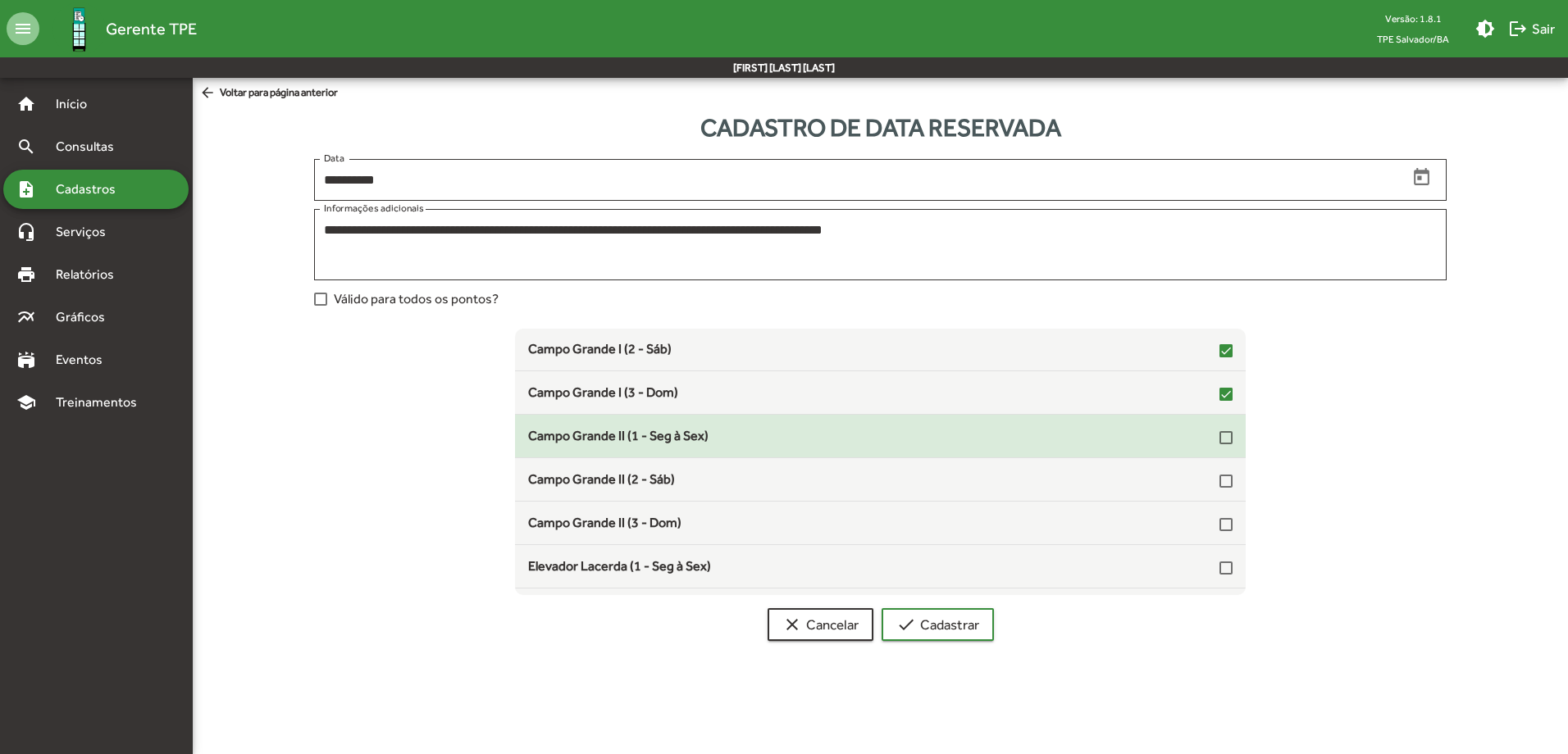click on "Campo Grande II (1 - Seg à Sex)" 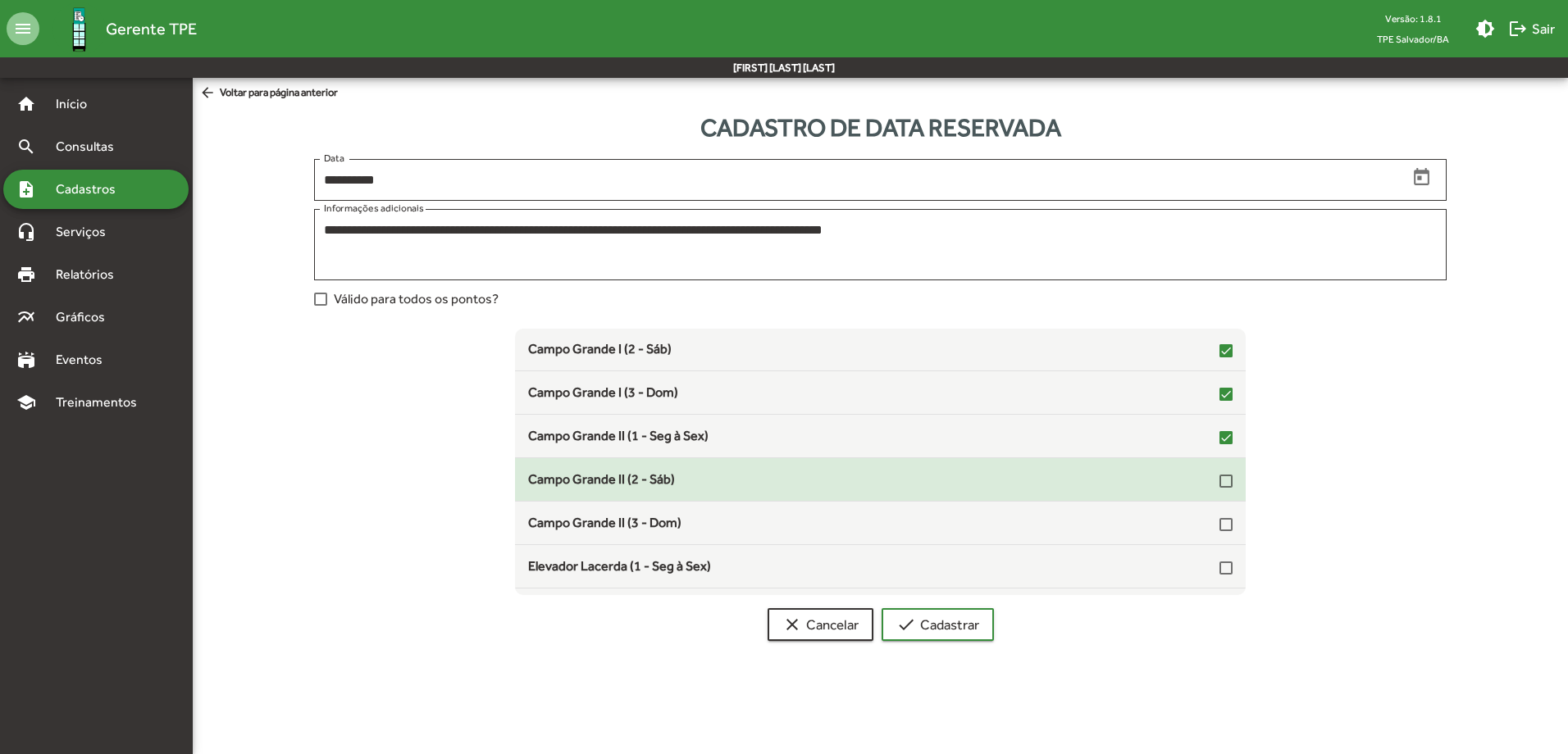 click on "Campo Grande II (2 - Sáb)" 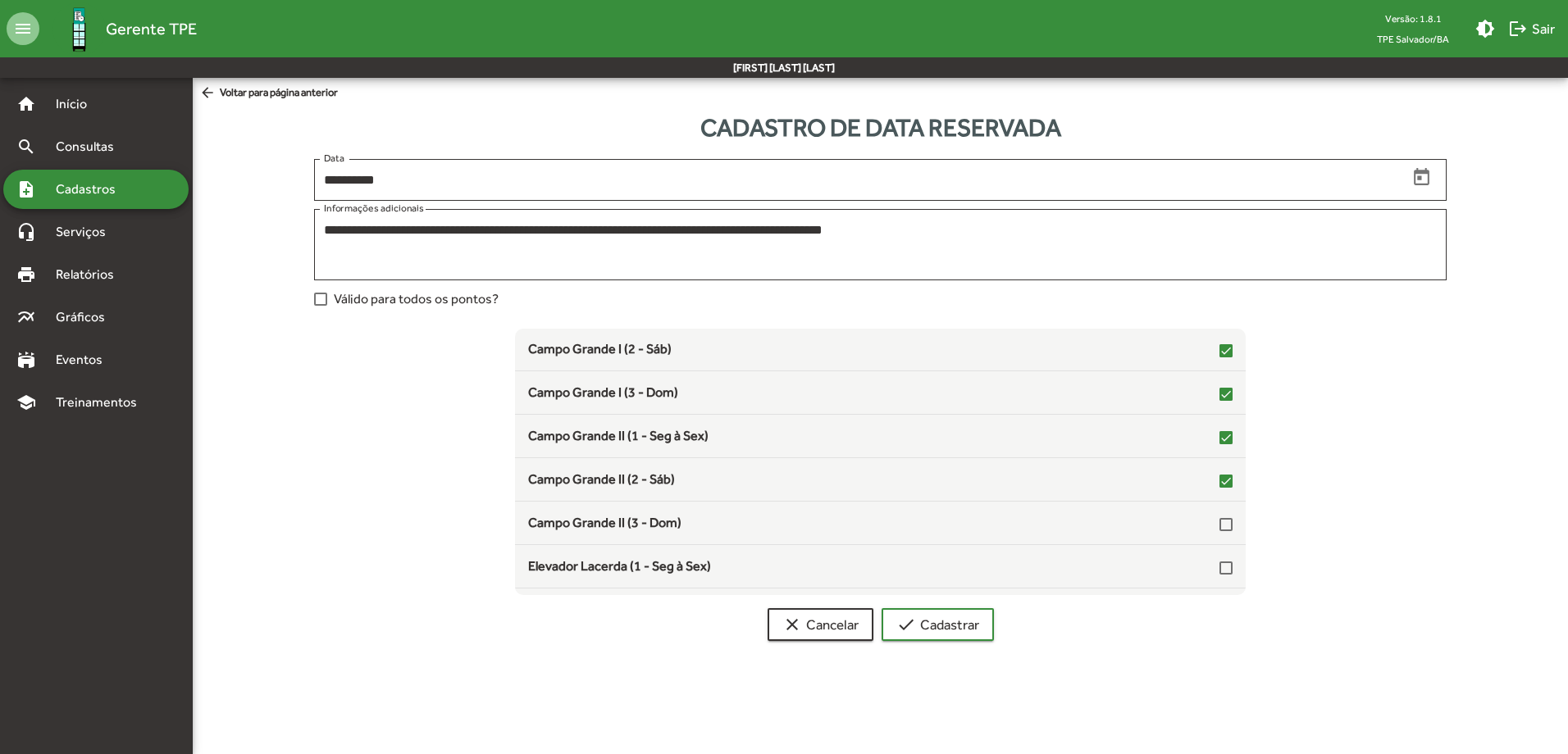 drag, startPoint x: 599, startPoint y: 518, endPoint x: 789, endPoint y: 602, distance: 207.74022 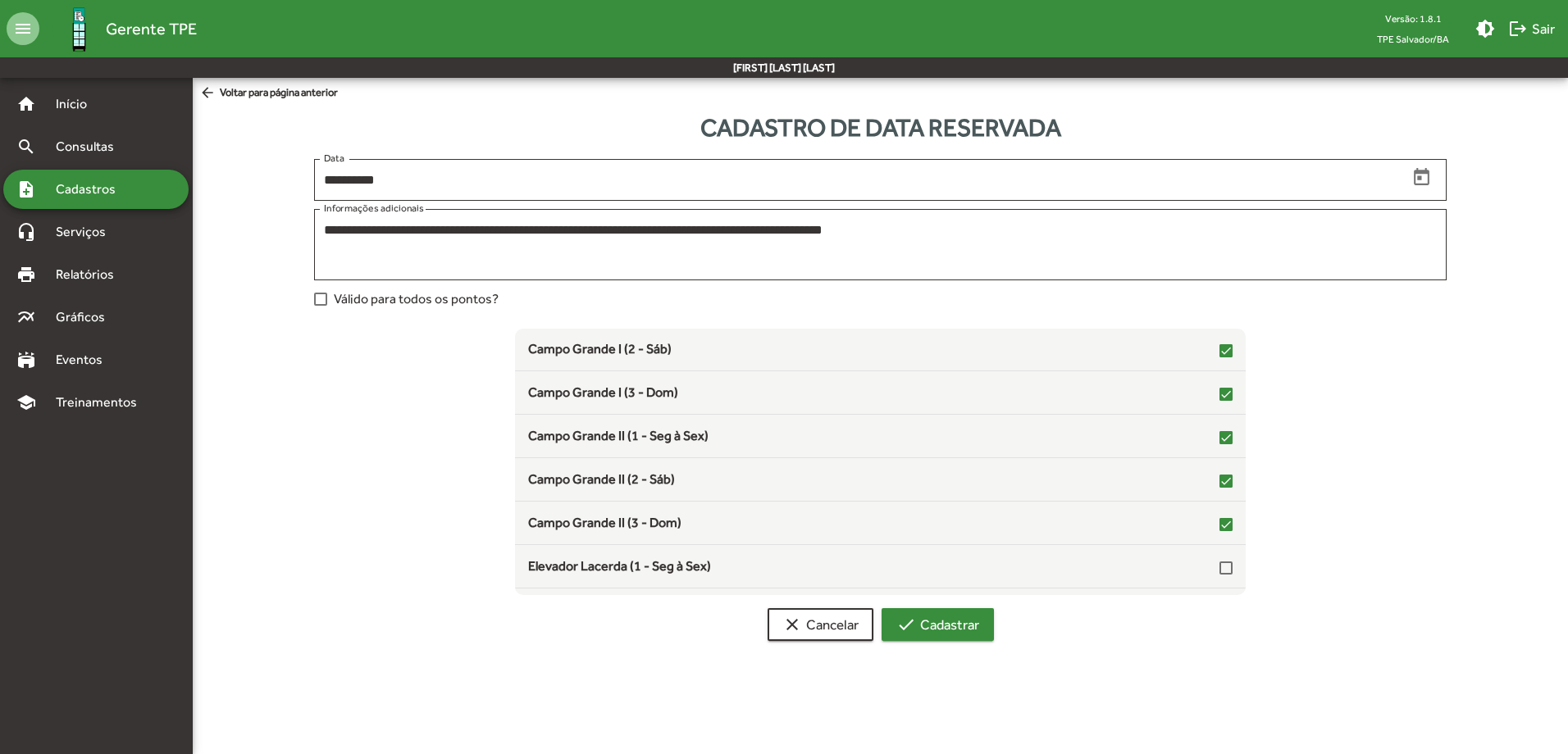 click on "check  Cadastrar" 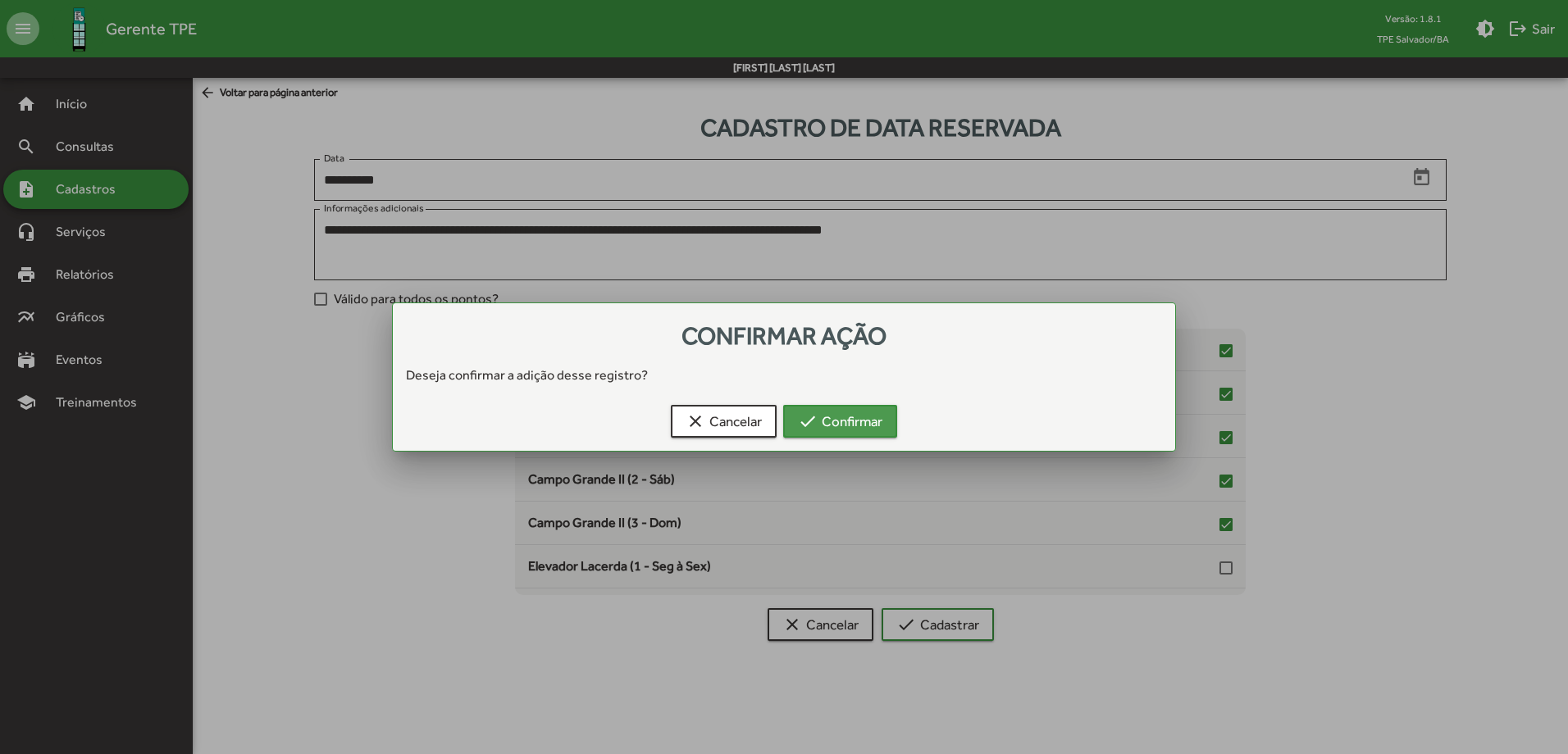 click on "check  Confirmar" at bounding box center [840, 421] 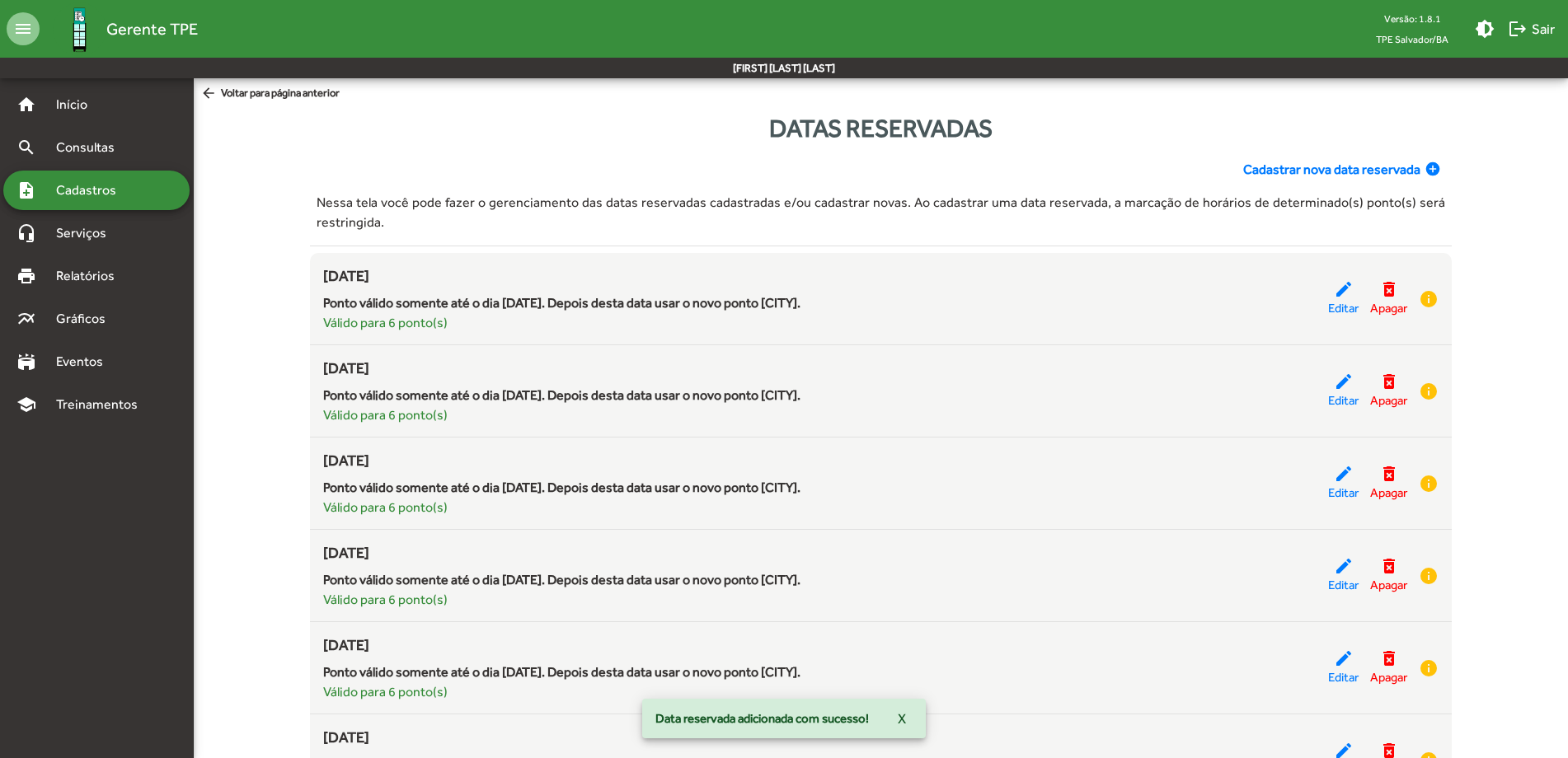 click on "Cadastrar nova data reservada" 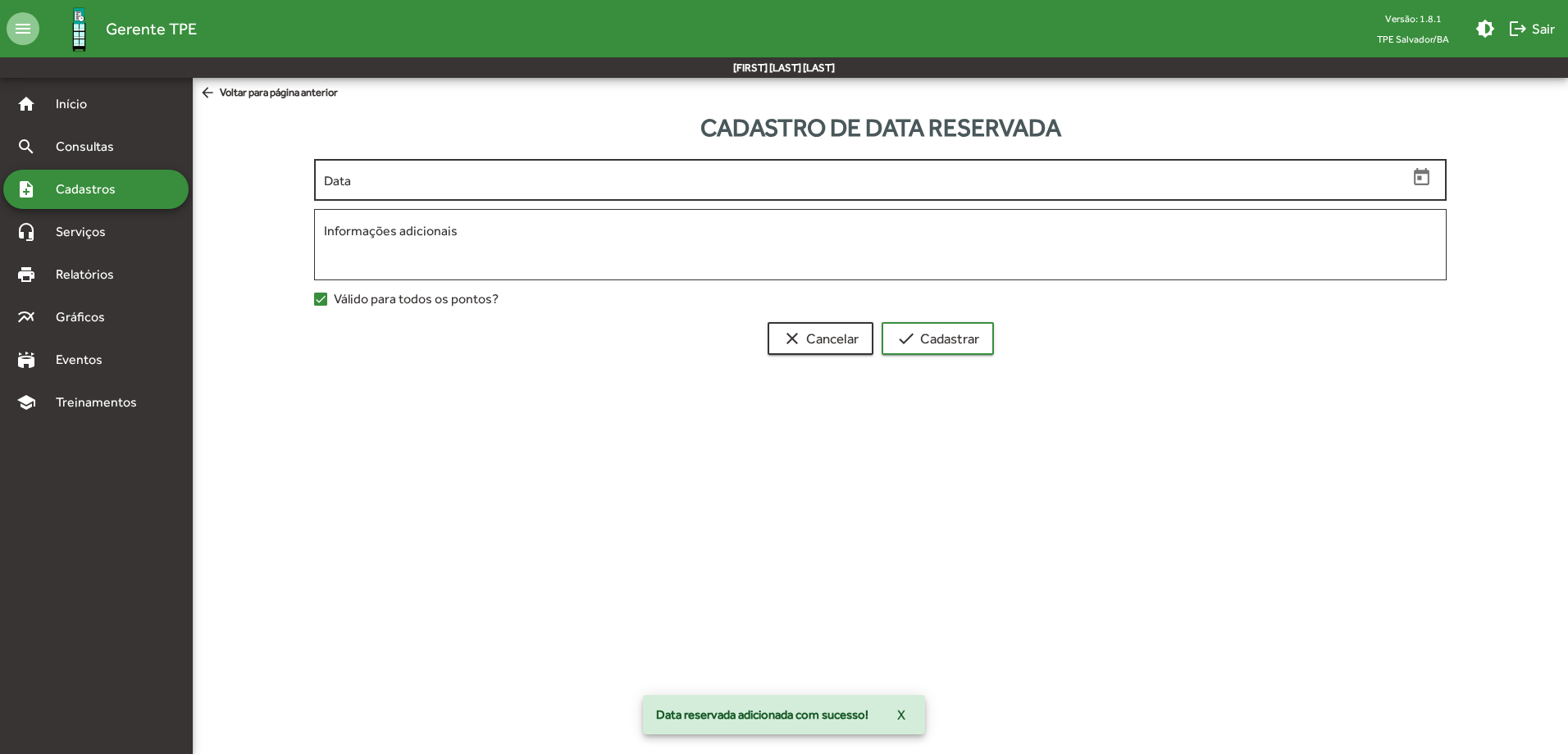 click on "Data" at bounding box center [865, 180] 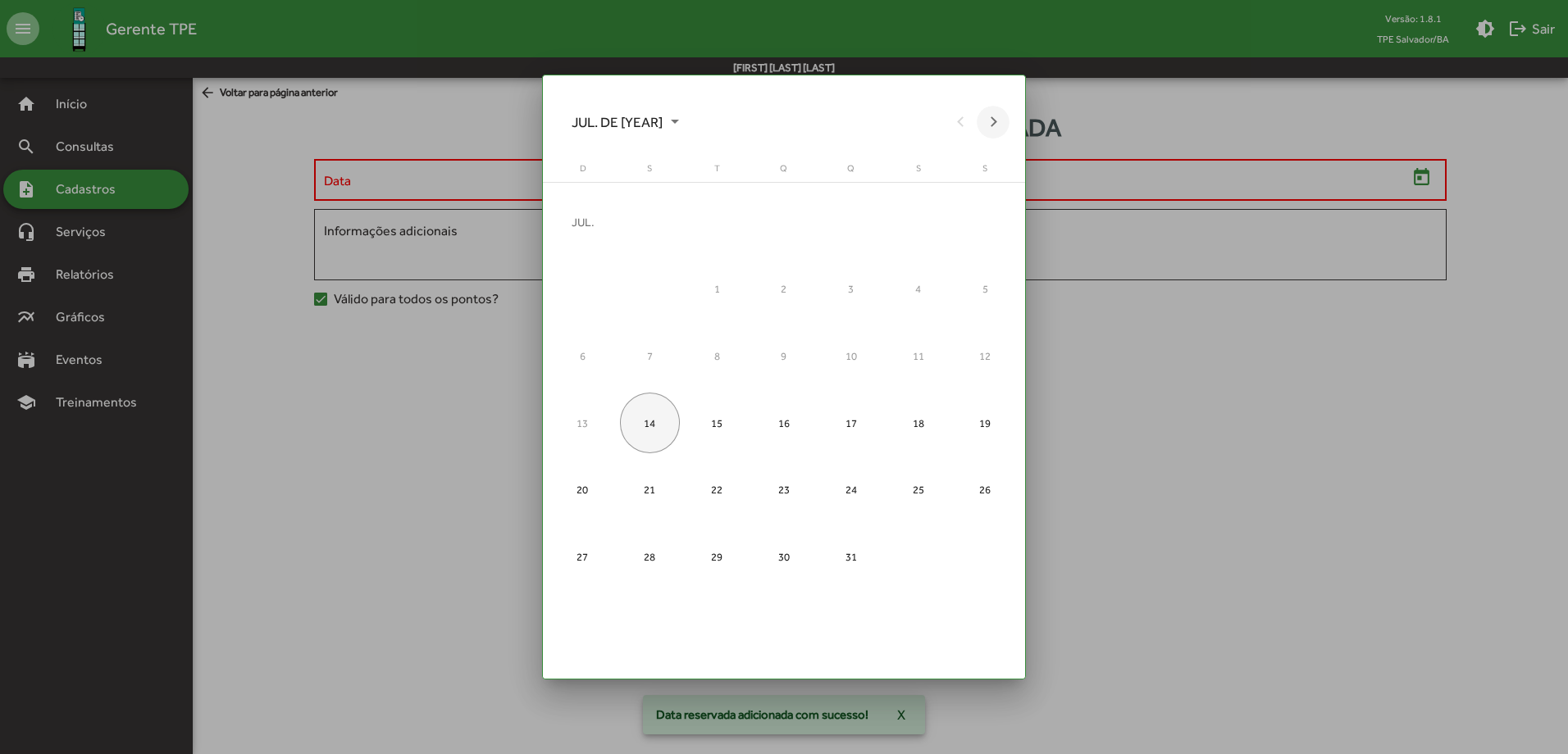 click at bounding box center [993, 122] 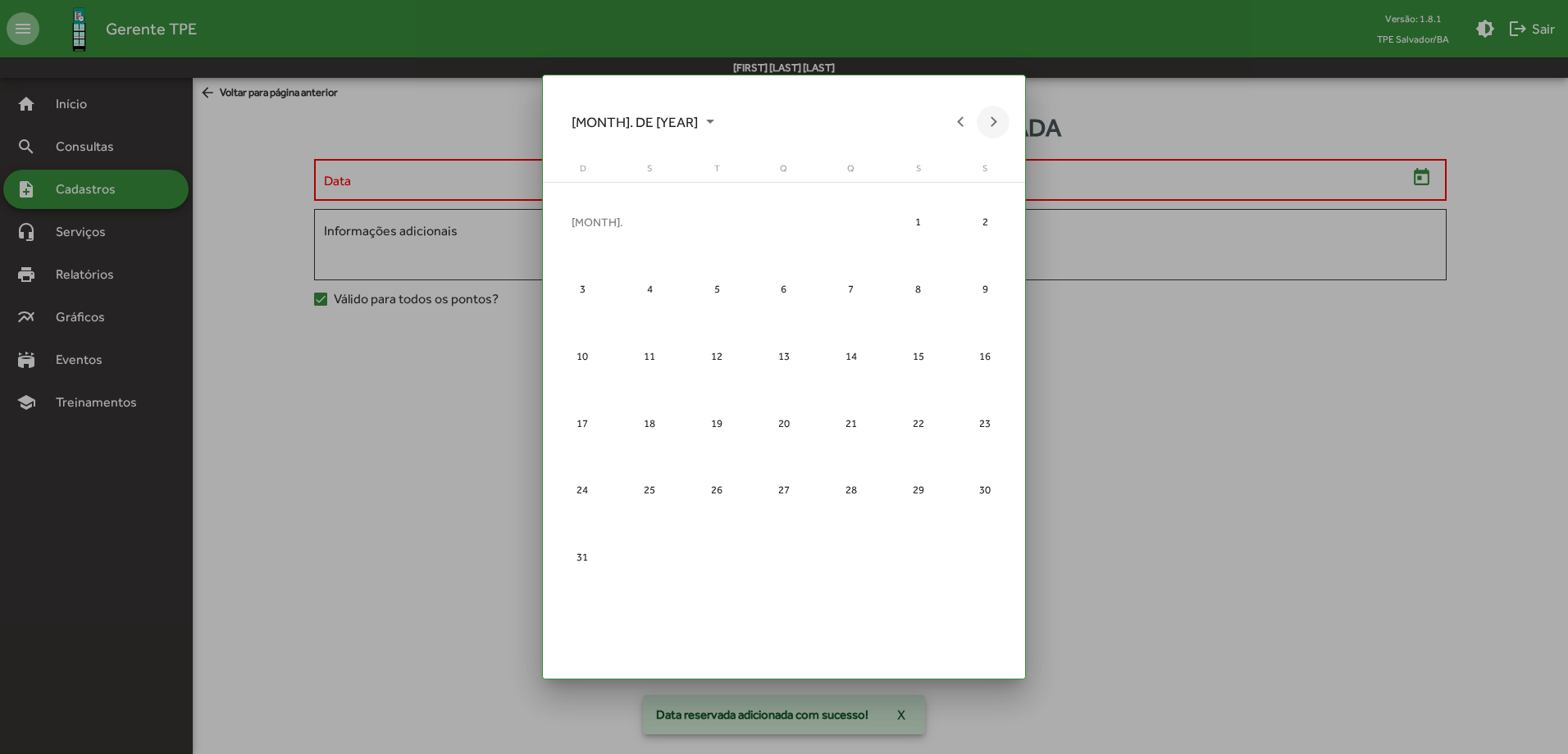 click at bounding box center [993, 122] 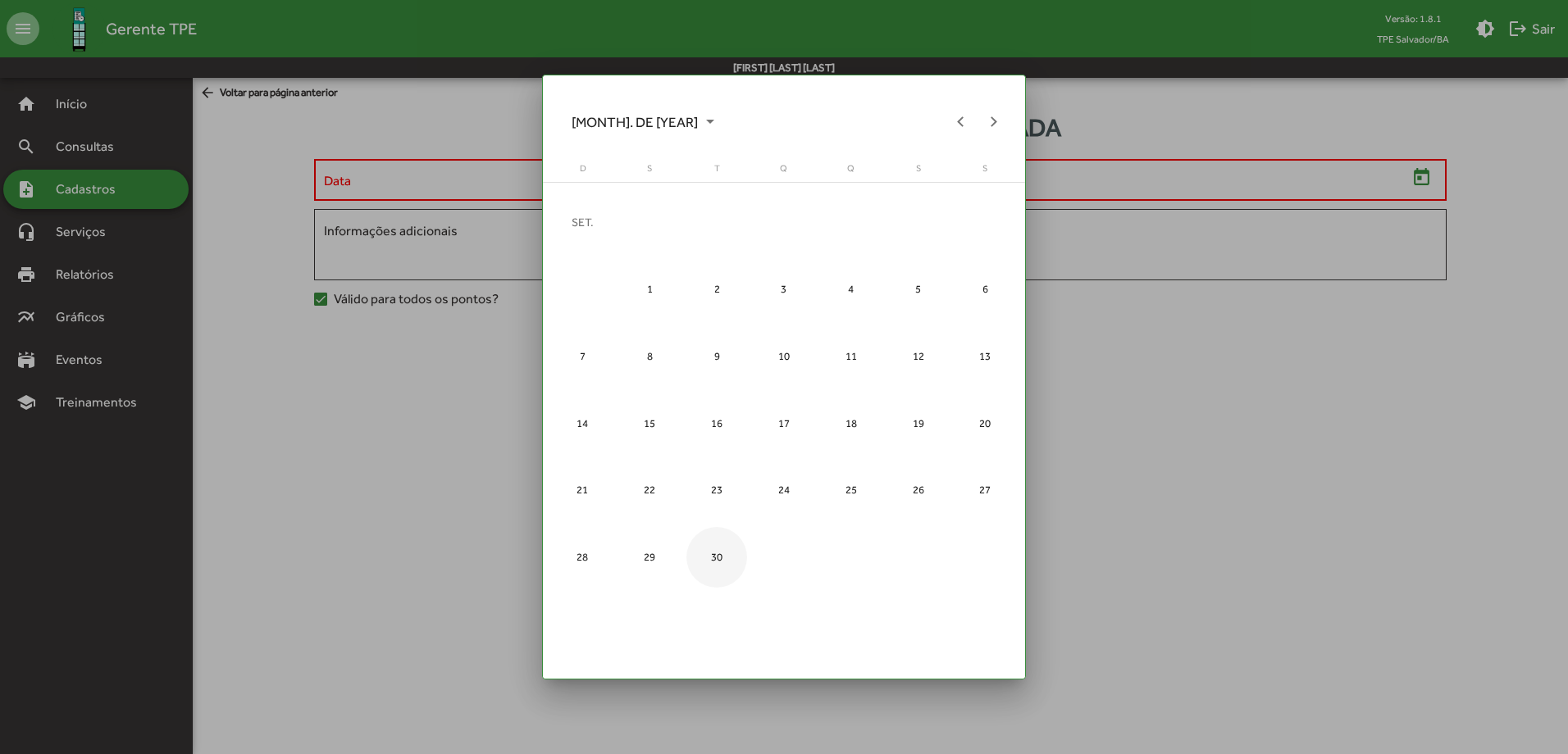 click on "30" at bounding box center (717, 557) 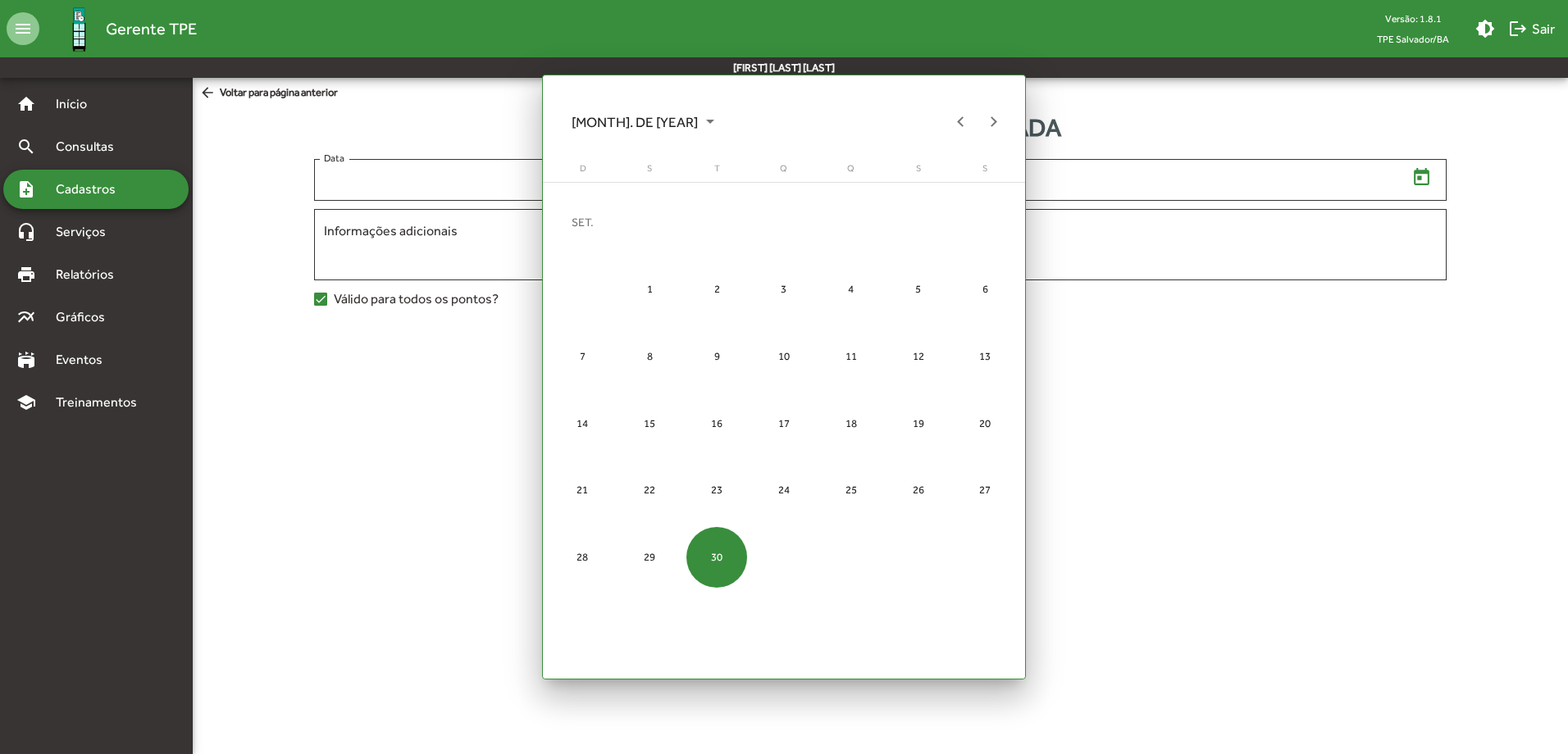 type on "**********" 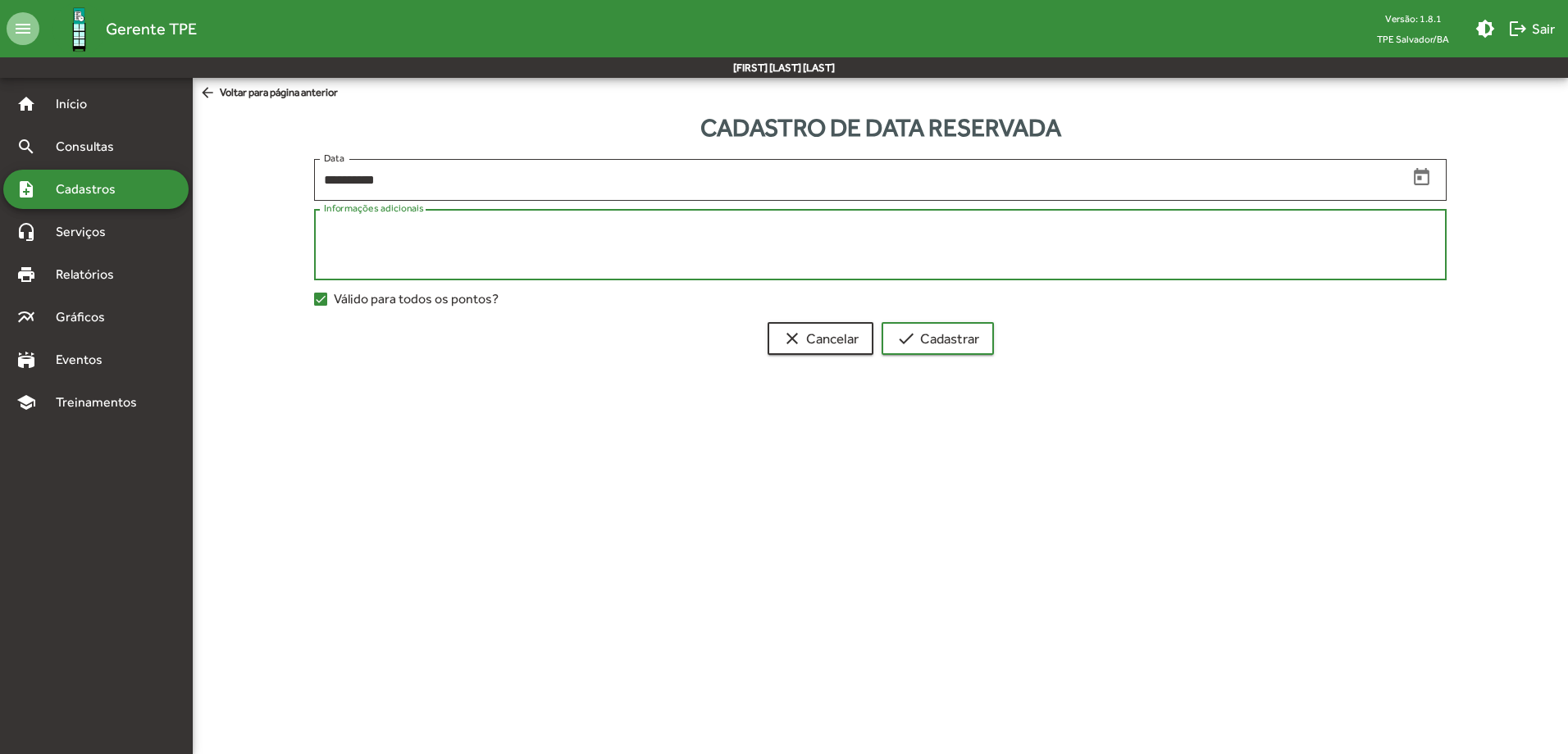 click on "Informações adicionais" at bounding box center (880, 245) 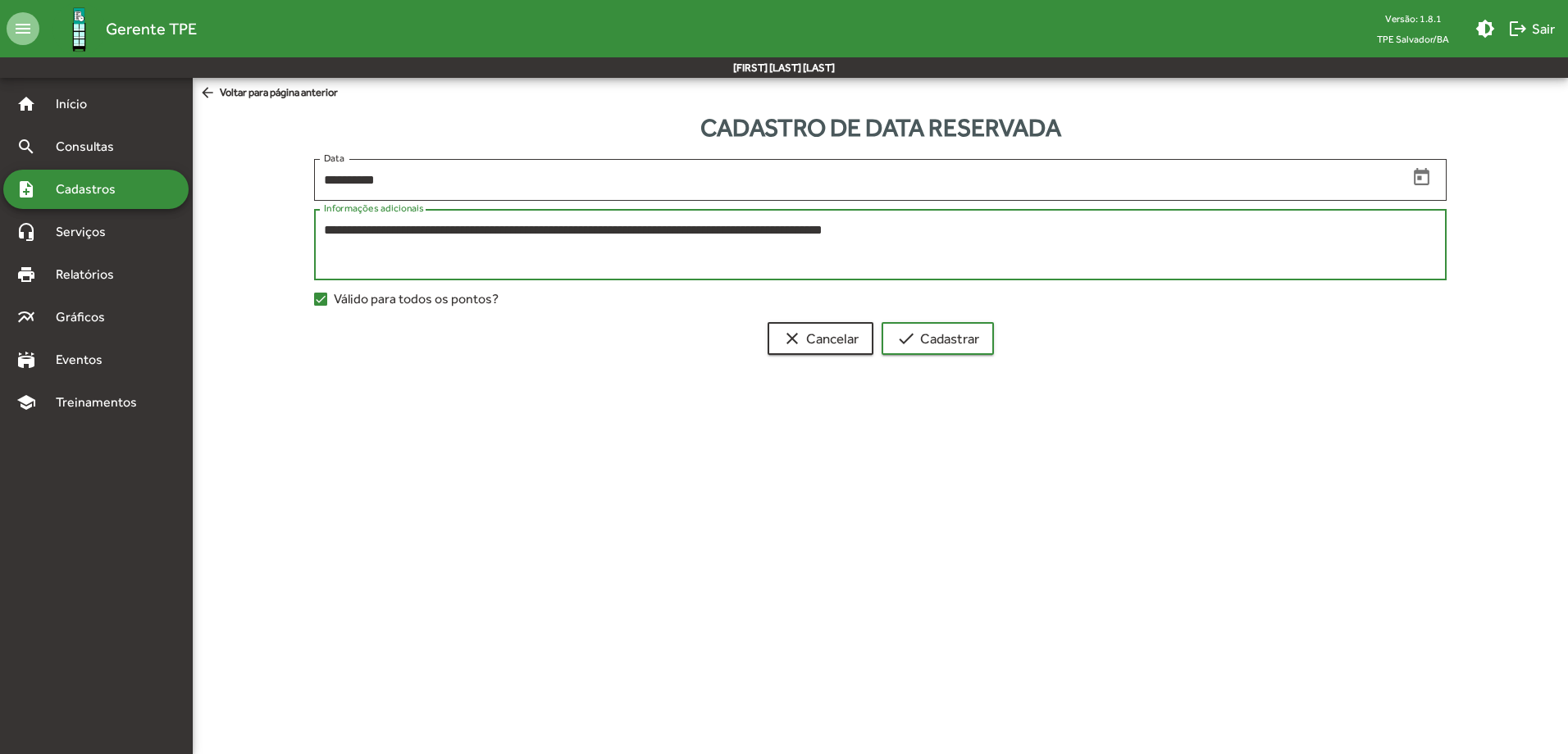 type on "**********" 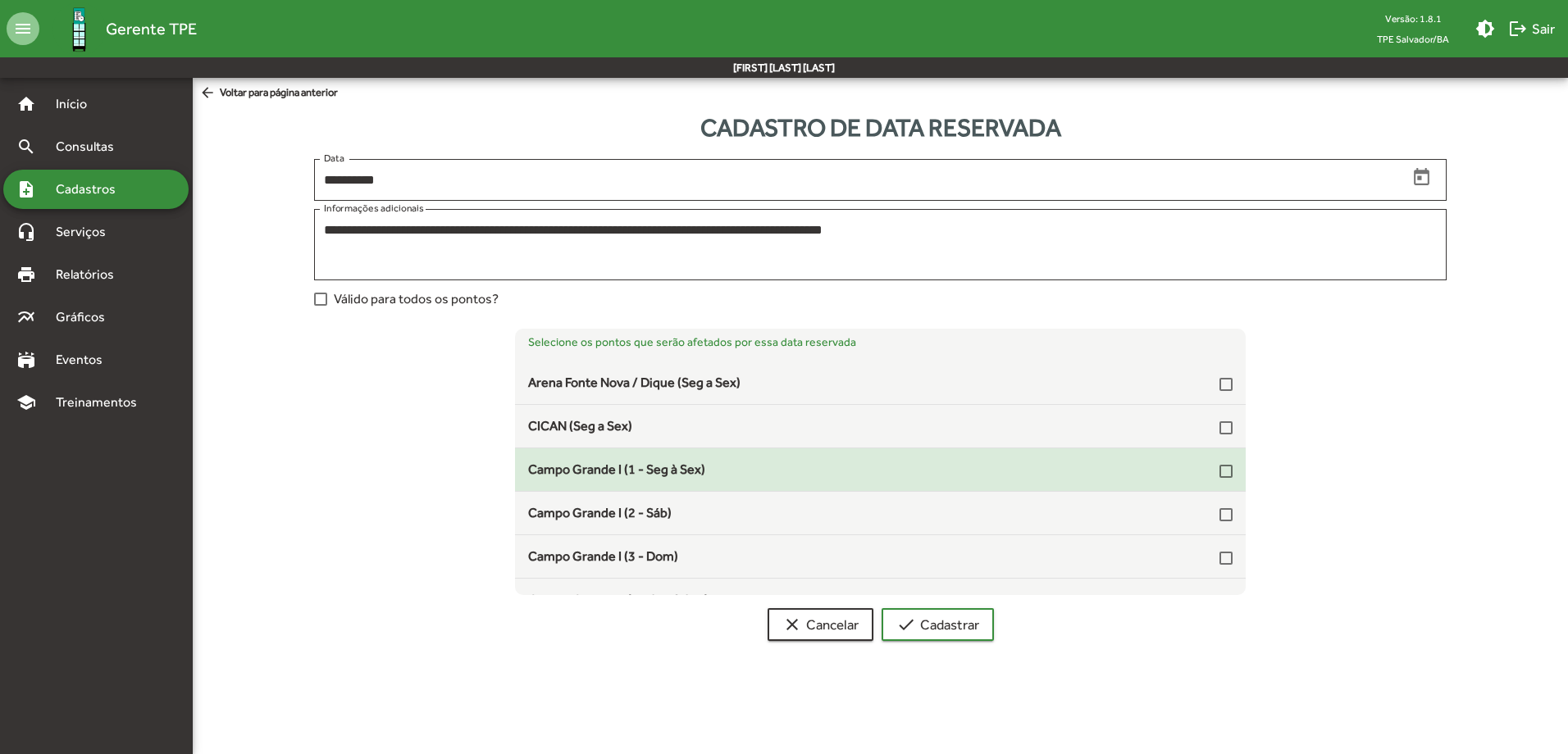 click on "Campo Grande I (1 - Seg à Sex)" 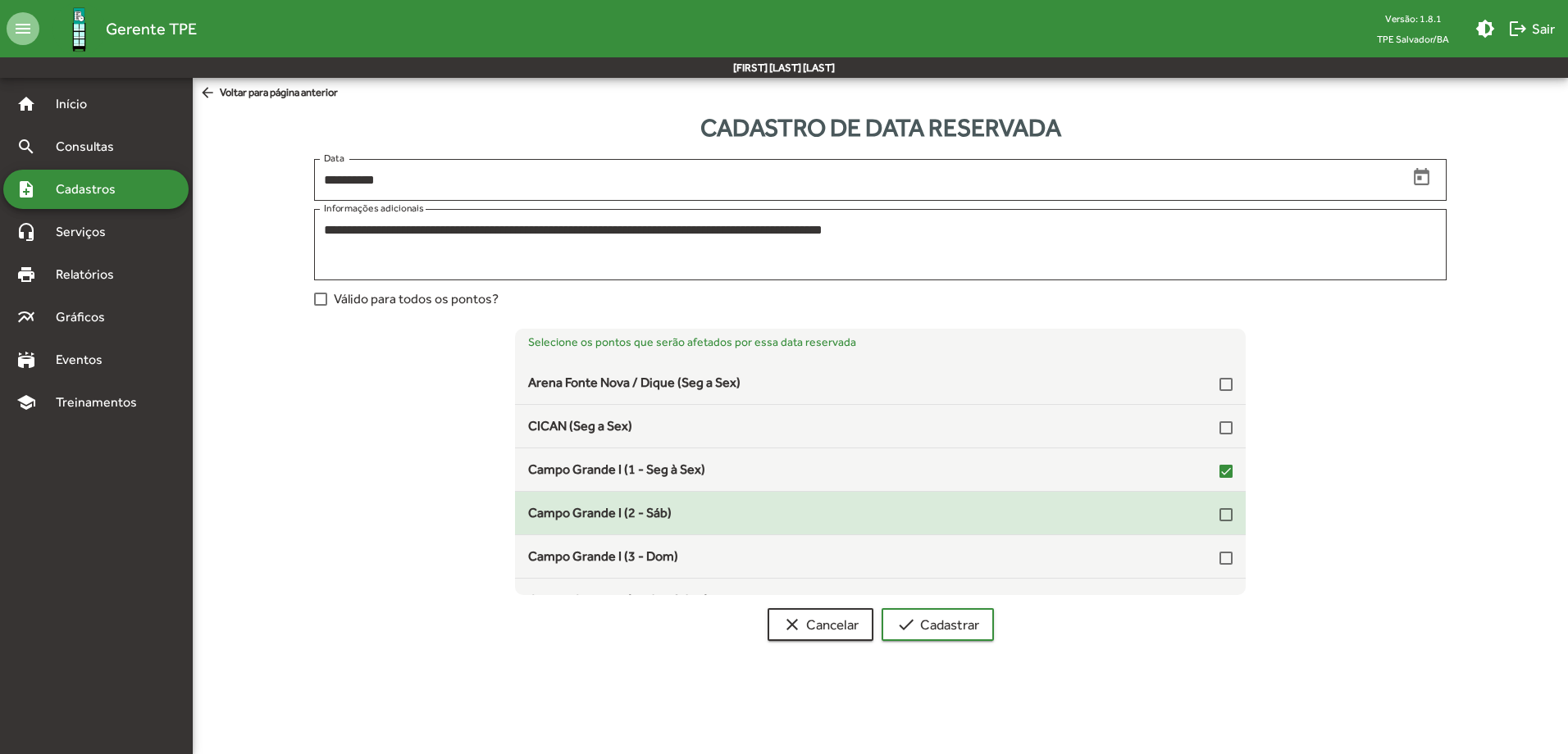 click on "Campo Grande I (2 - Sáb)" 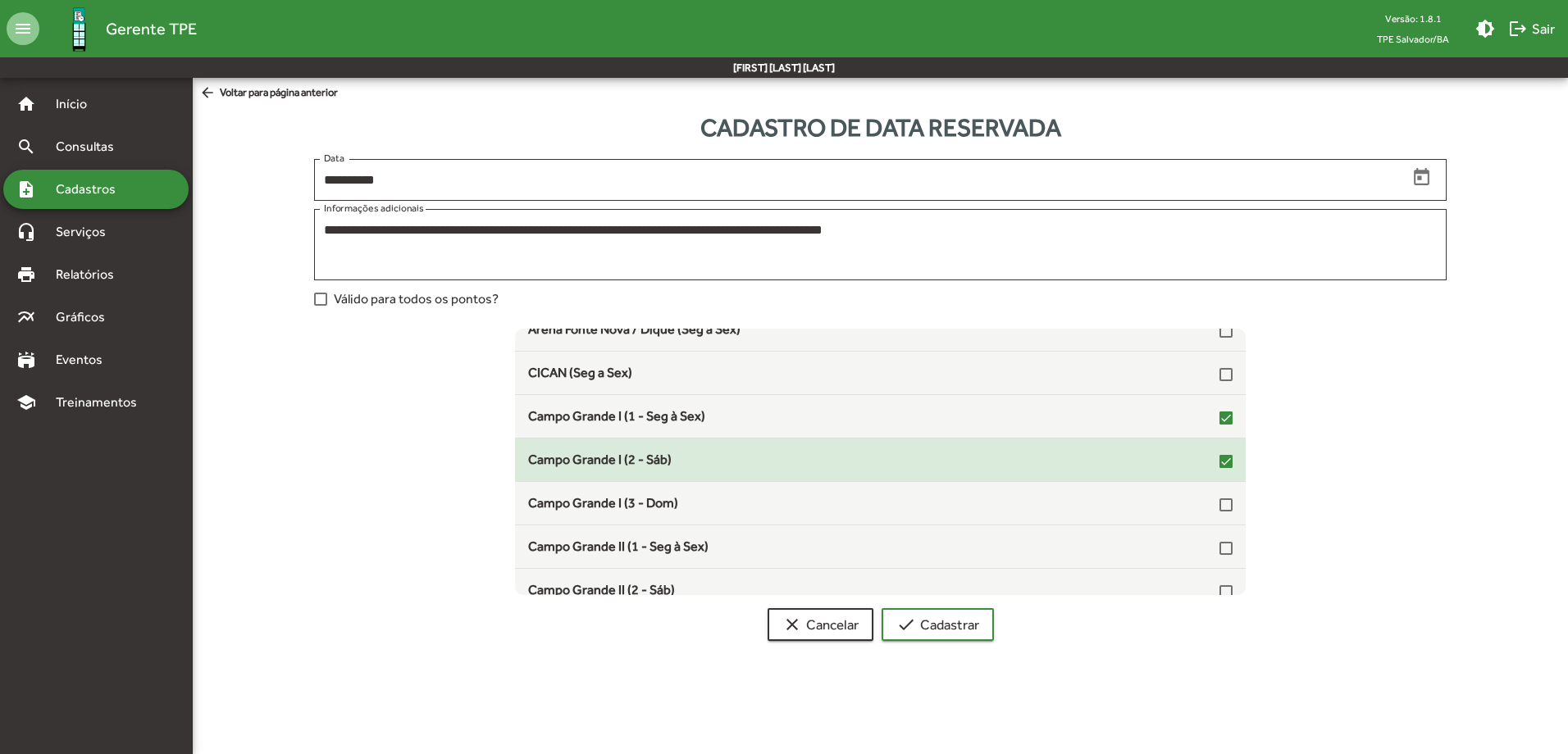 scroll, scrollTop: 82, scrollLeft: 0, axis: vertical 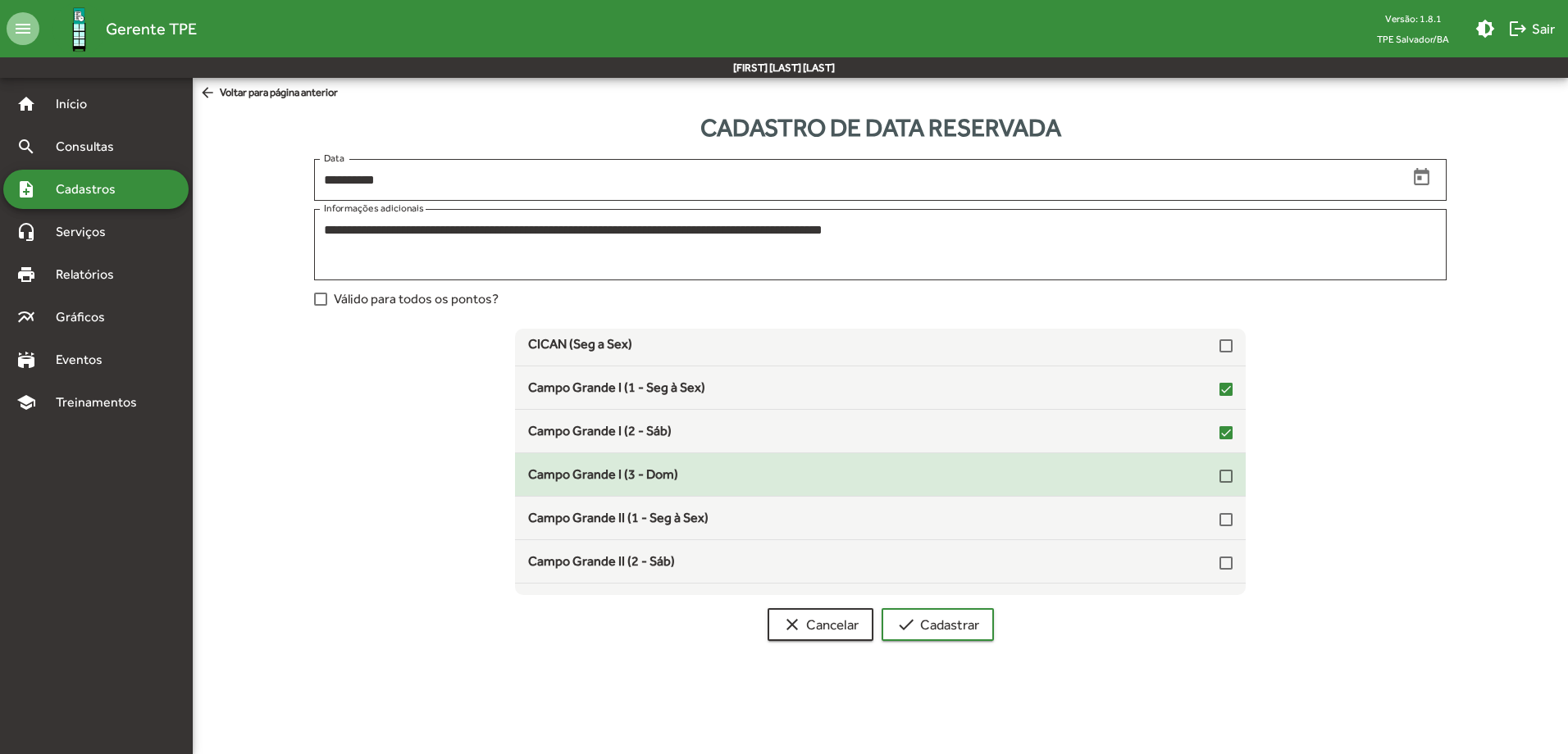 click on "Campo Grande I (3 - Dom)" 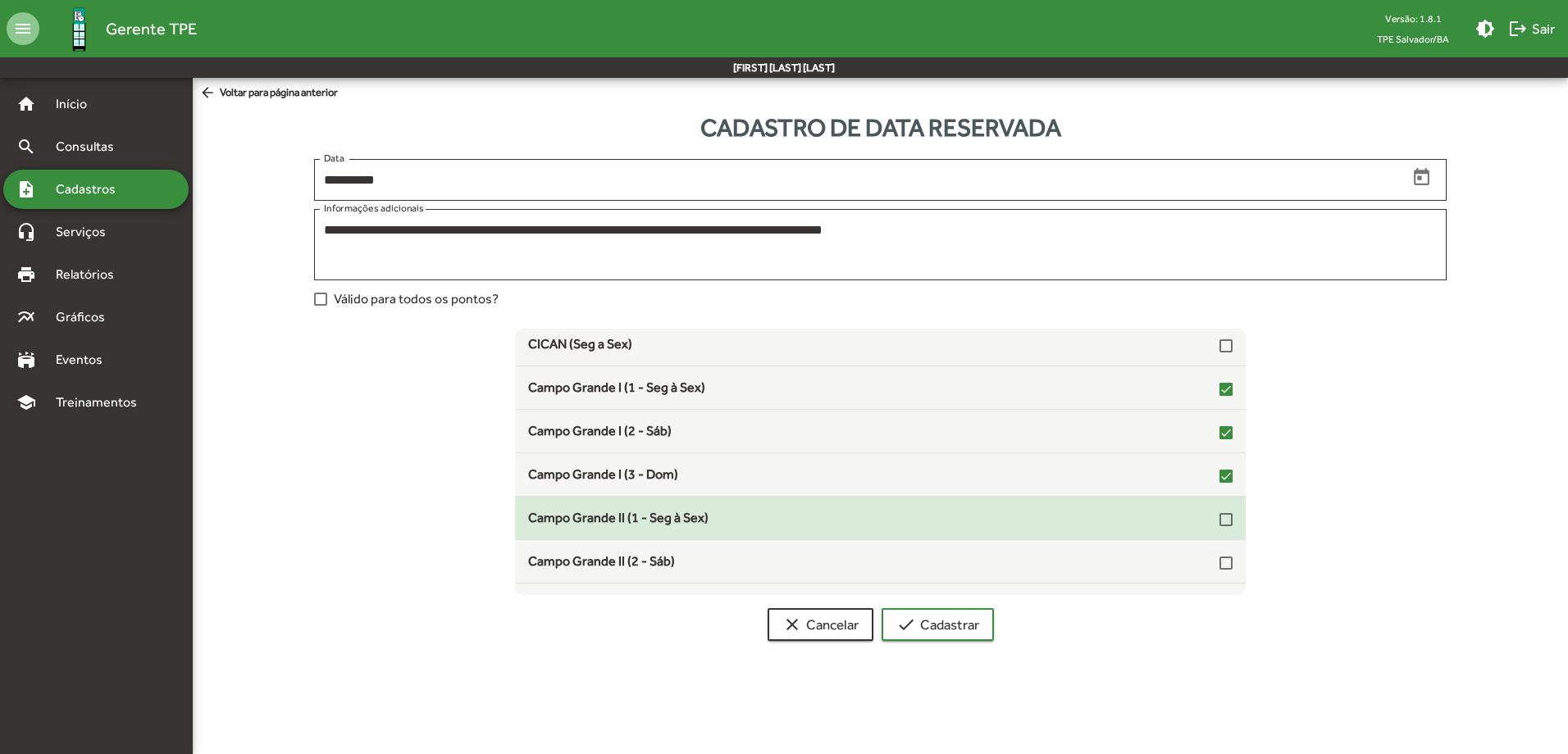 click on "Campo Grande II (1 - Seg à Sex)" 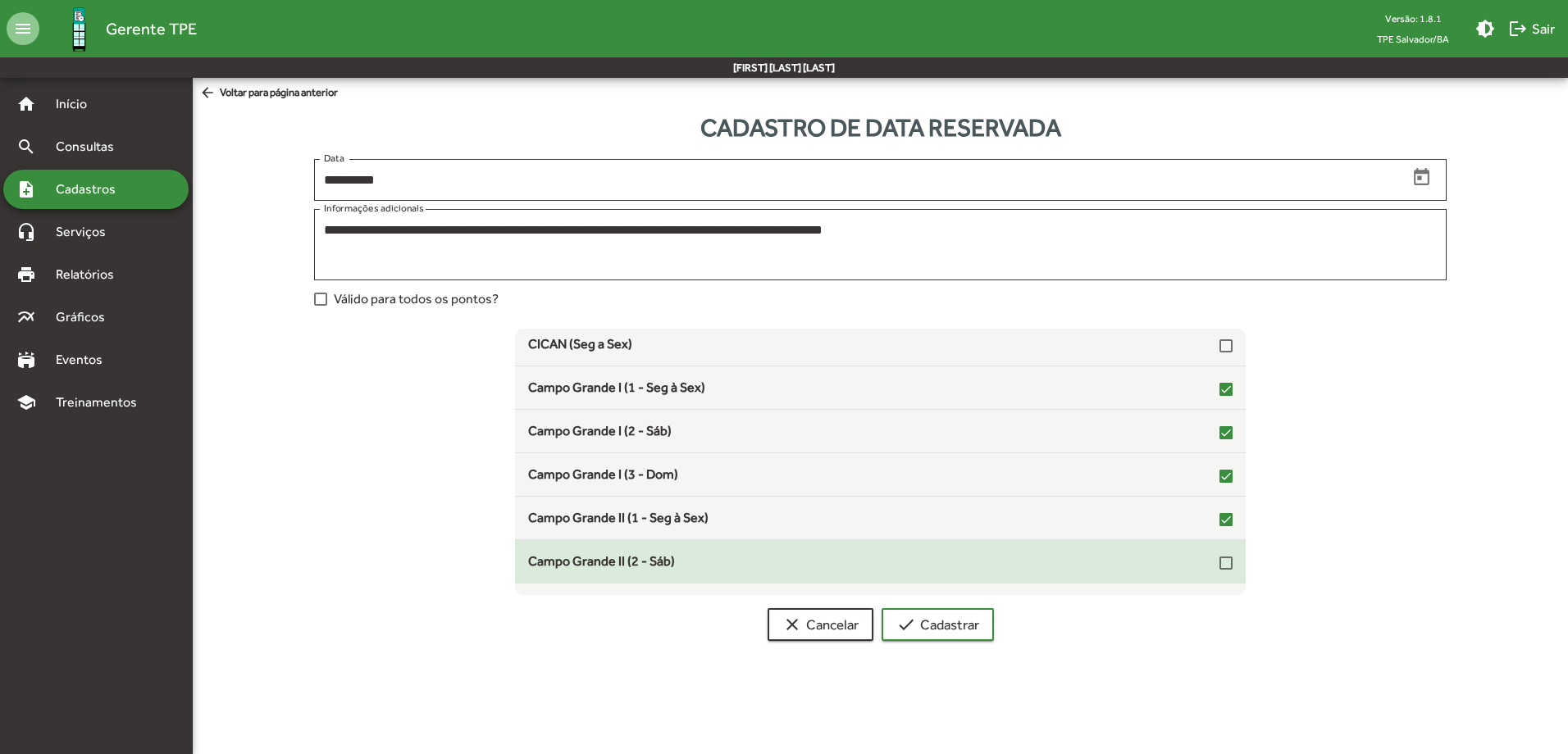 click on "Campo Grande II (2 - Sáb)" 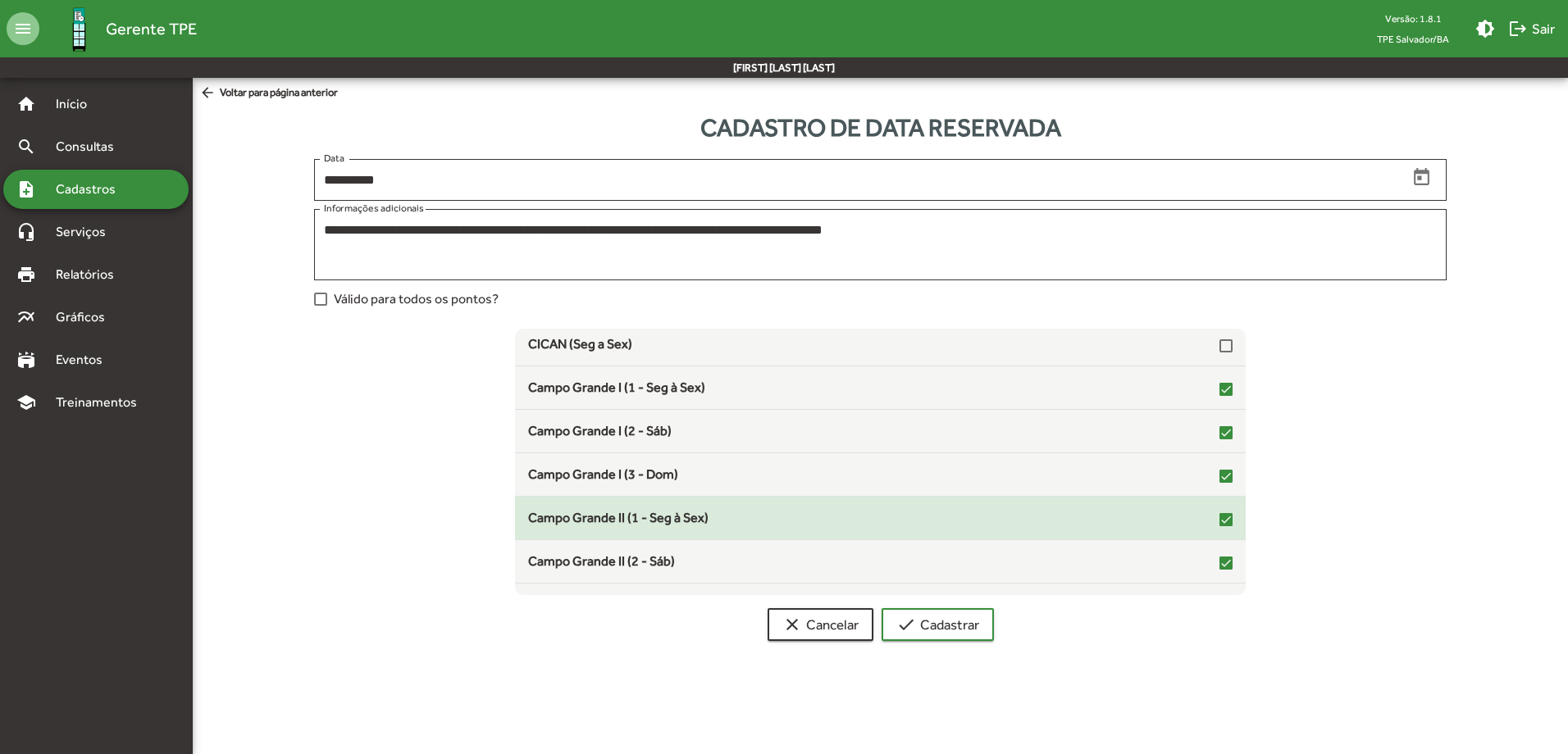 scroll, scrollTop: 164, scrollLeft: 0, axis: vertical 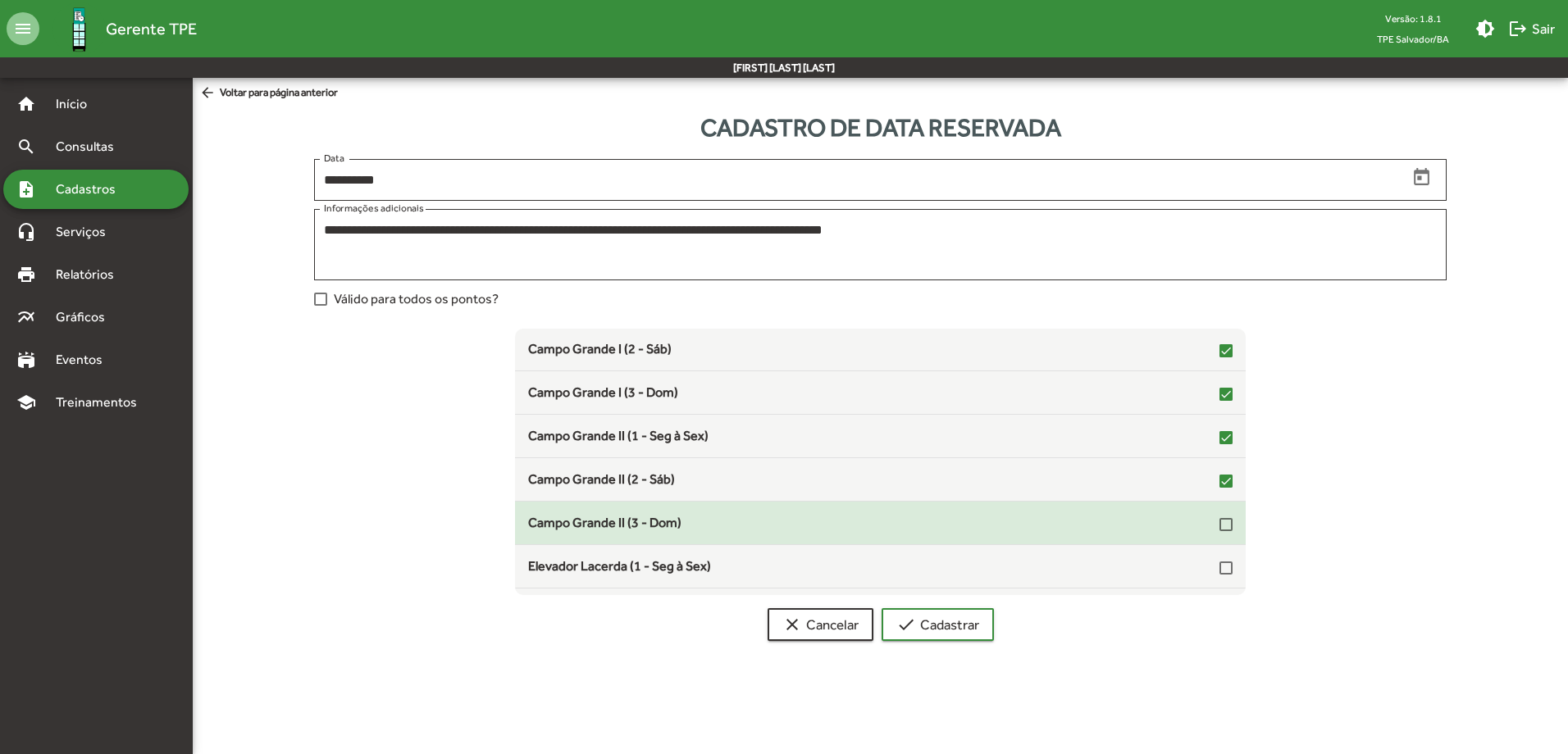 click on "Campo Grande II (3 - Dom)" 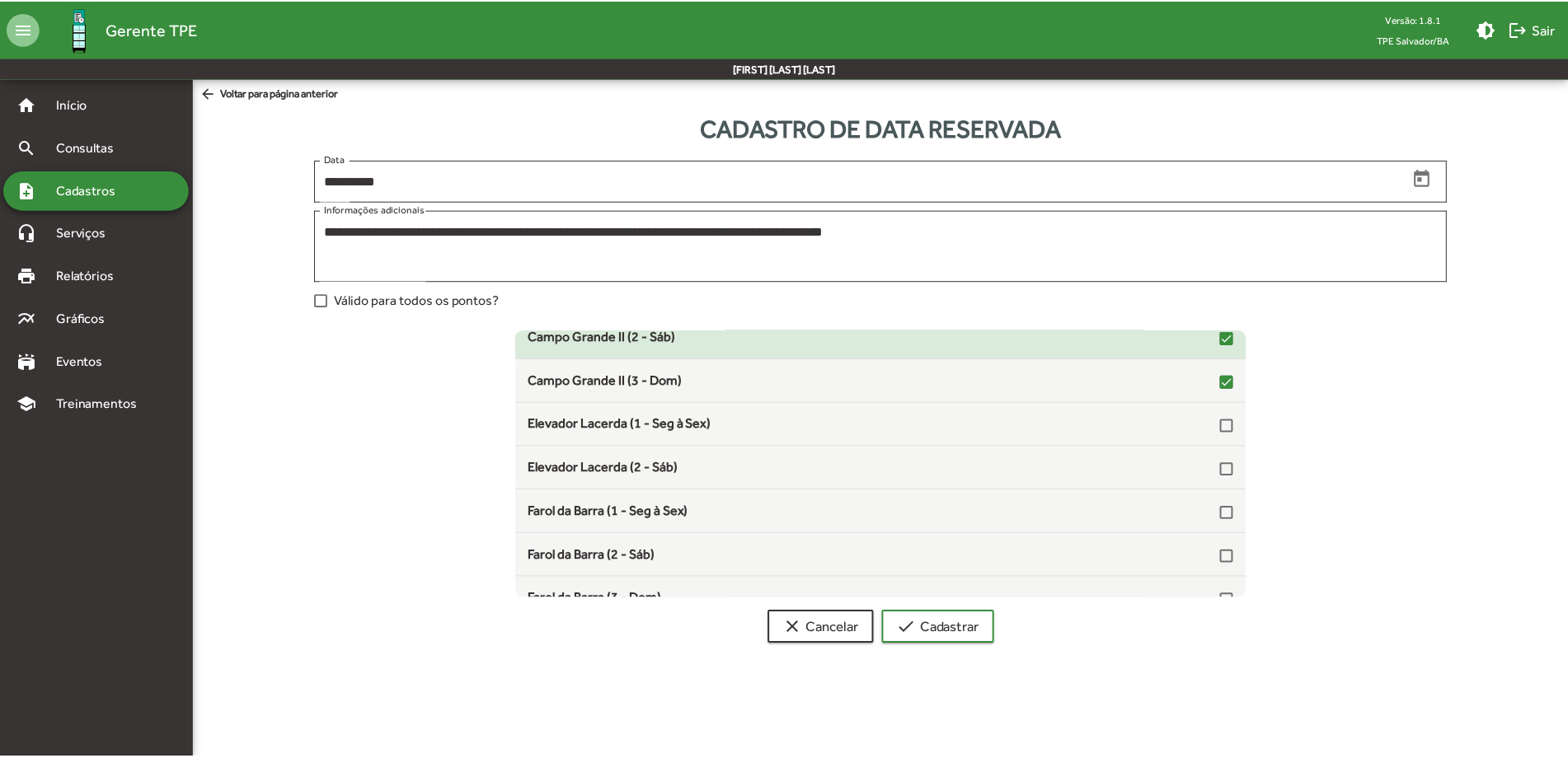 scroll, scrollTop: 330, scrollLeft: 0, axis: vertical 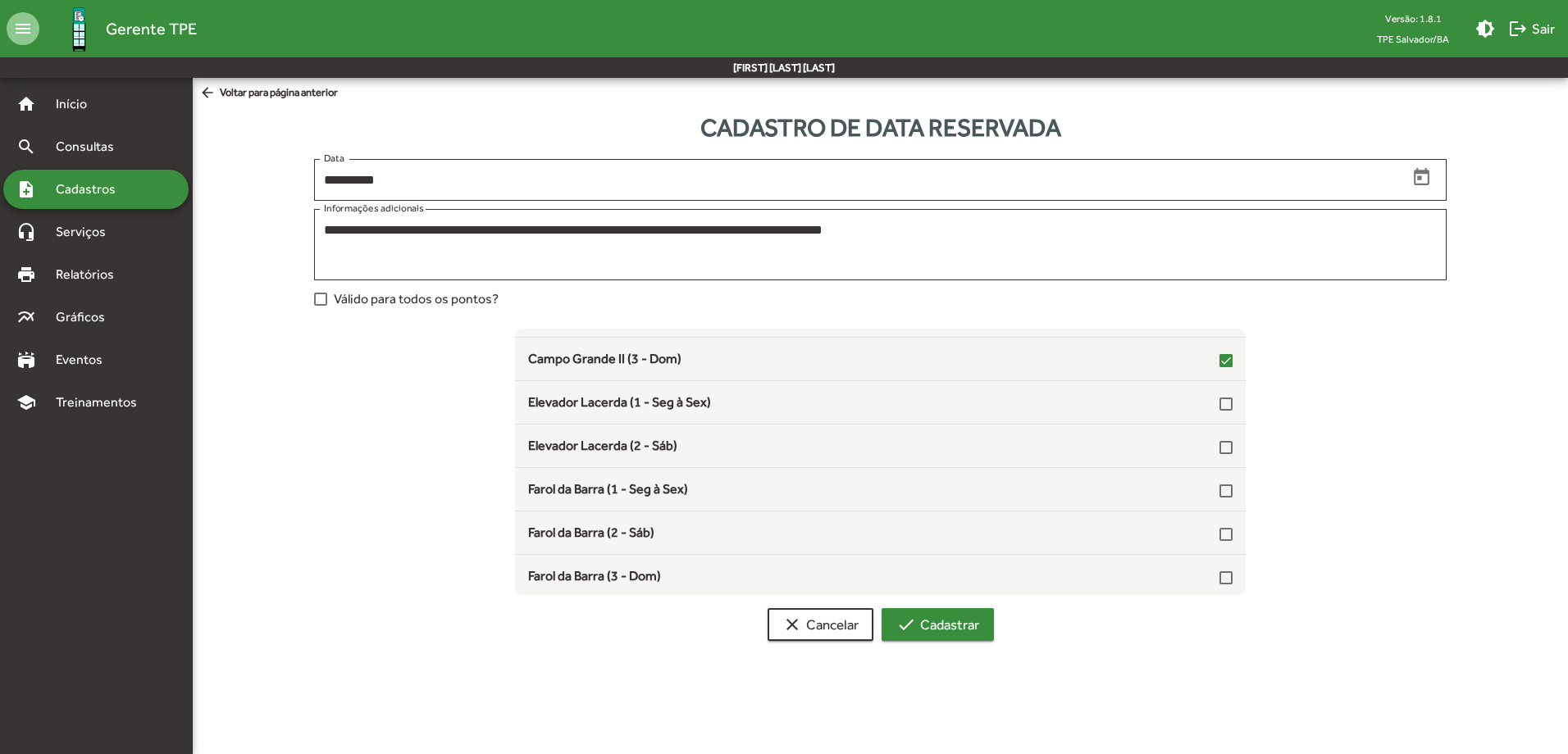 click on "check  Cadastrar" 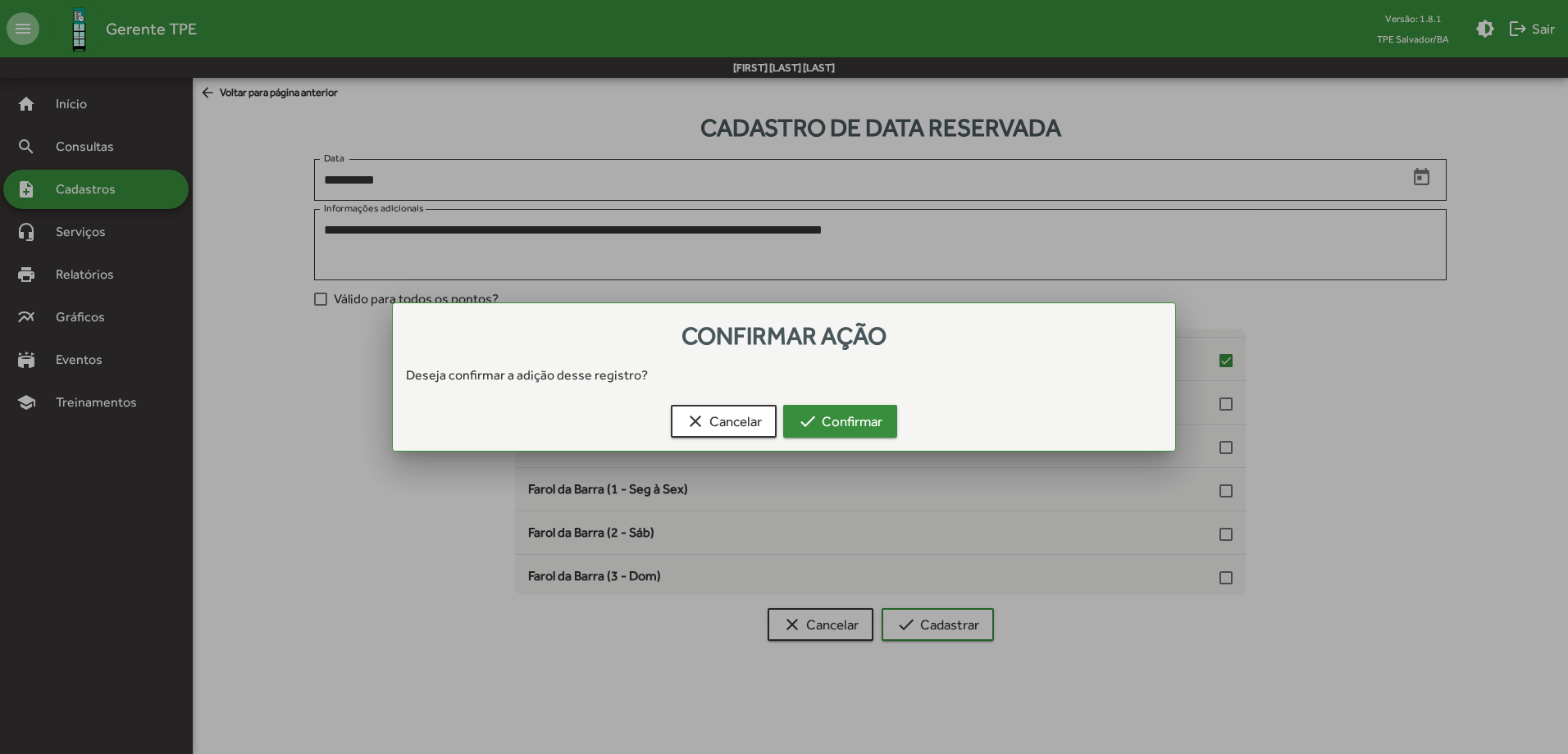 click on "check  Confirmar" at bounding box center [840, 421] 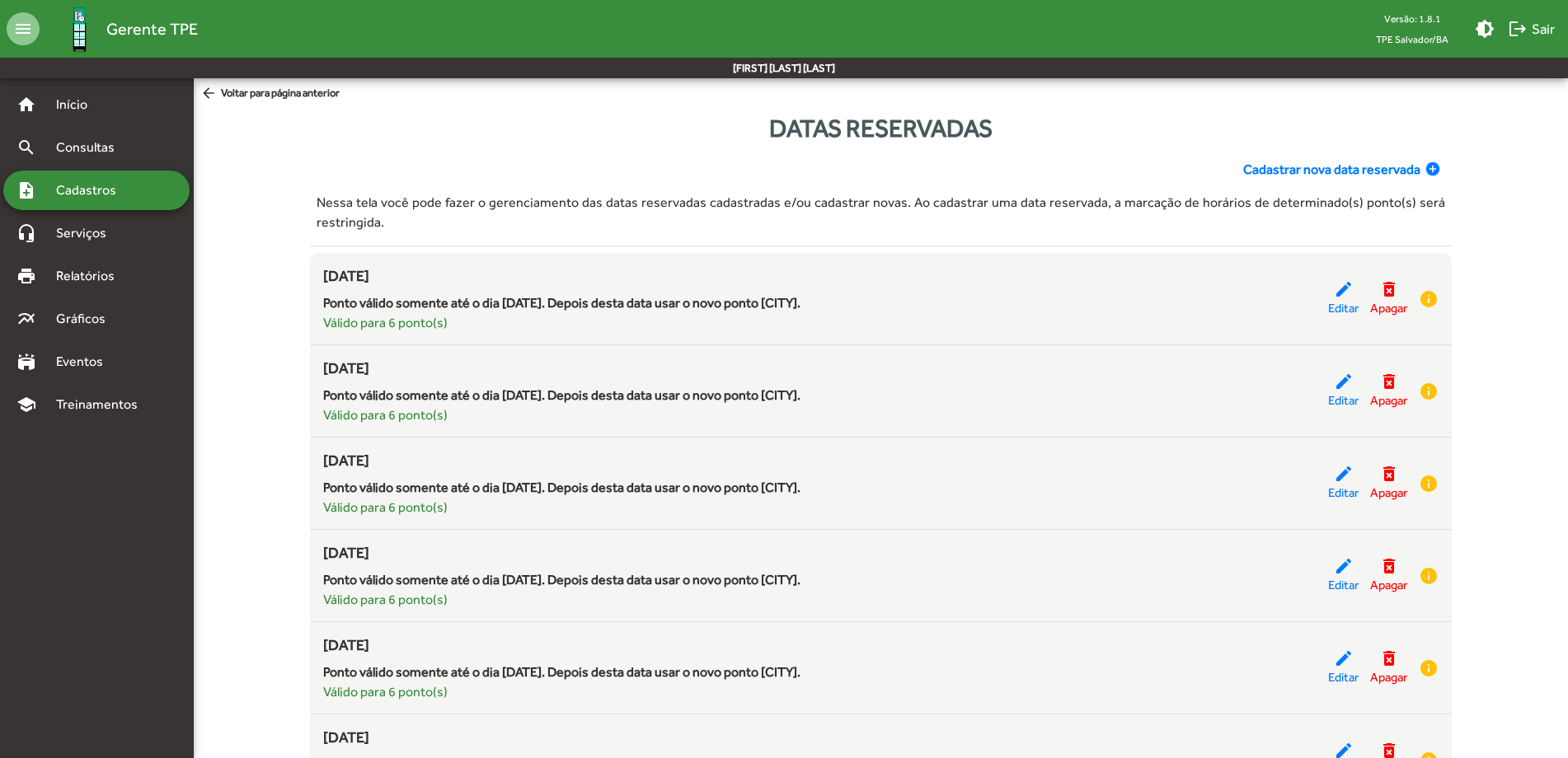click on "Datas reservadas  Cadastrar nova data reservada add_circle  Nessa tela você pode fazer o gerenciamento das datas reservadas cadastradas e/ou cadastrar novas. Ao cadastrar uma data reservada, a marcação de horários de determinado(s) ponto(s) será restringida.  Filtrar [DATE]
Ponto válido somente até o dia [DATE]. Depois desta data usar o novo ponto [CITY].
Válido para [NUMBER] ponto(s)
edit  Editar  delete_forever  Apagar  info [DATE]
Ponto válido somente até o dia [DATE]. Depois desta data usar o novo ponto [CITY].
Válido para [NUMBER] ponto(s)
edit  Editar  delete_forever  Apagar  info [DATE]
Ponto válido somente até o dia [DATE]. Depois desta data usar o novo ponto [CITY].
Válido para [NUMBER] ponto(s)
edit  Editar  delete_forever  Apagar  info [DATE]
Válido para [NUMBER] ponto(s)" 